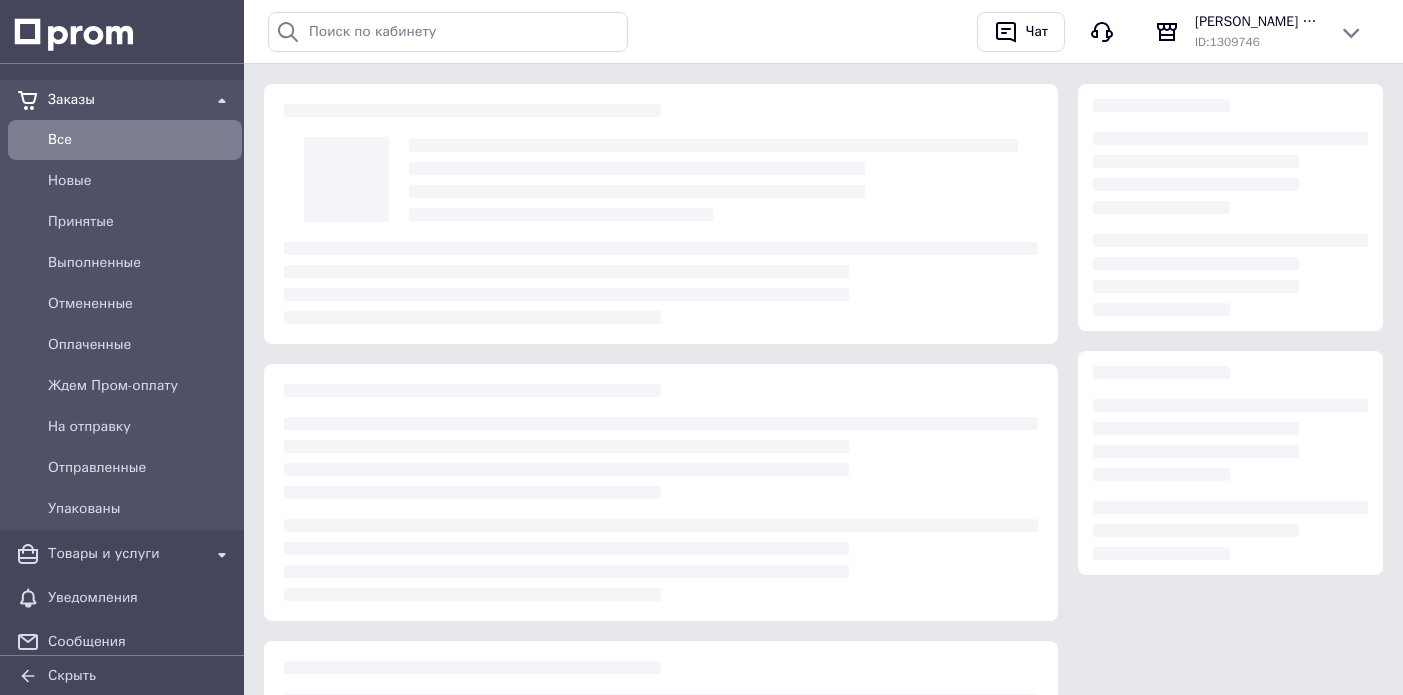 scroll, scrollTop: 0, scrollLeft: 0, axis: both 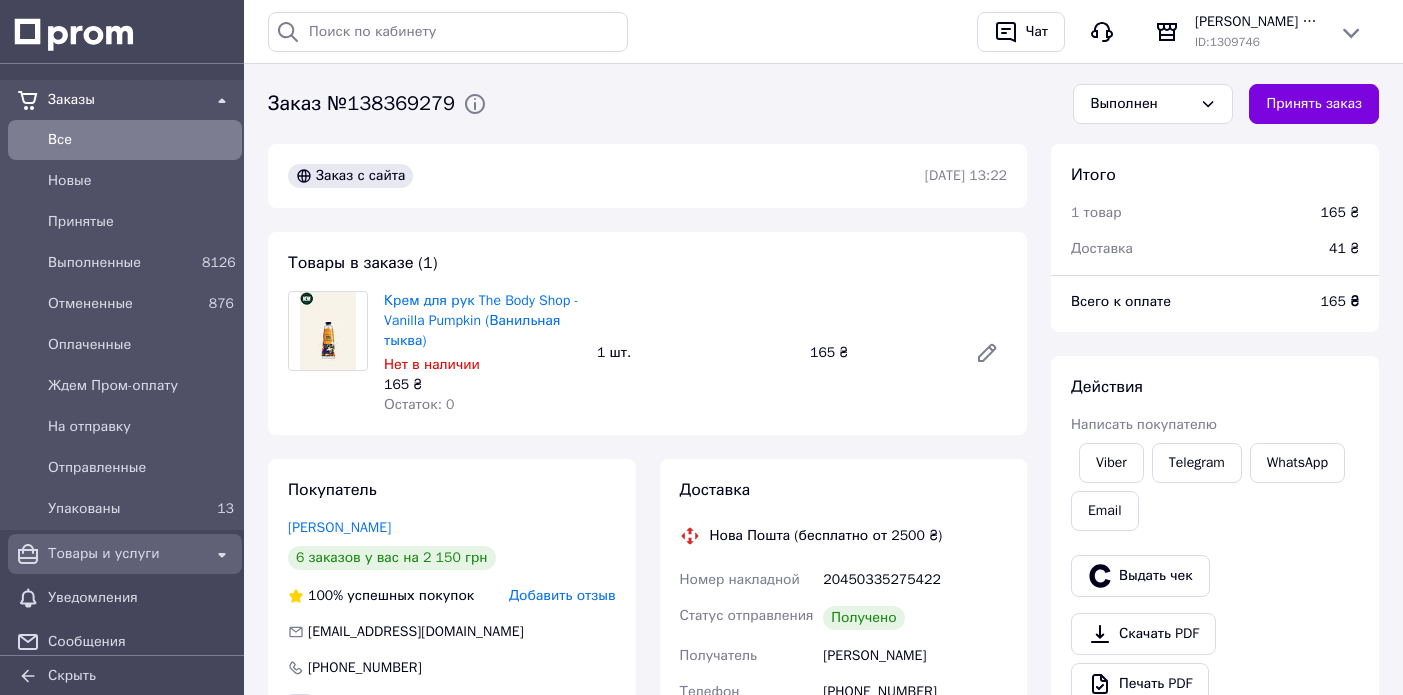 click on "Товары и услуги" at bounding box center (125, 554) 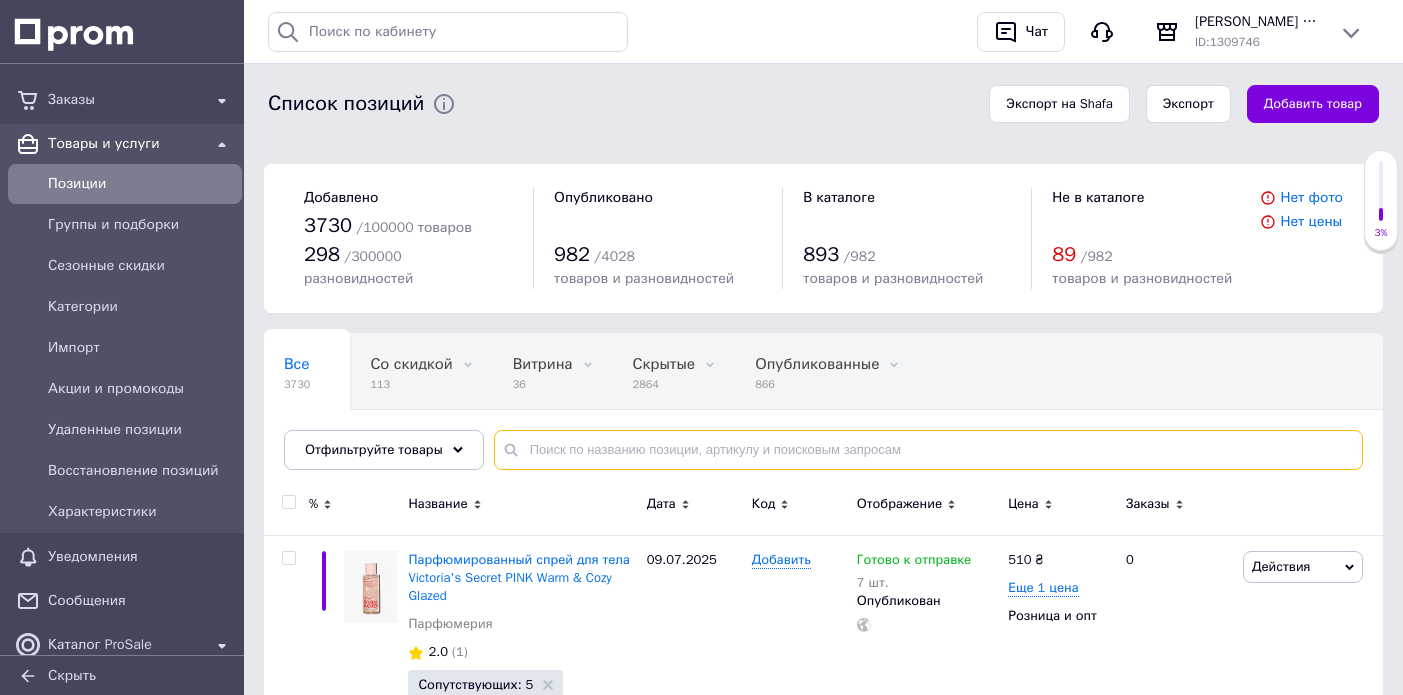 click at bounding box center [928, 450] 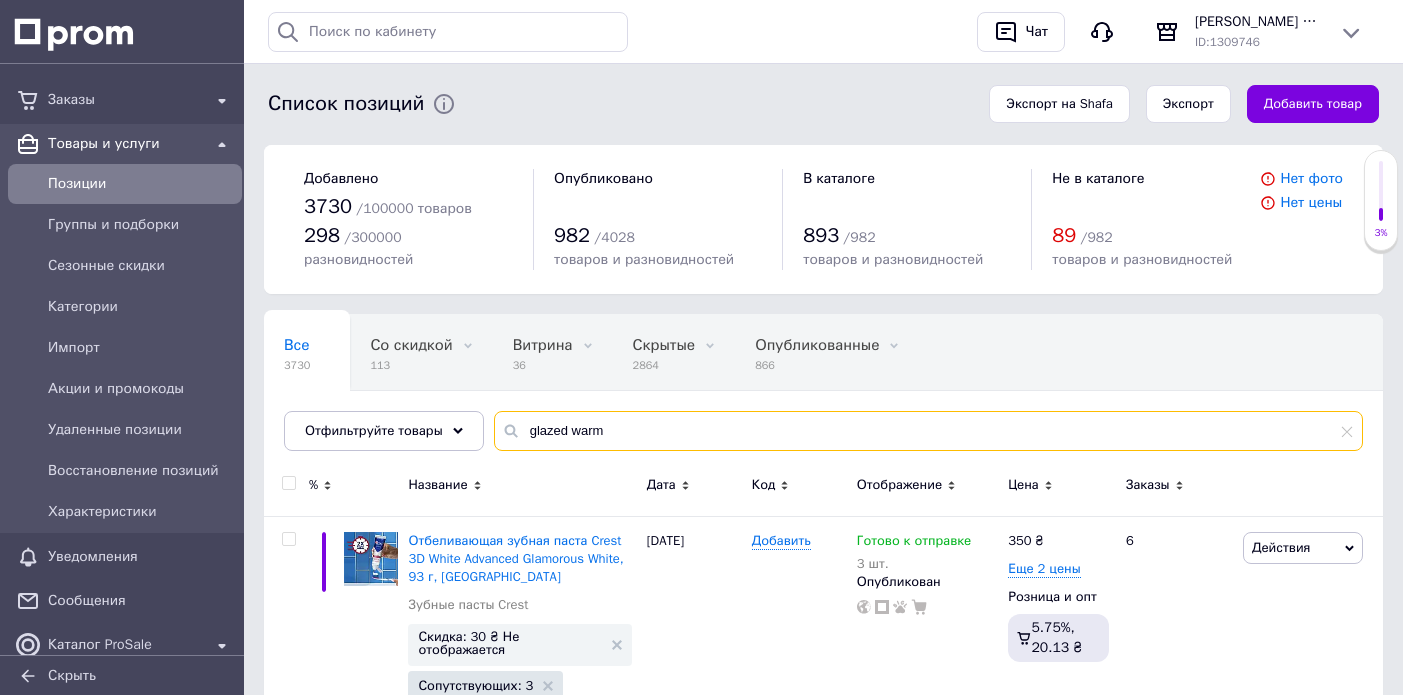 scroll, scrollTop: 21, scrollLeft: 0, axis: vertical 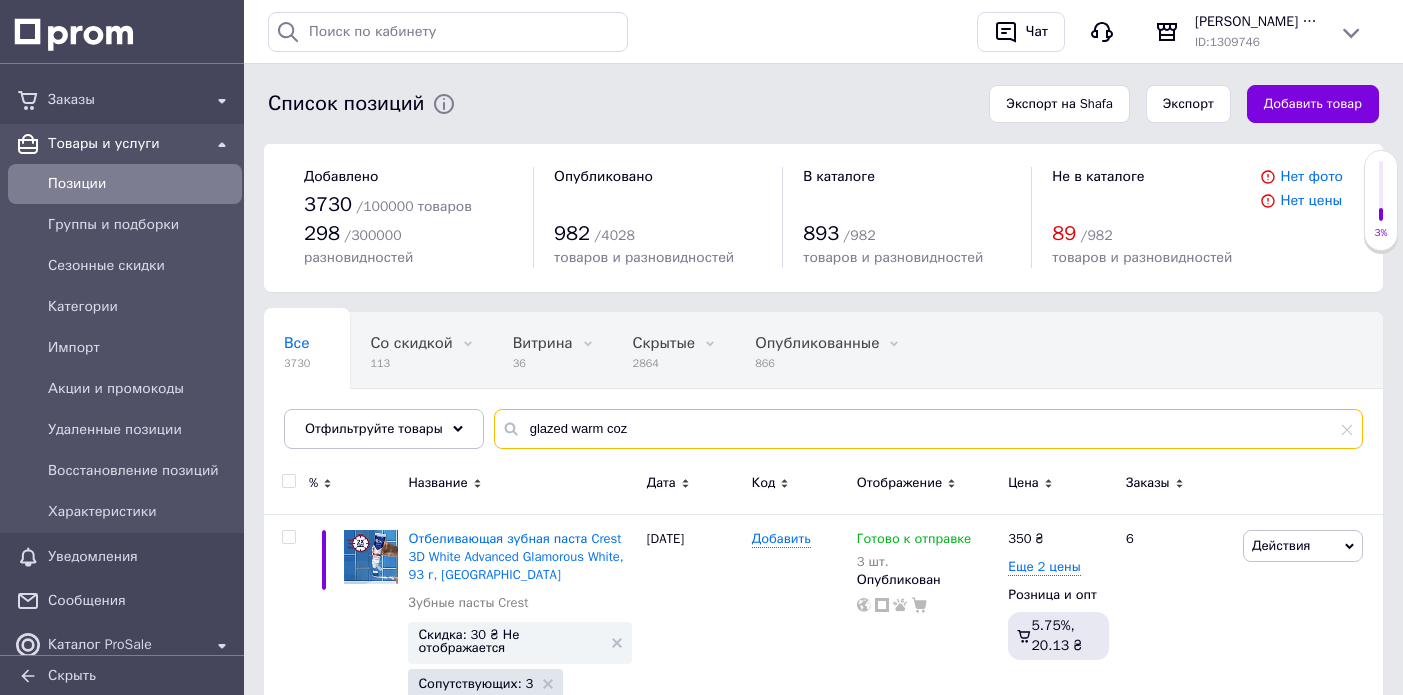 type on "glazed warm cozy" 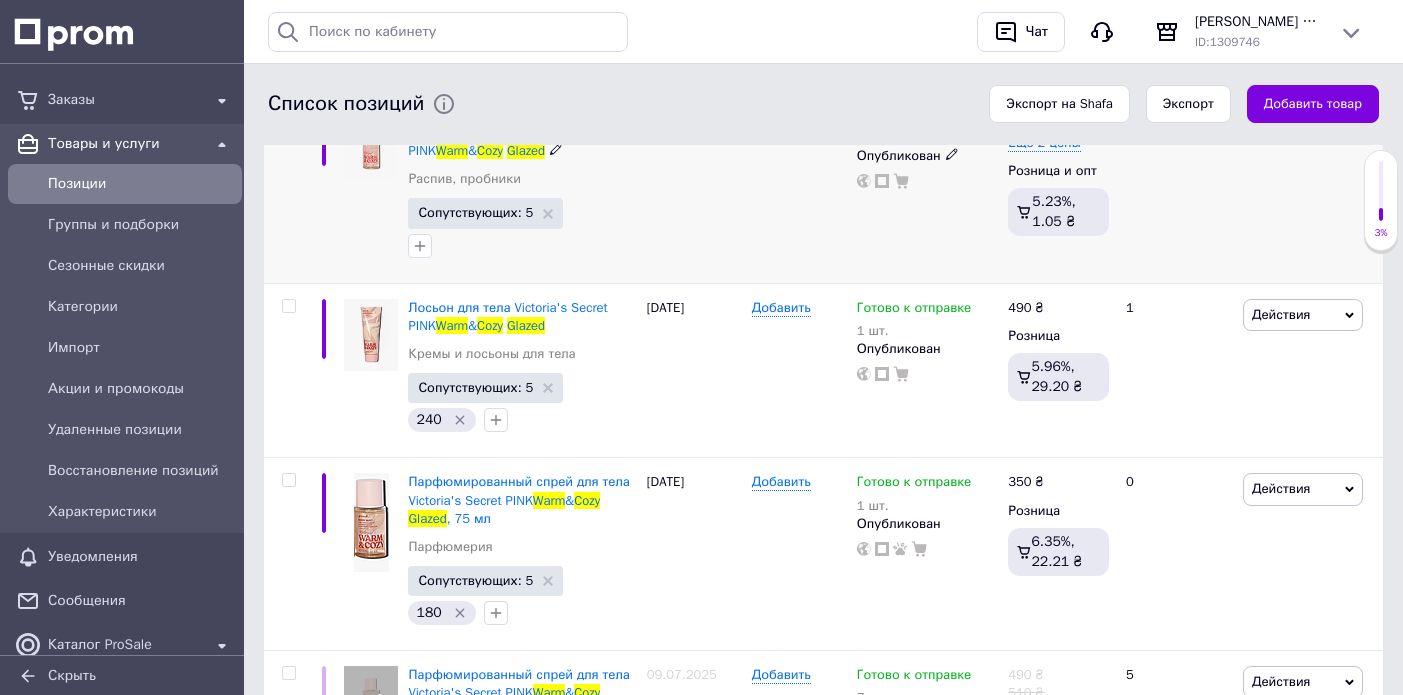scroll, scrollTop: 446, scrollLeft: 0, axis: vertical 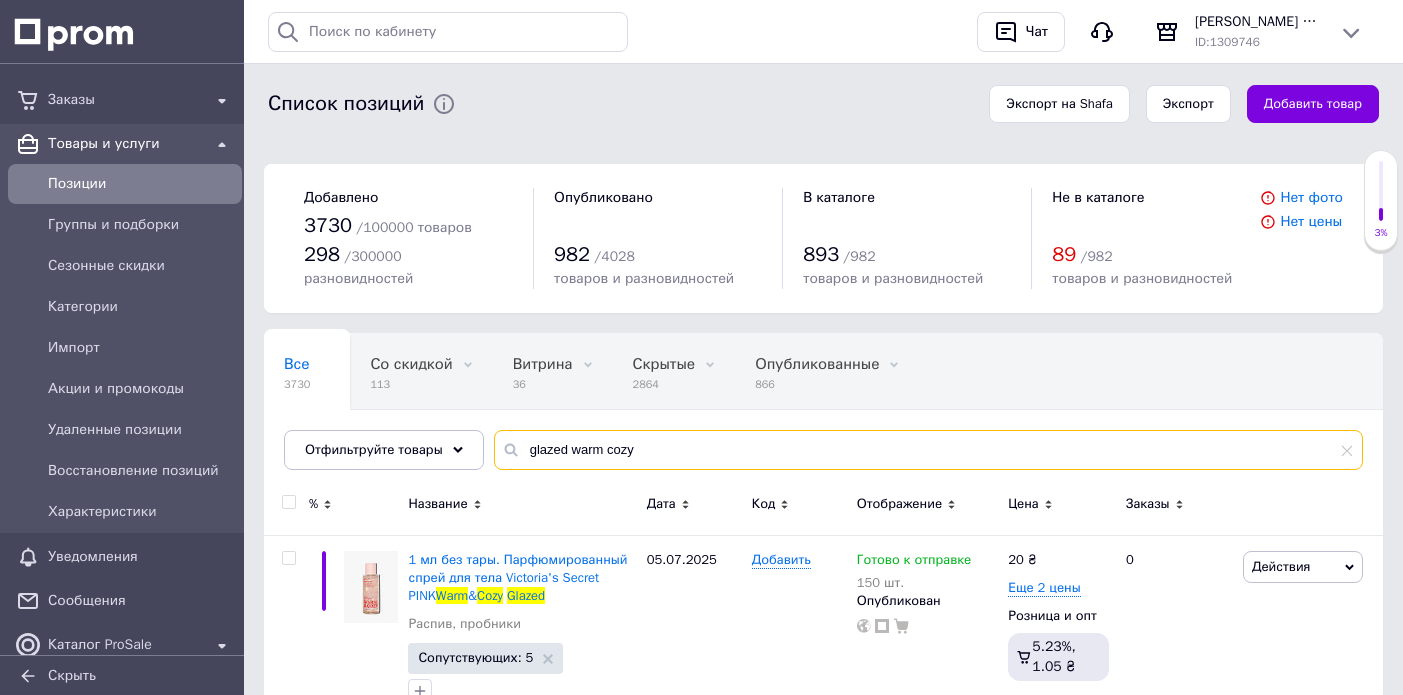 drag, startPoint x: 662, startPoint y: 454, endPoint x: 519, endPoint y: 435, distance: 144.25671 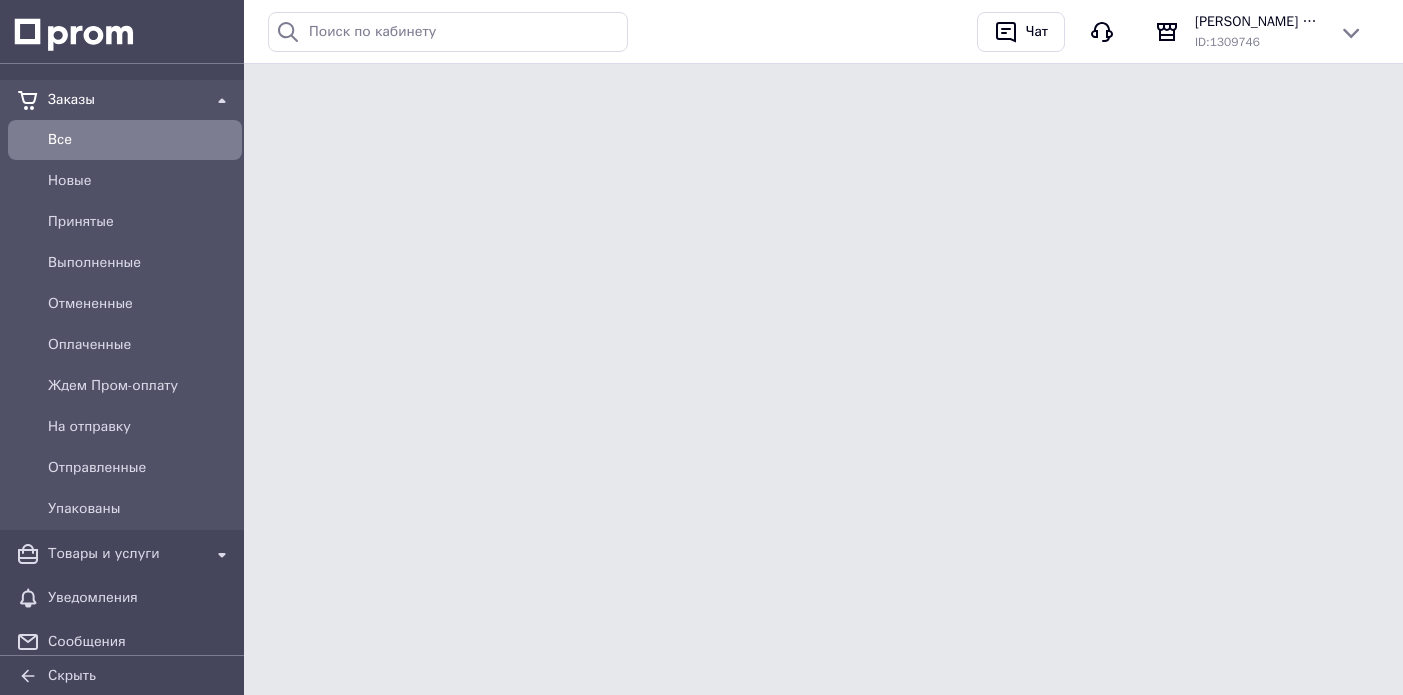 scroll, scrollTop: 0, scrollLeft: 0, axis: both 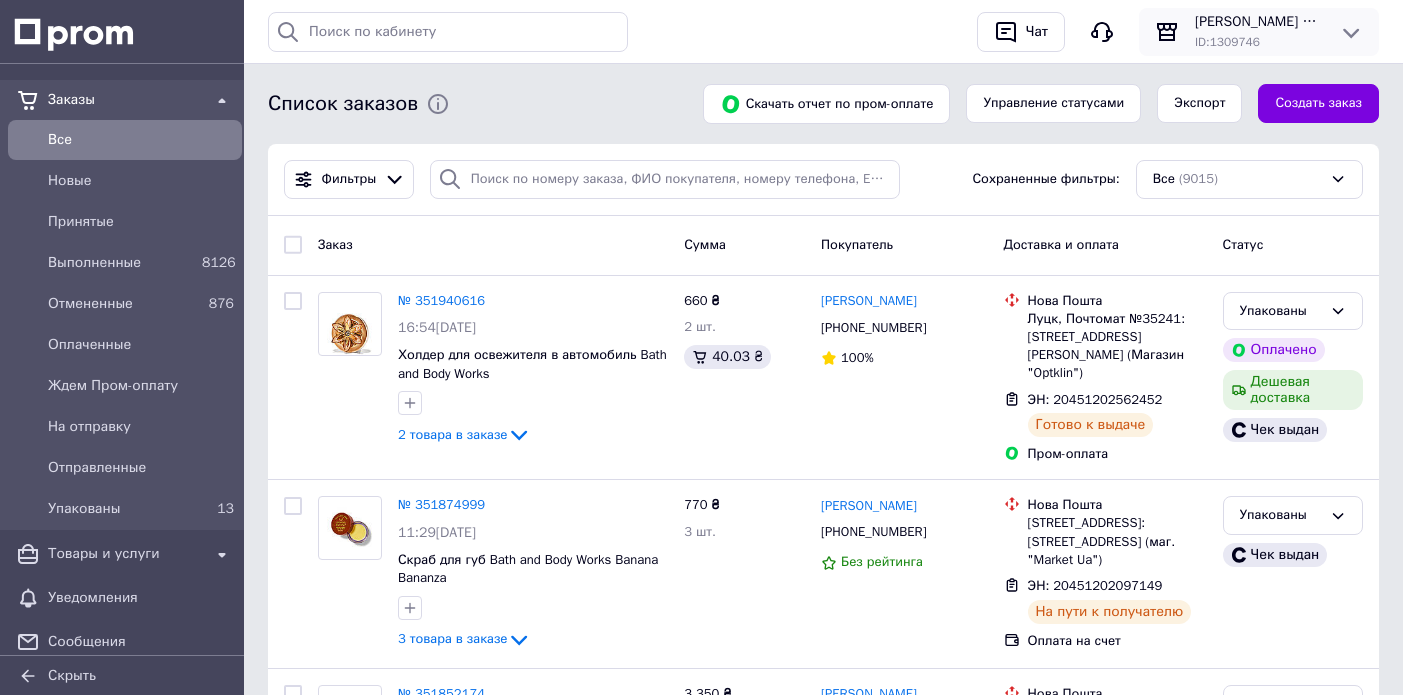 click on "Сумма" at bounding box center (744, 245) 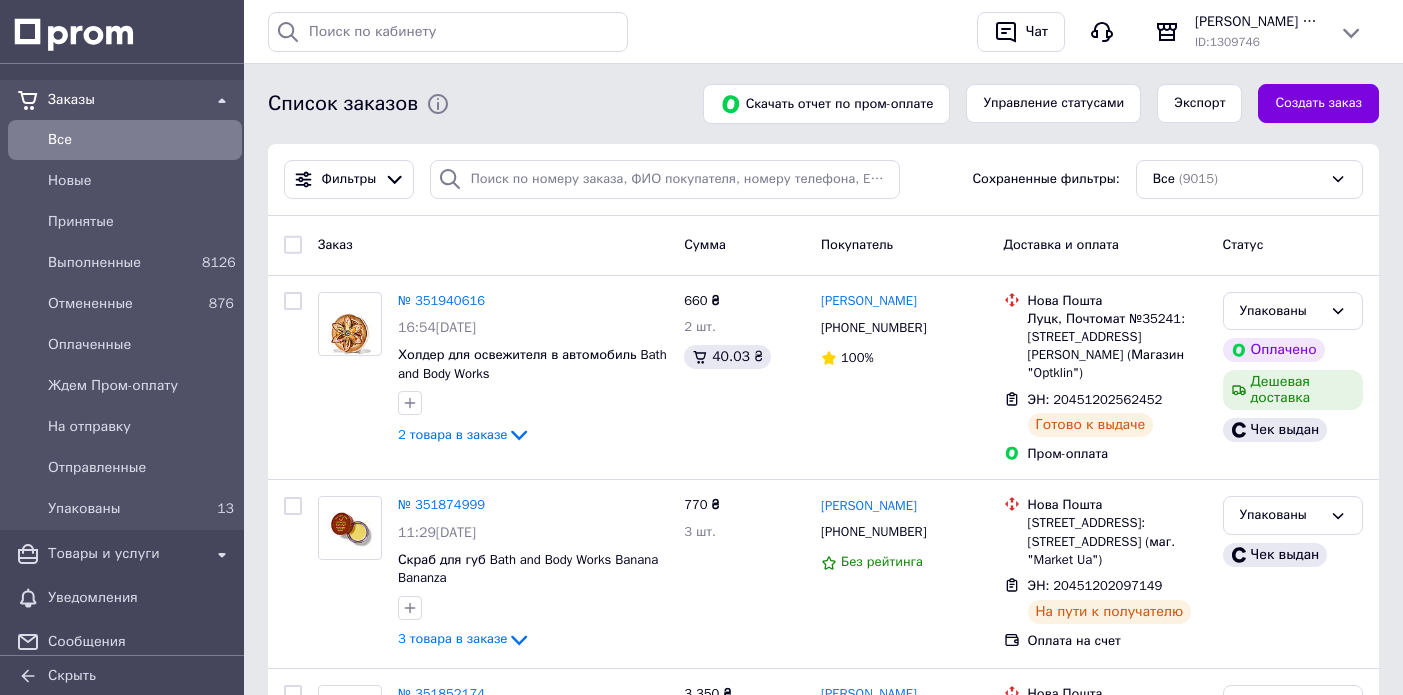 scroll, scrollTop: 0, scrollLeft: 0, axis: both 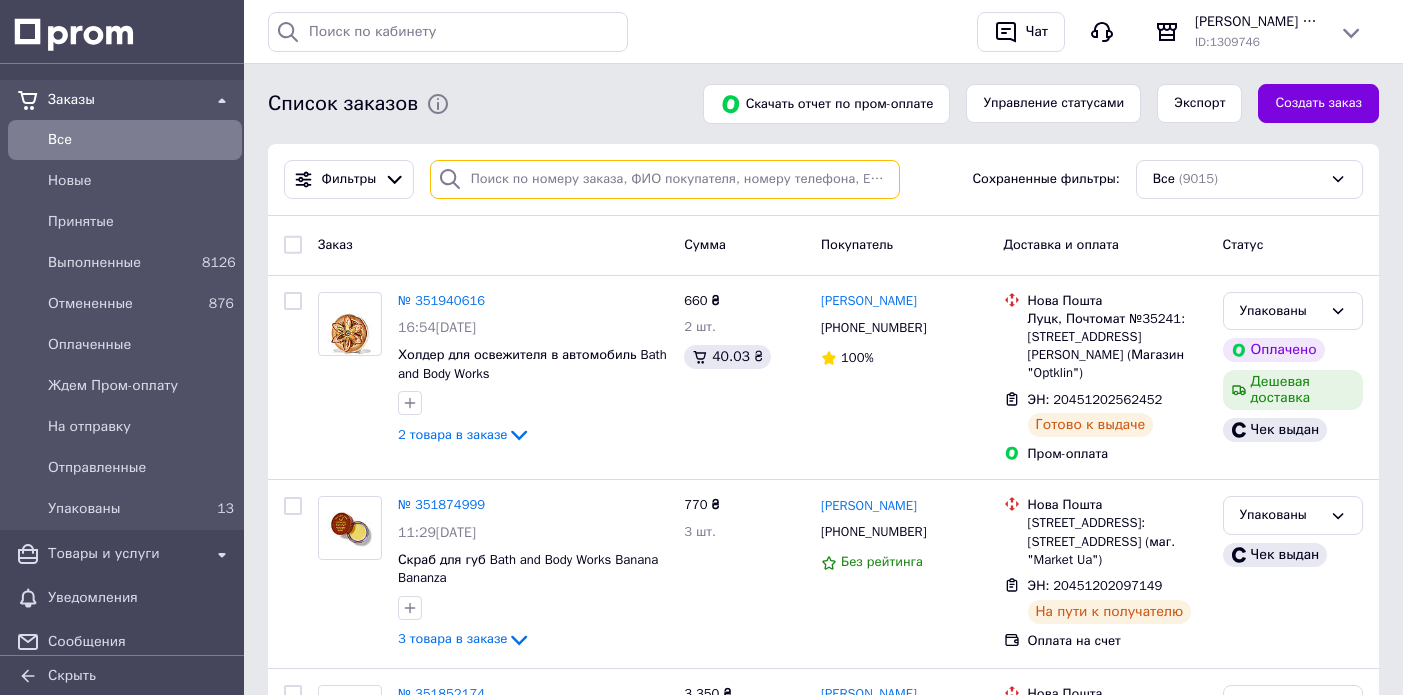click at bounding box center [665, 179] 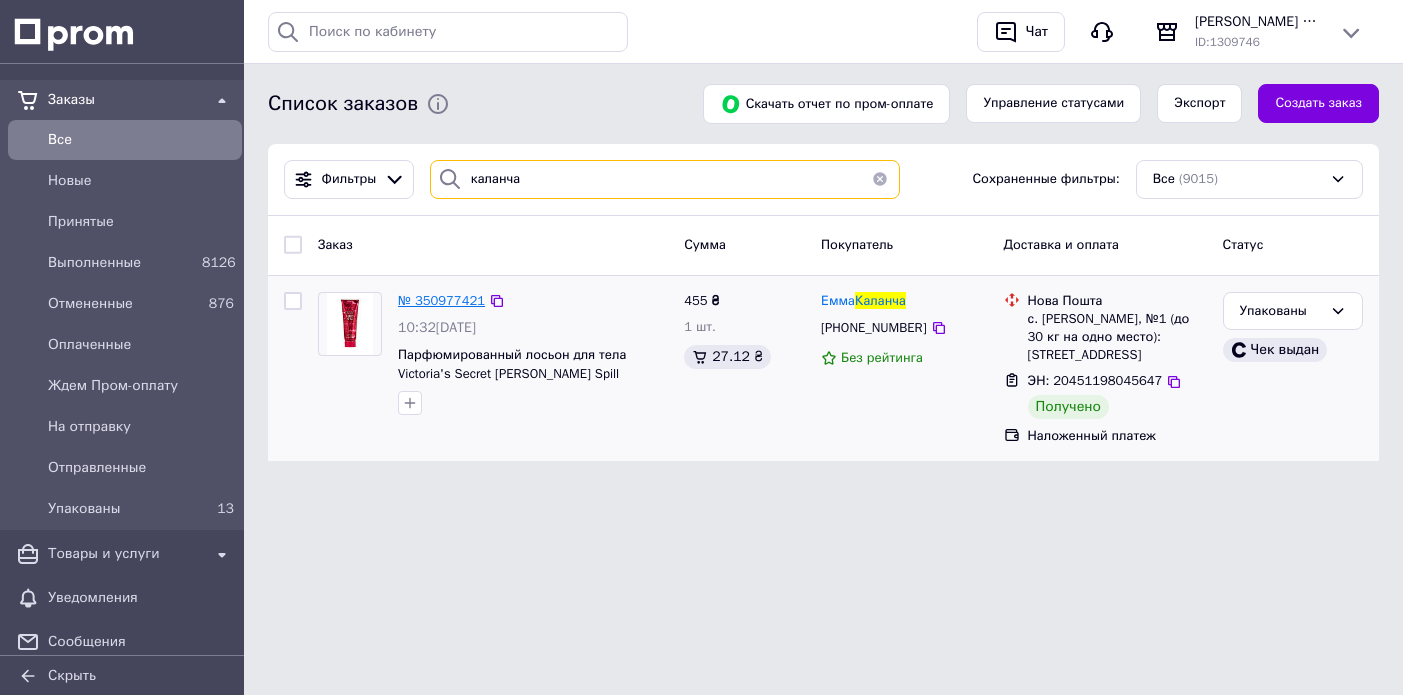 type on "каланча" 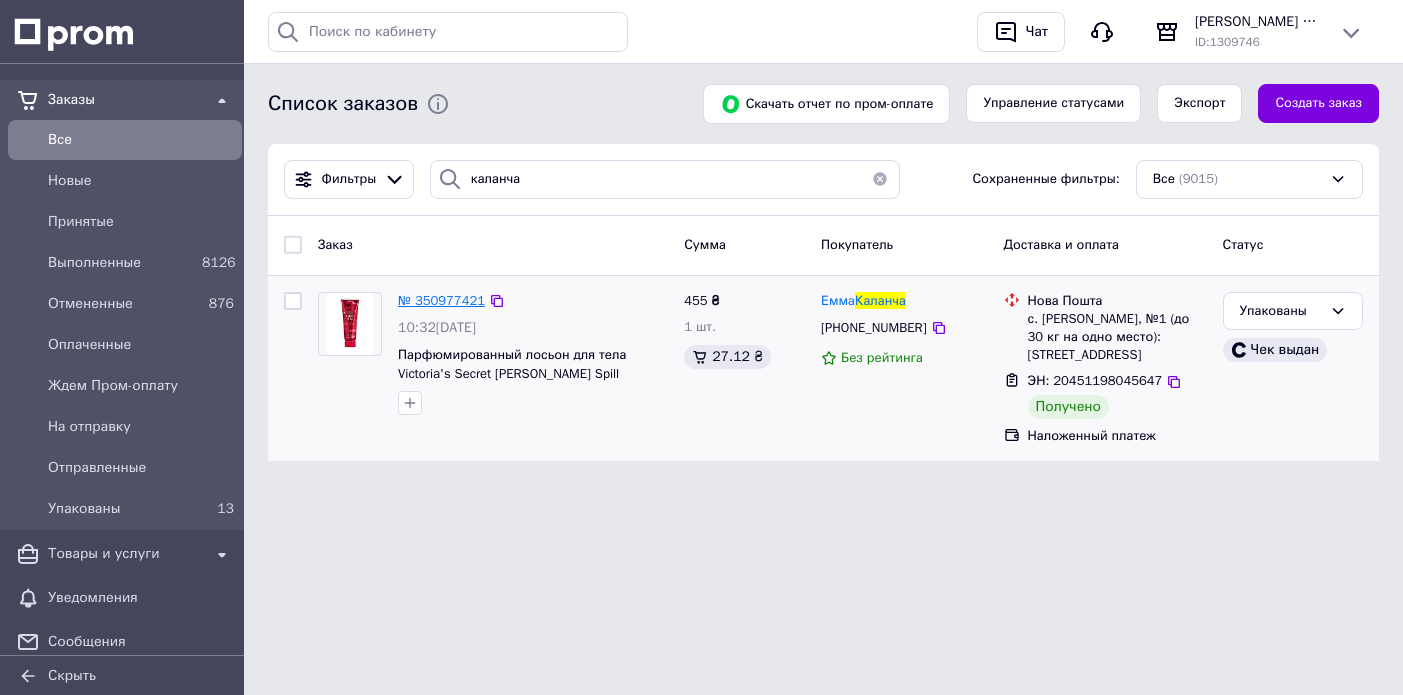 click on "№ 350977421" at bounding box center (441, 300) 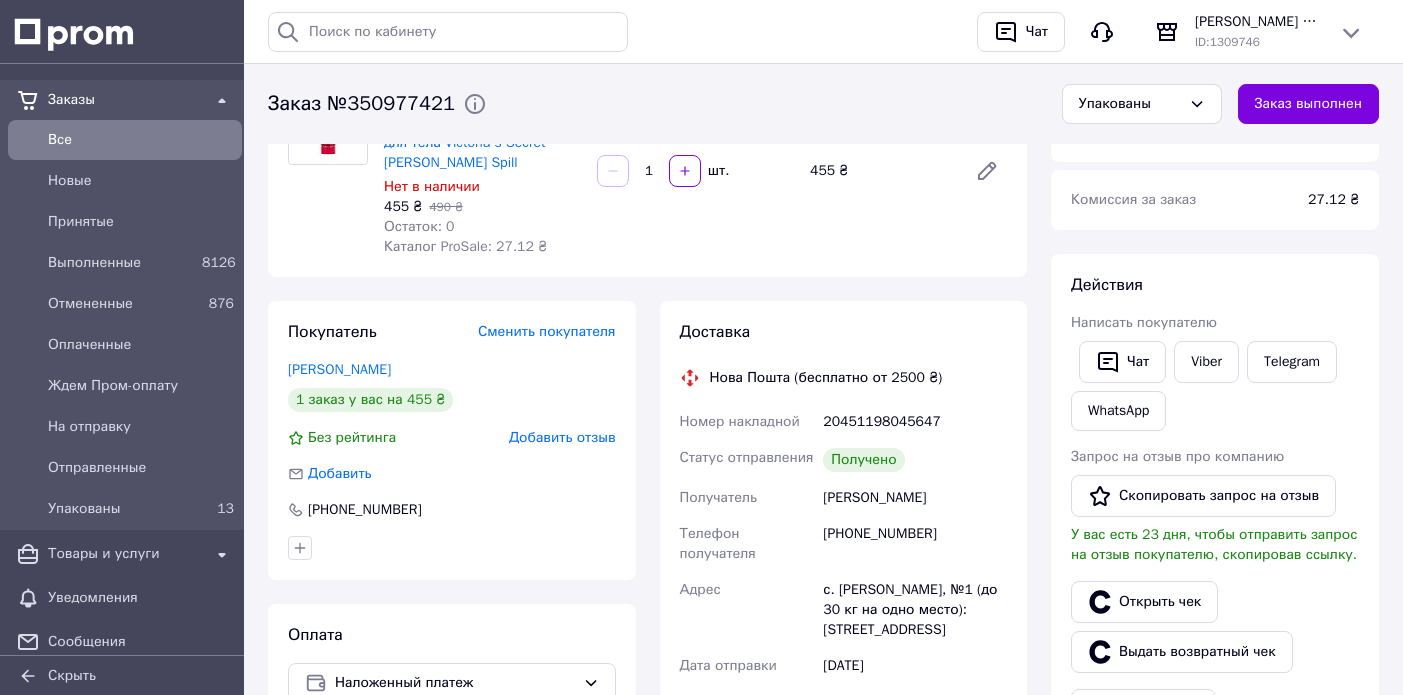 scroll, scrollTop: 218, scrollLeft: 0, axis: vertical 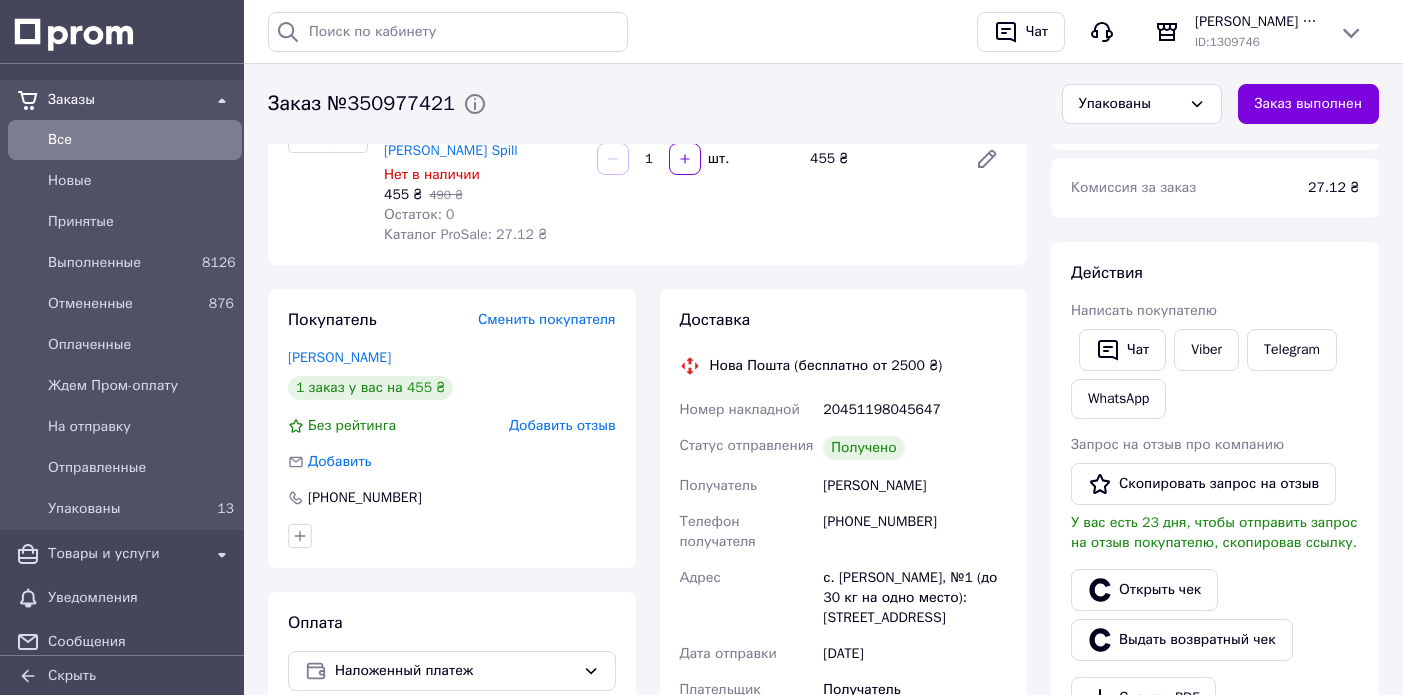 click on "Каланча Емма" at bounding box center [915, 486] 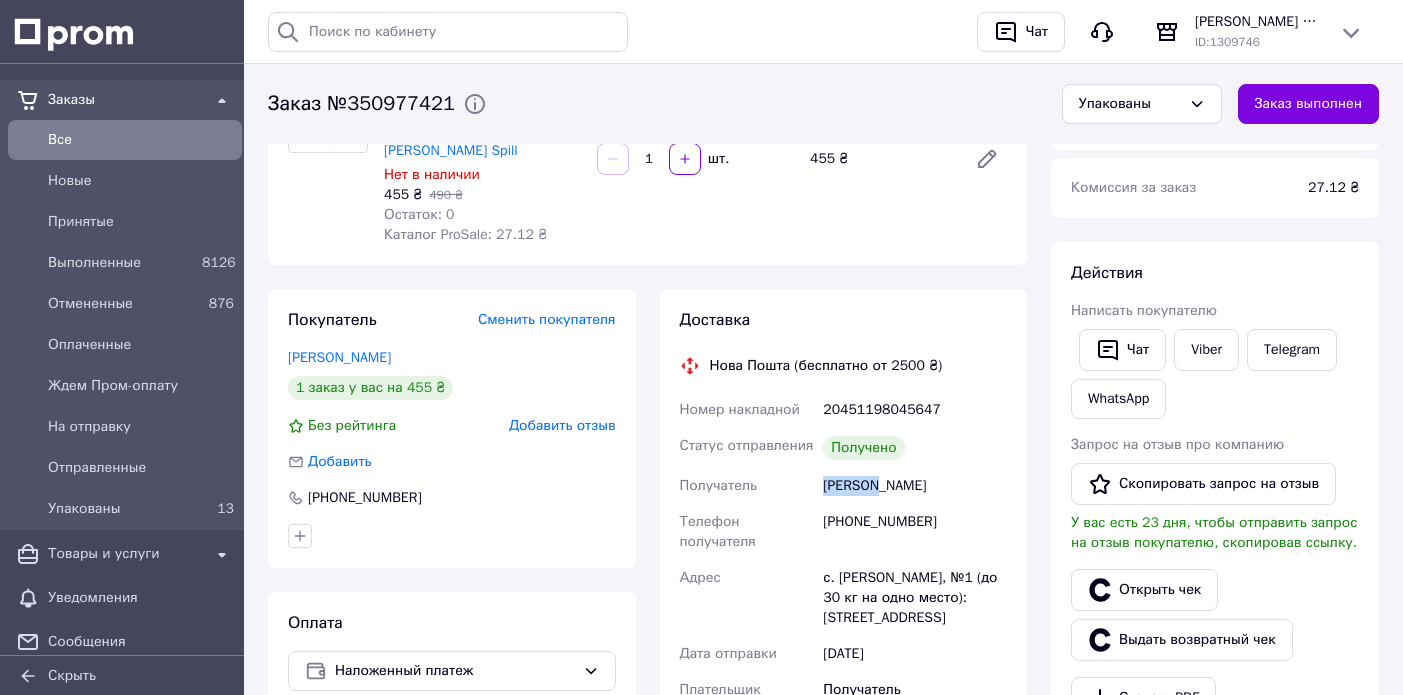 click on "Каланча Емма" at bounding box center (915, 486) 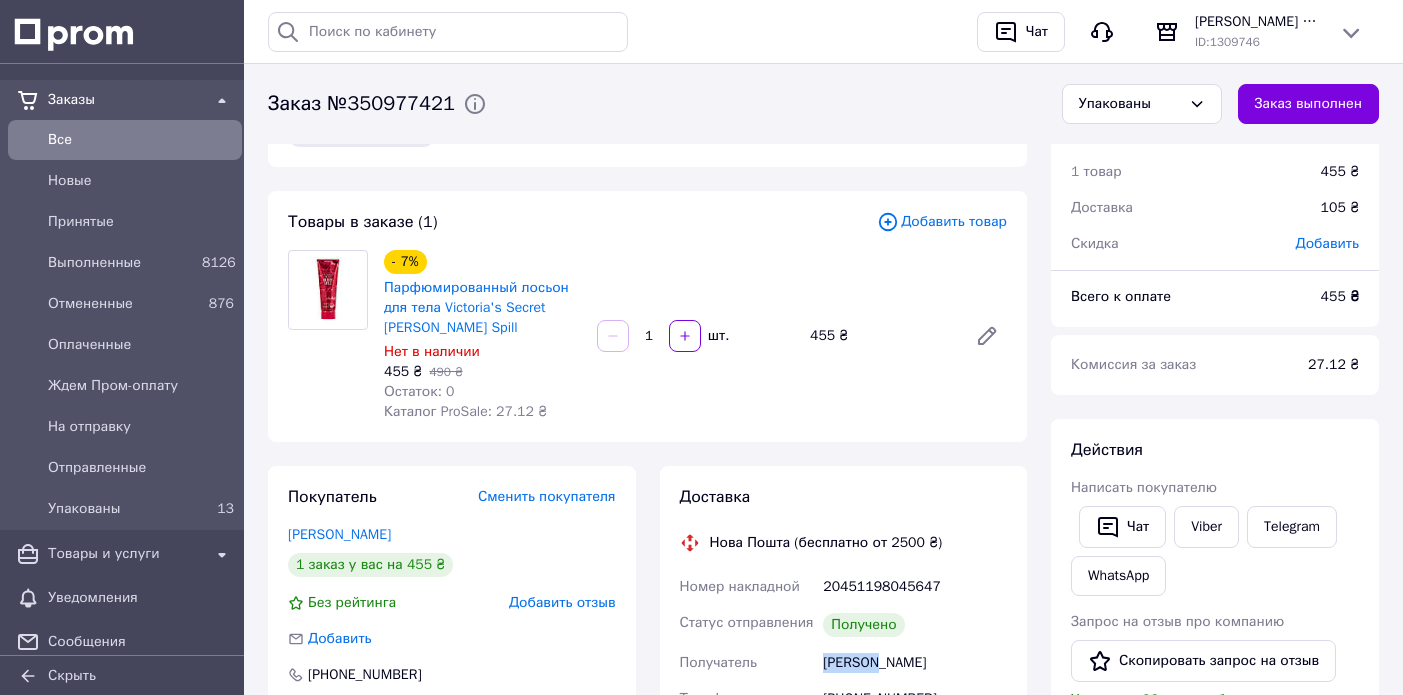 scroll, scrollTop: 39, scrollLeft: 0, axis: vertical 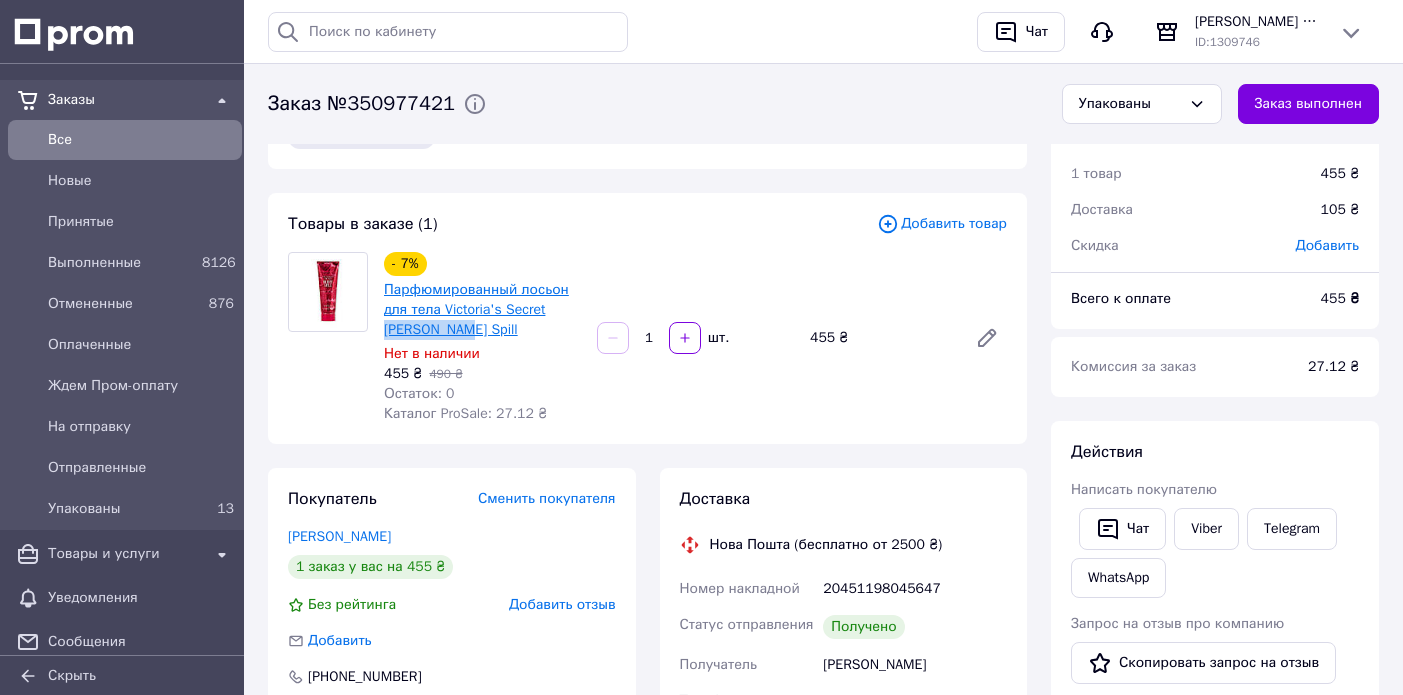 drag, startPoint x: 460, startPoint y: 329, endPoint x: 385, endPoint y: 326, distance: 75.059975 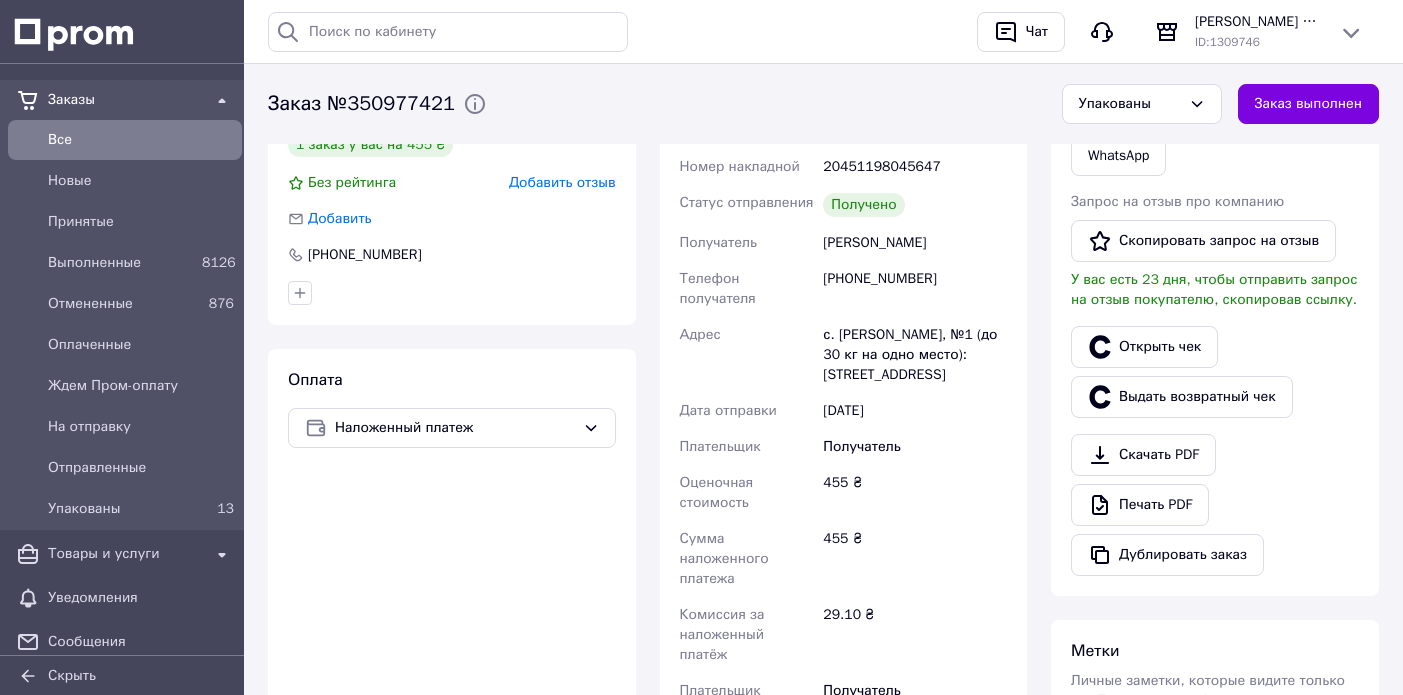 scroll, scrollTop: 474, scrollLeft: 0, axis: vertical 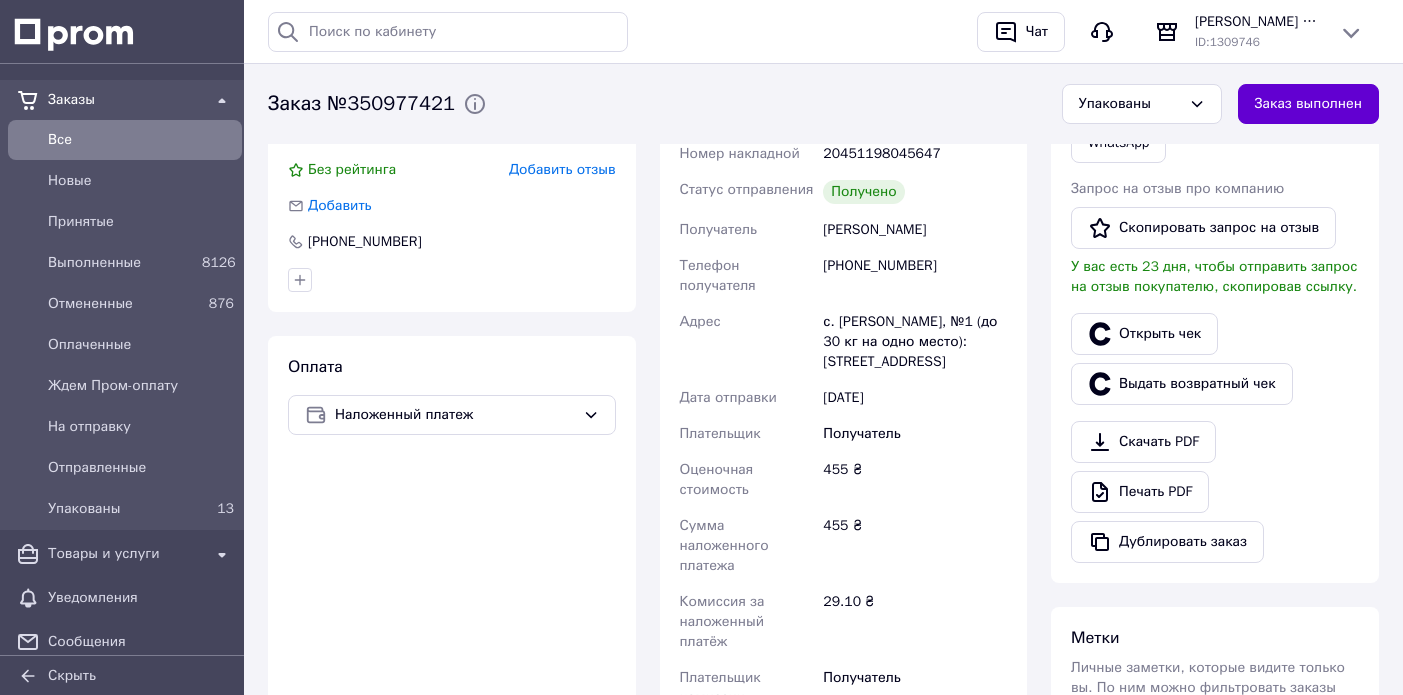 click on "Заказ выполнен" at bounding box center (1308, 104) 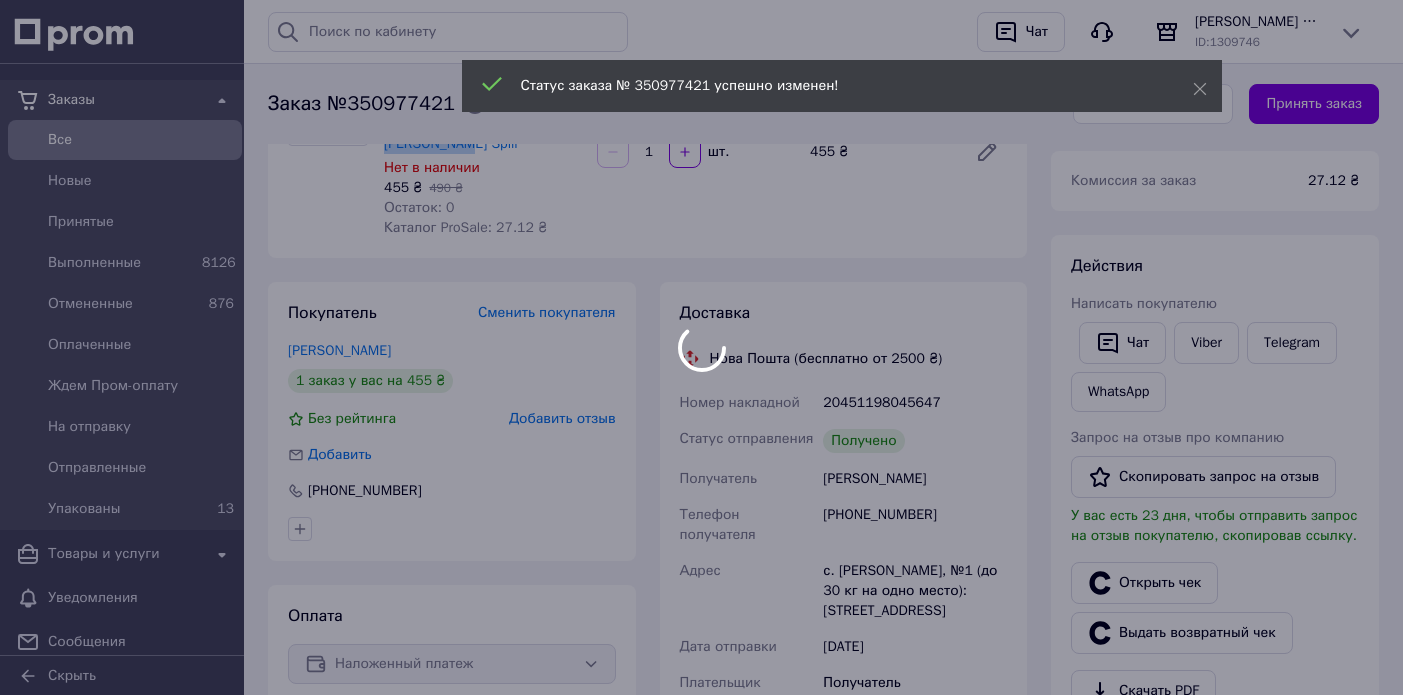 scroll, scrollTop: 223, scrollLeft: 0, axis: vertical 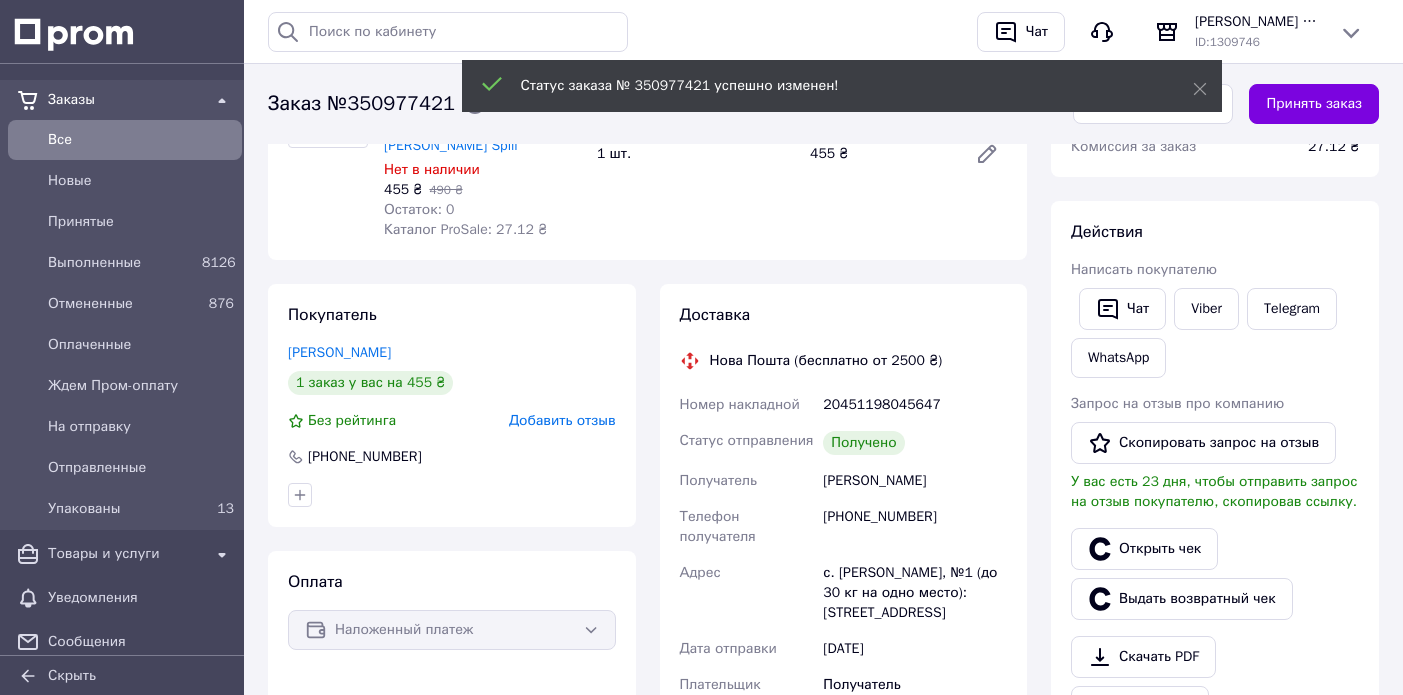 click on "Добавить отзыв" at bounding box center (562, 420) 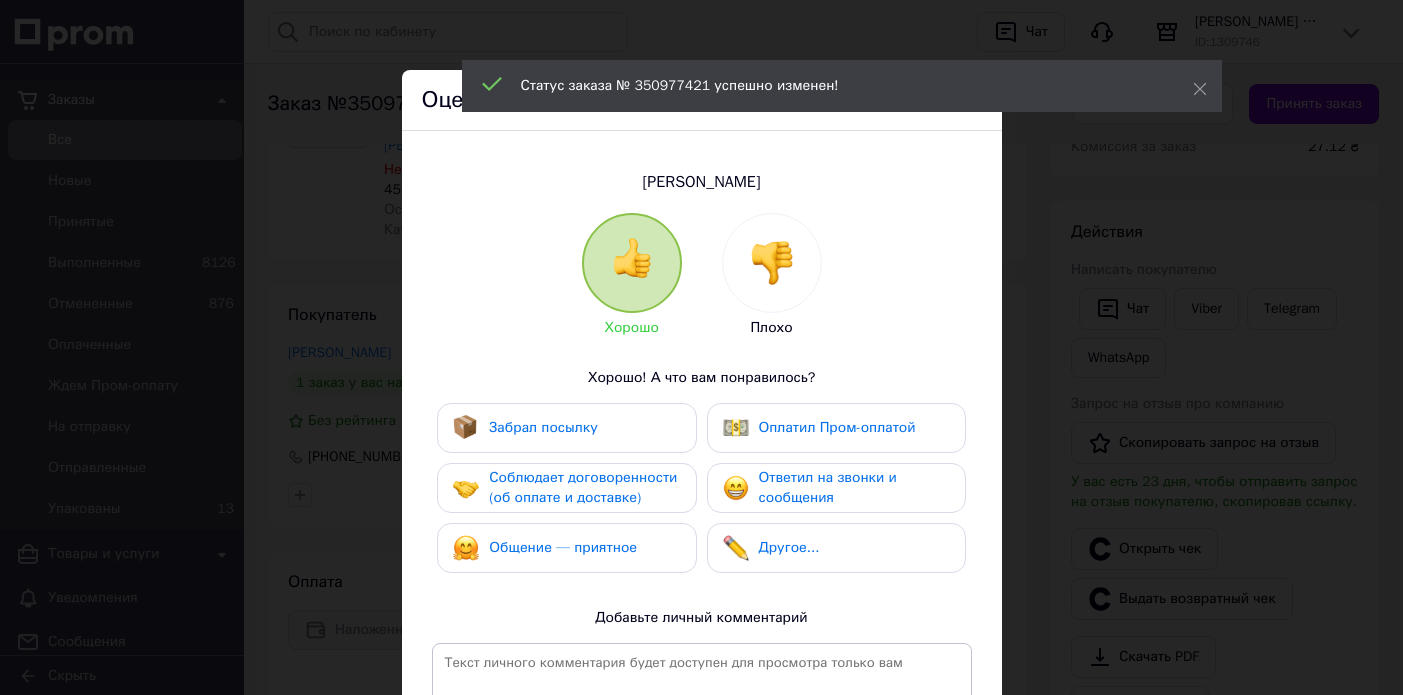 click on "Забрал посылку" at bounding box center [543, 427] 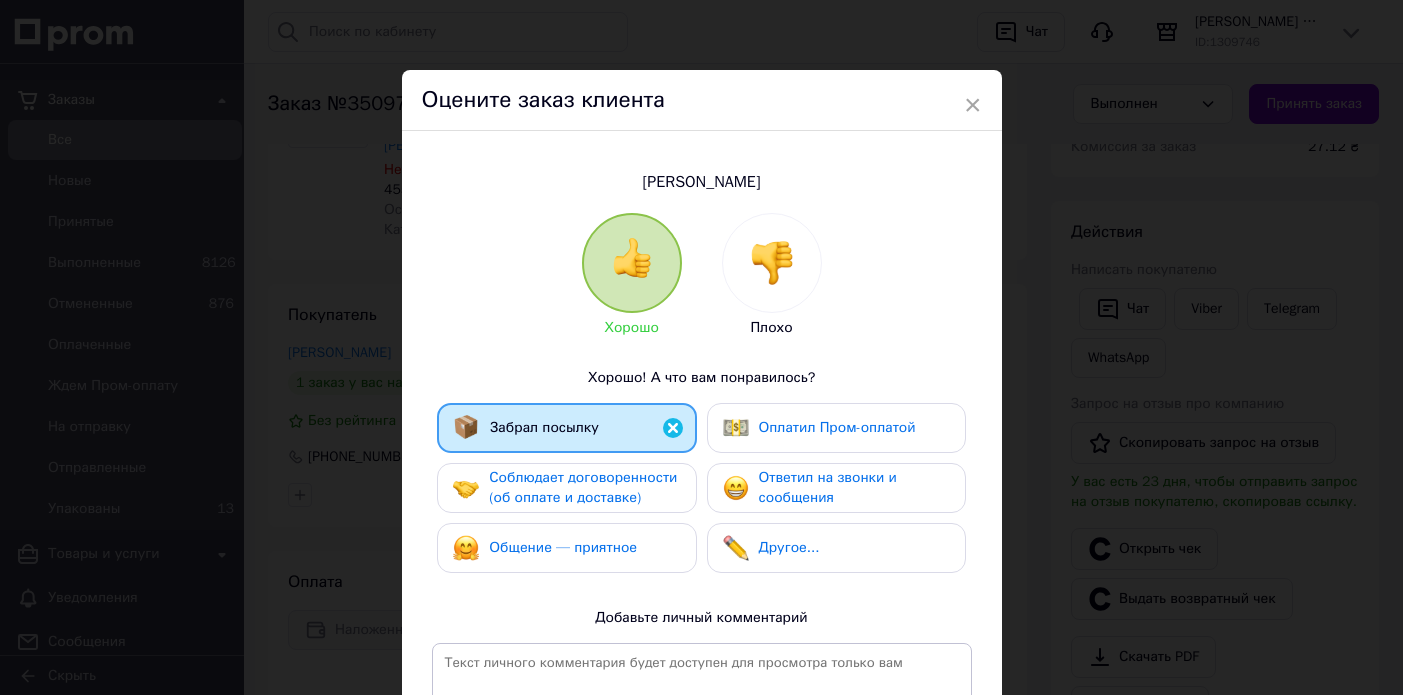 click on "Соблюдает договоренности (об оплате и доставке)" at bounding box center (583, 487) 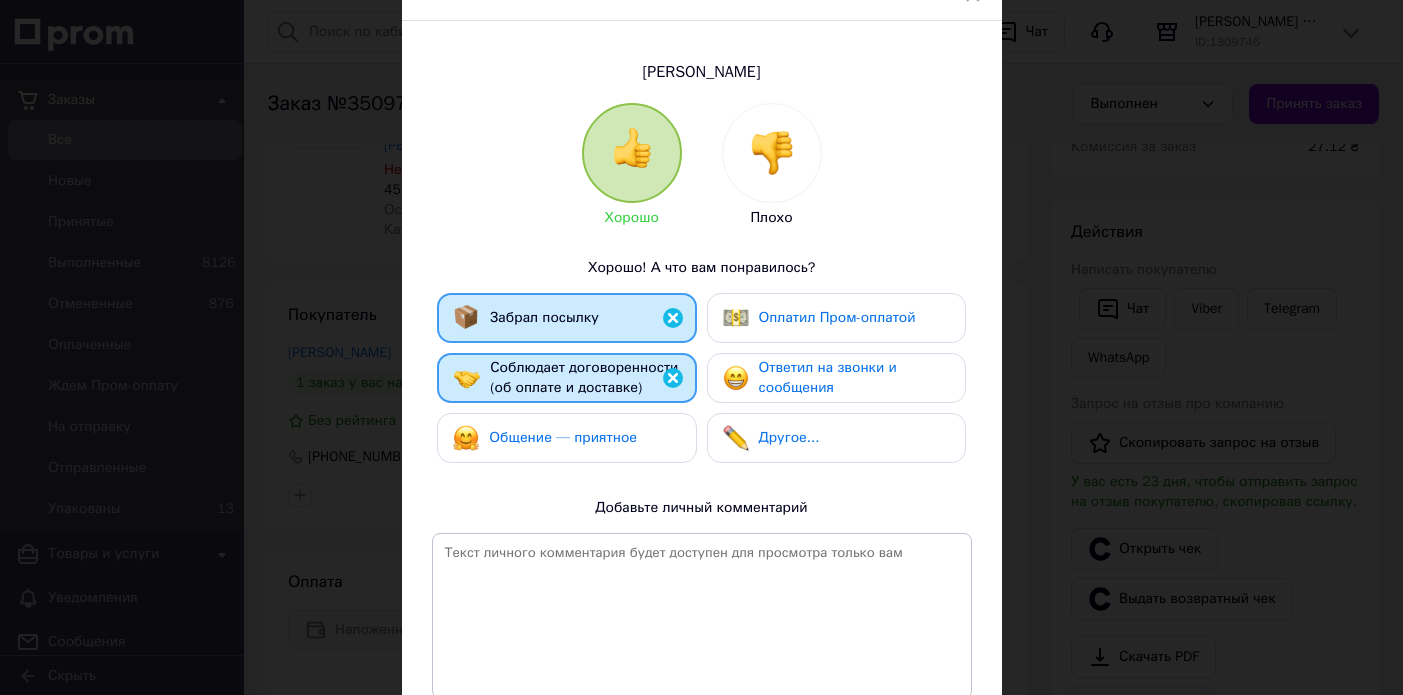 scroll, scrollTop: 180, scrollLeft: 0, axis: vertical 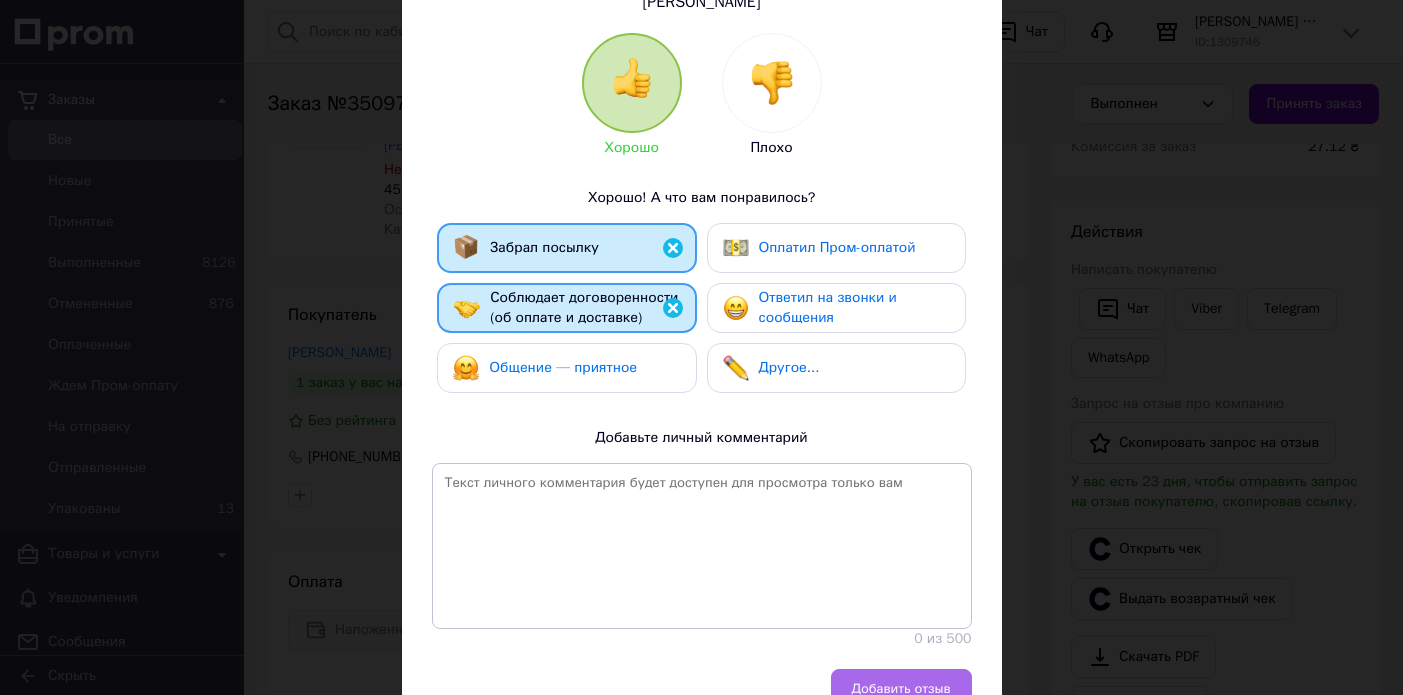 click on "Добавить отзыв" at bounding box center (901, 689) 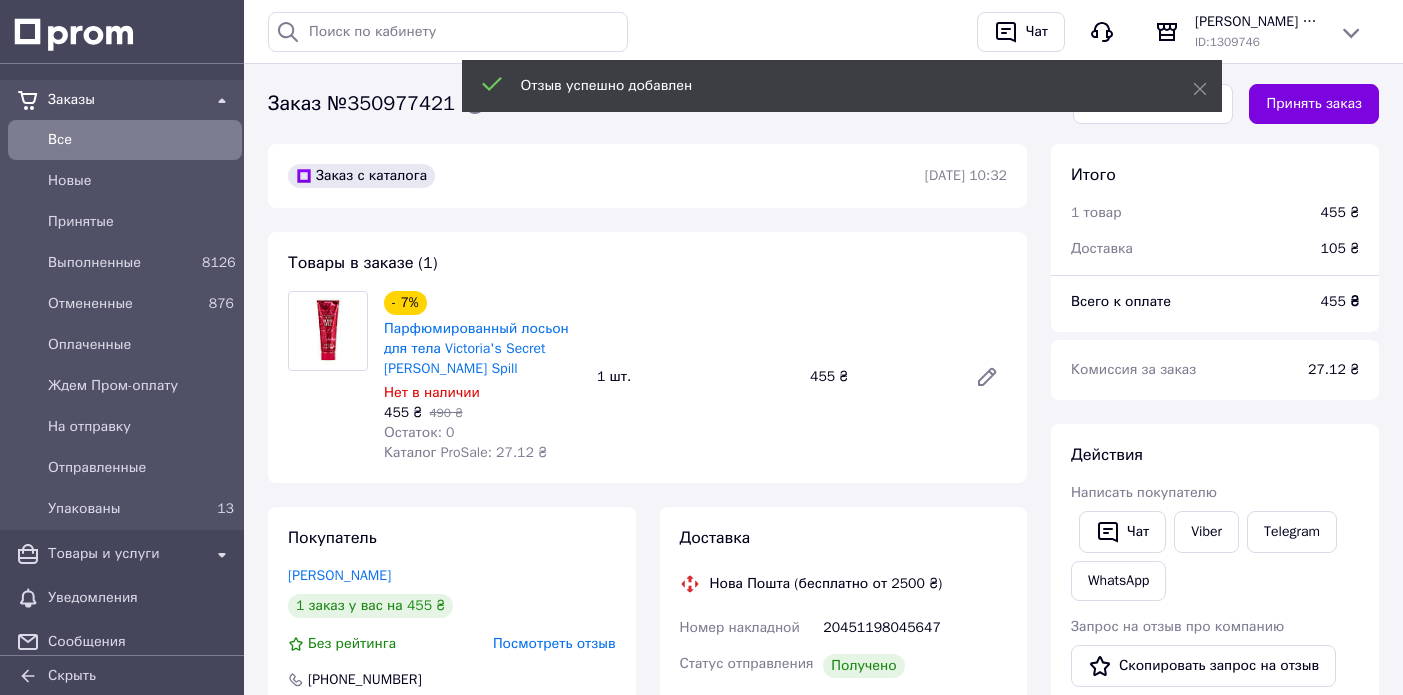 scroll, scrollTop: 0, scrollLeft: 0, axis: both 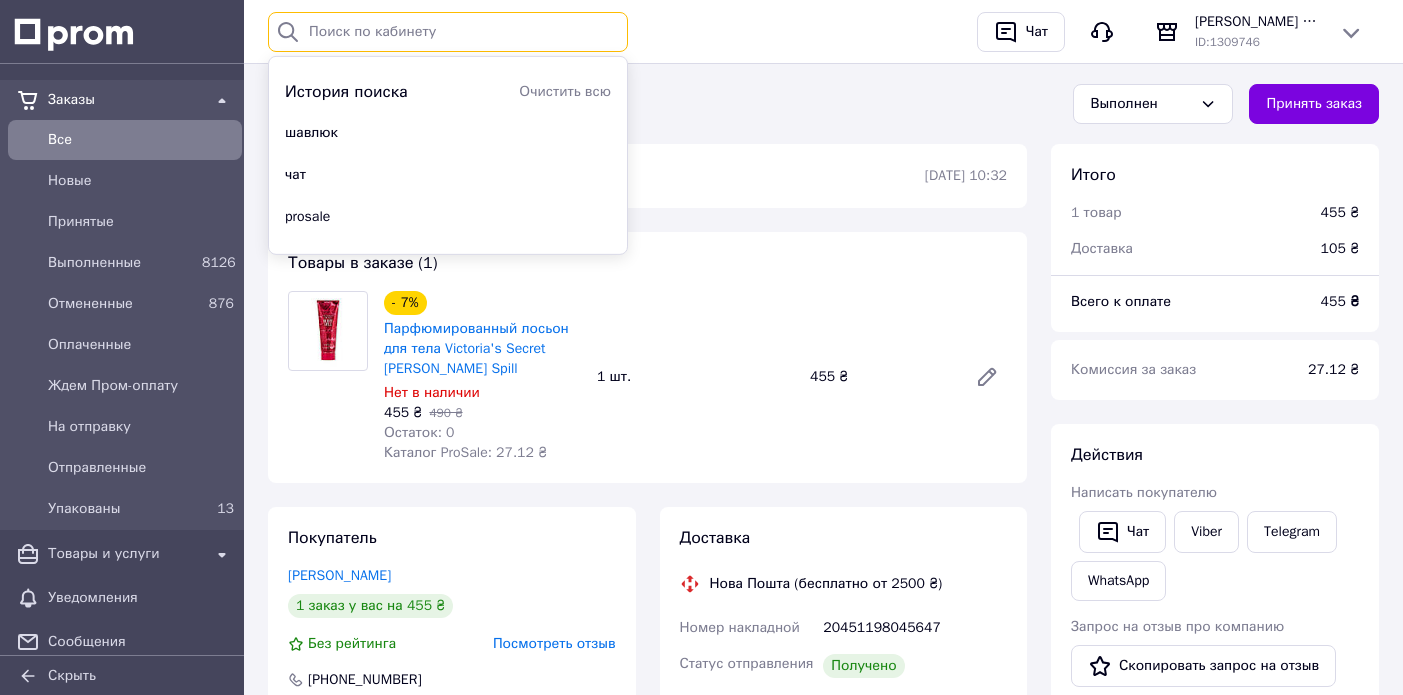 click at bounding box center [448, 32] 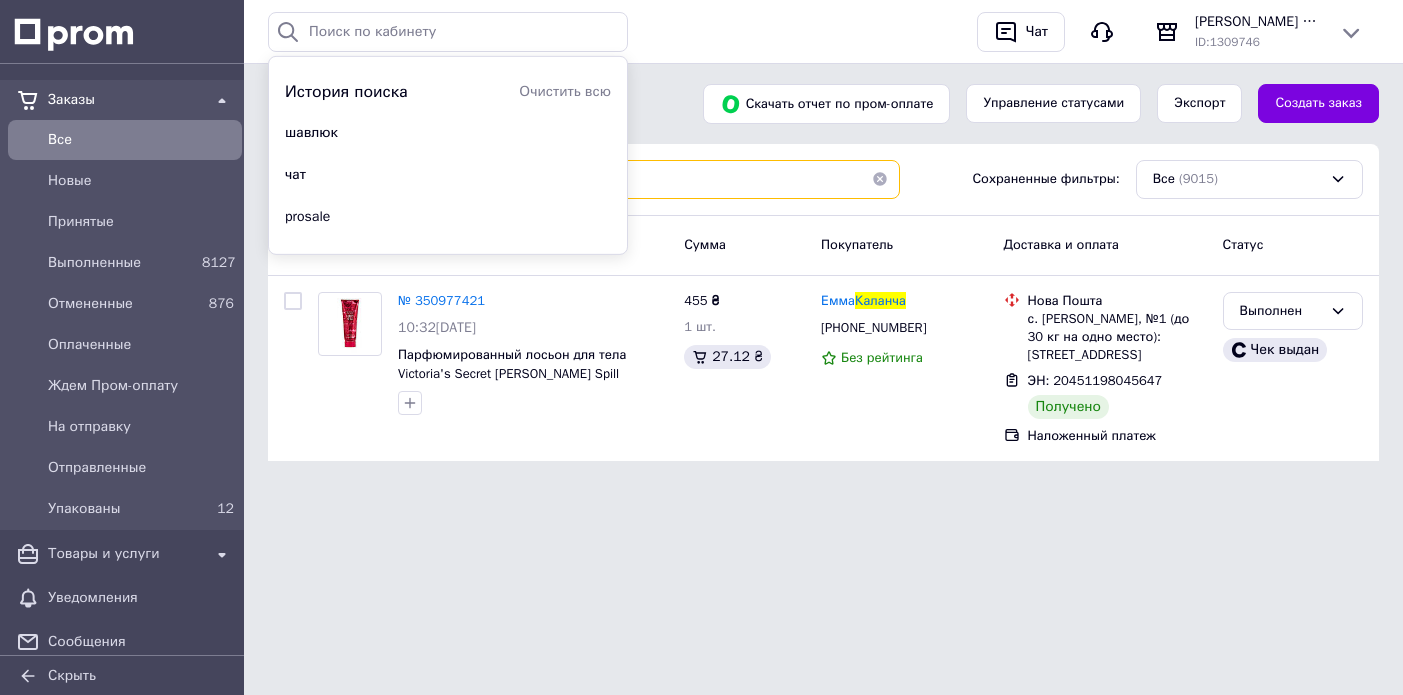 click on "каланча" at bounding box center (665, 179) 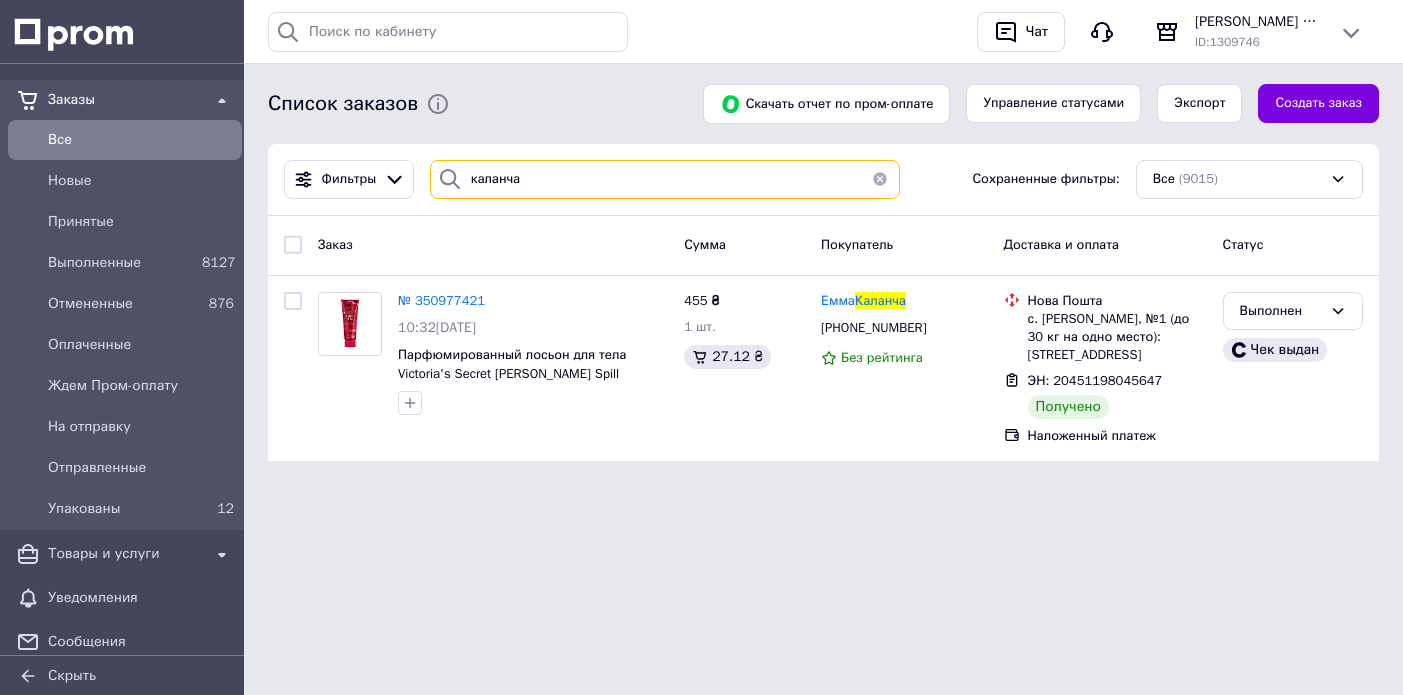 click on "каланча" at bounding box center (665, 179) 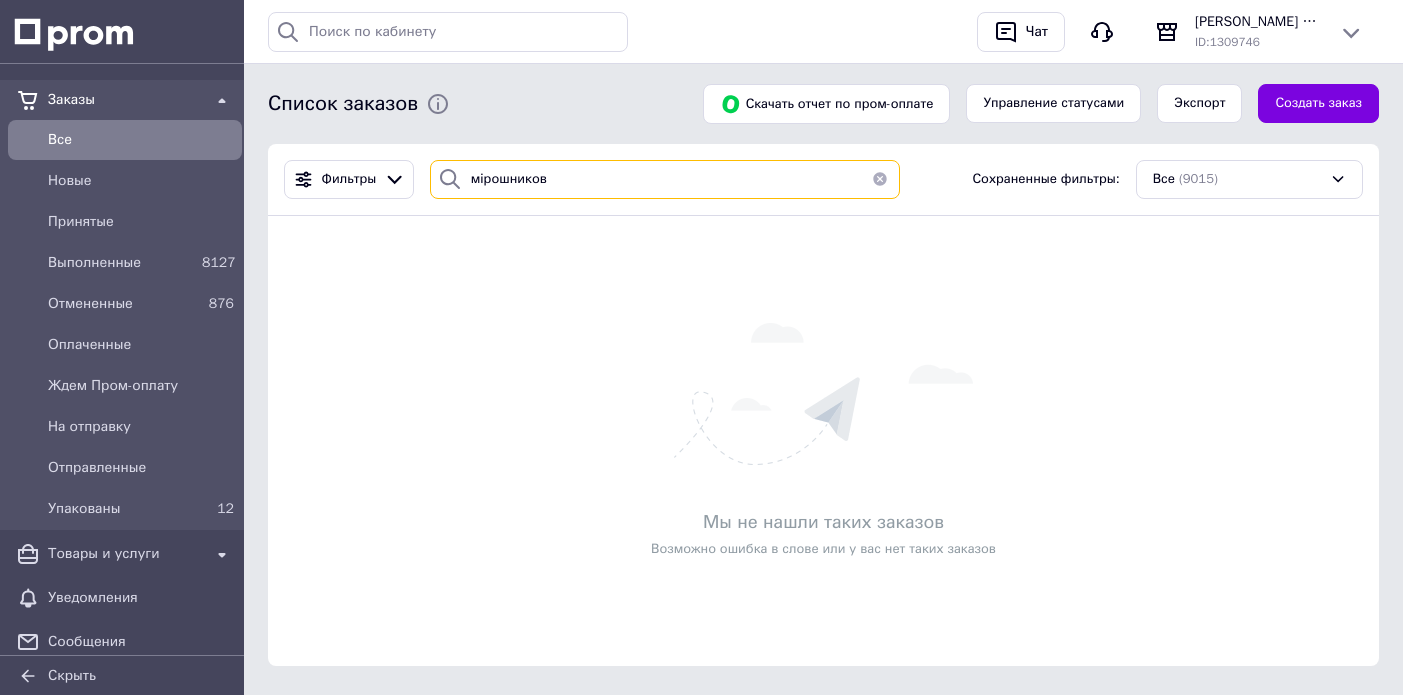 type on "мірошникова" 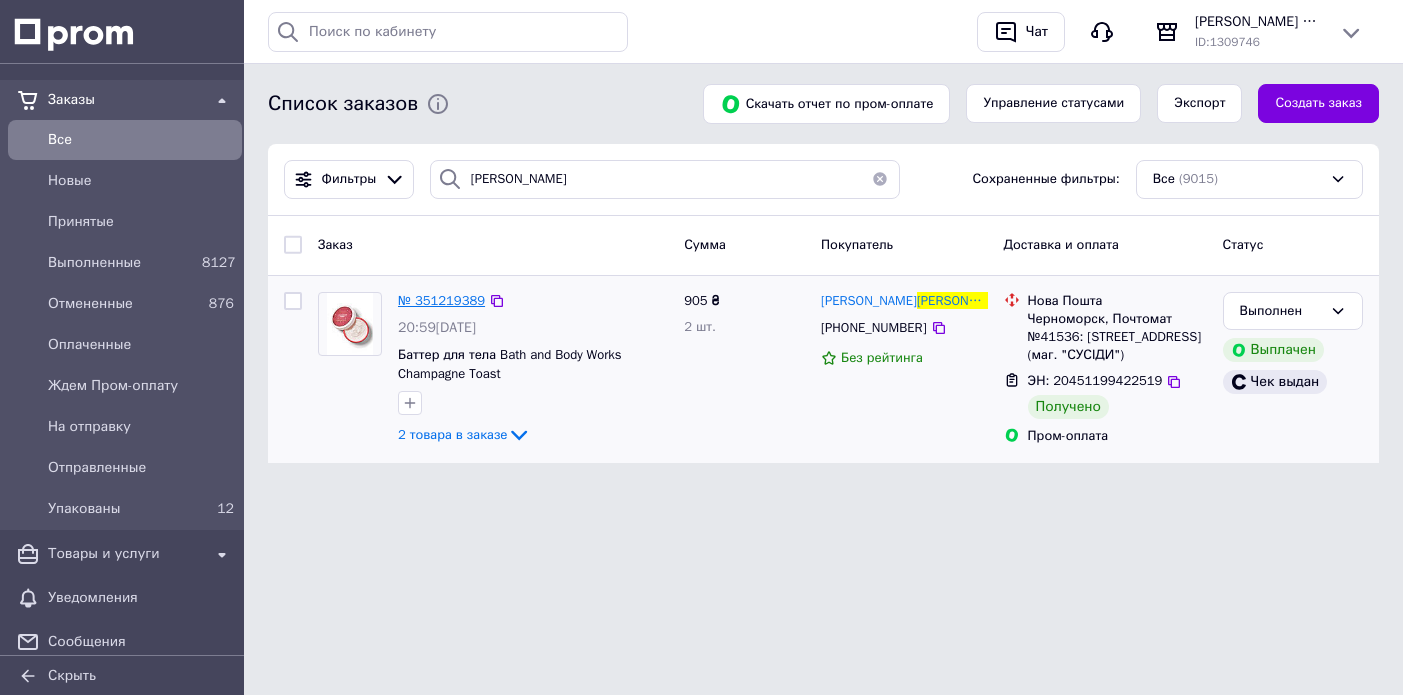 click on "№ 351219389" at bounding box center [441, 300] 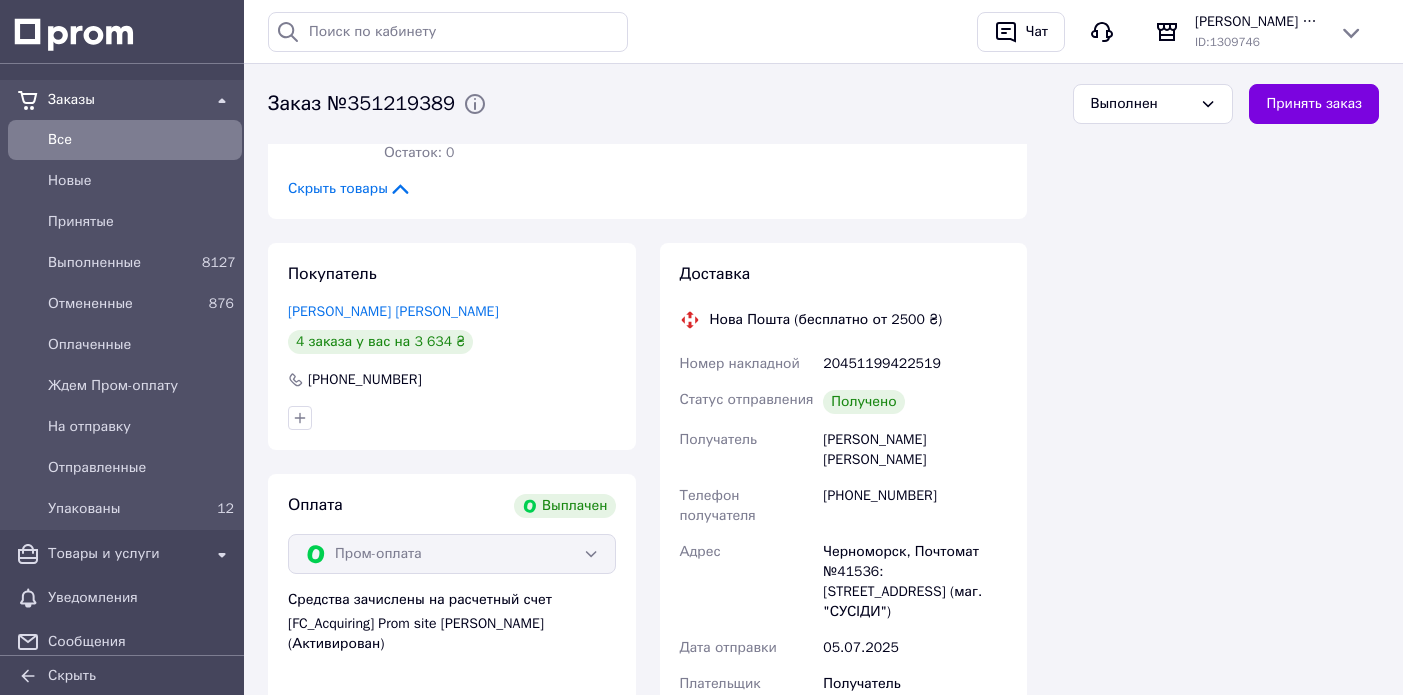 scroll, scrollTop: 386, scrollLeft: 0, axis: vertical 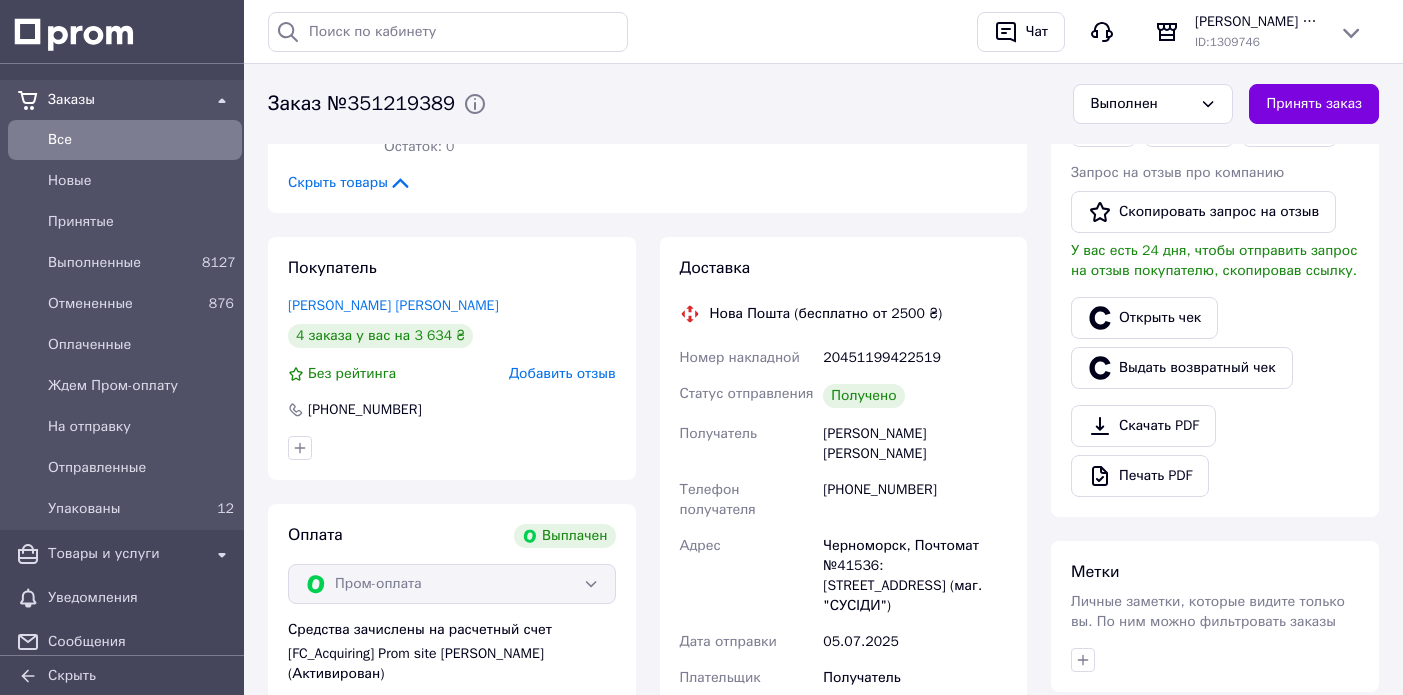 click on "Мірошникова Ангеліна" at bounding box center [915, 444] 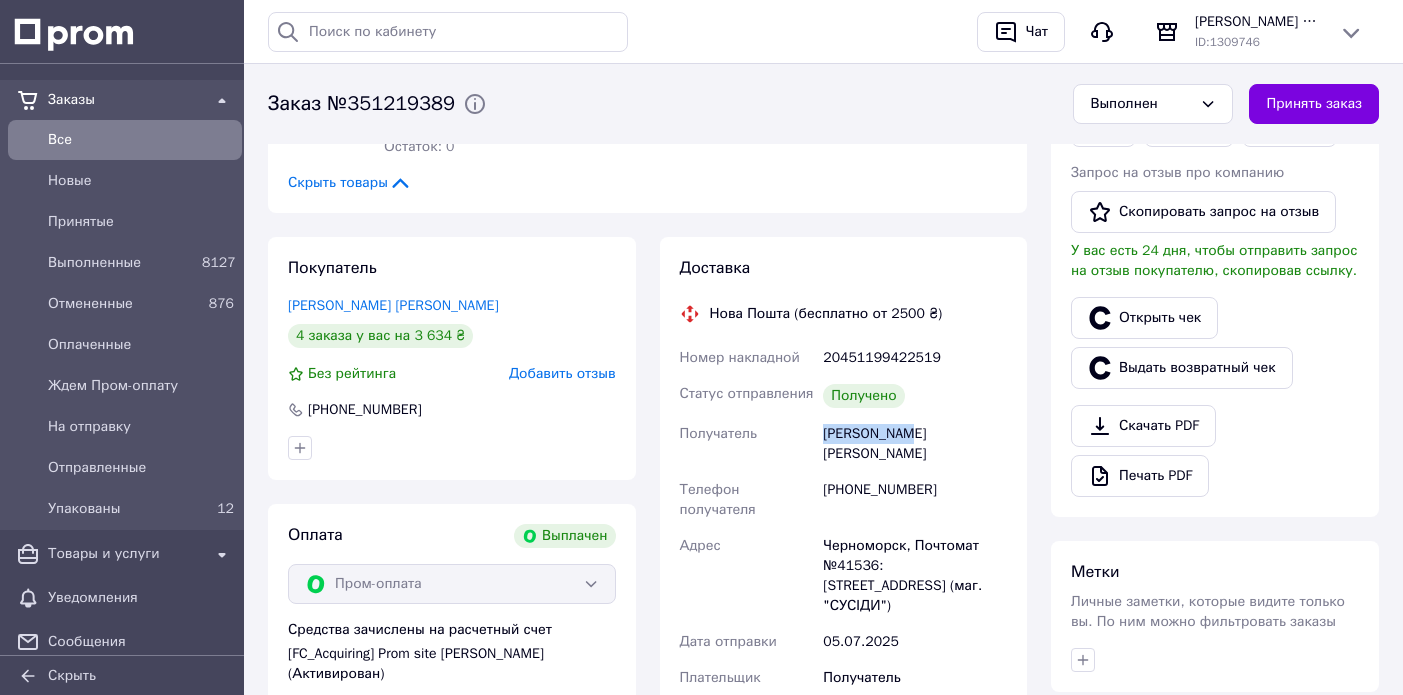 click on "Мірошникова Ангеліна" at bounding box center (915, 444) 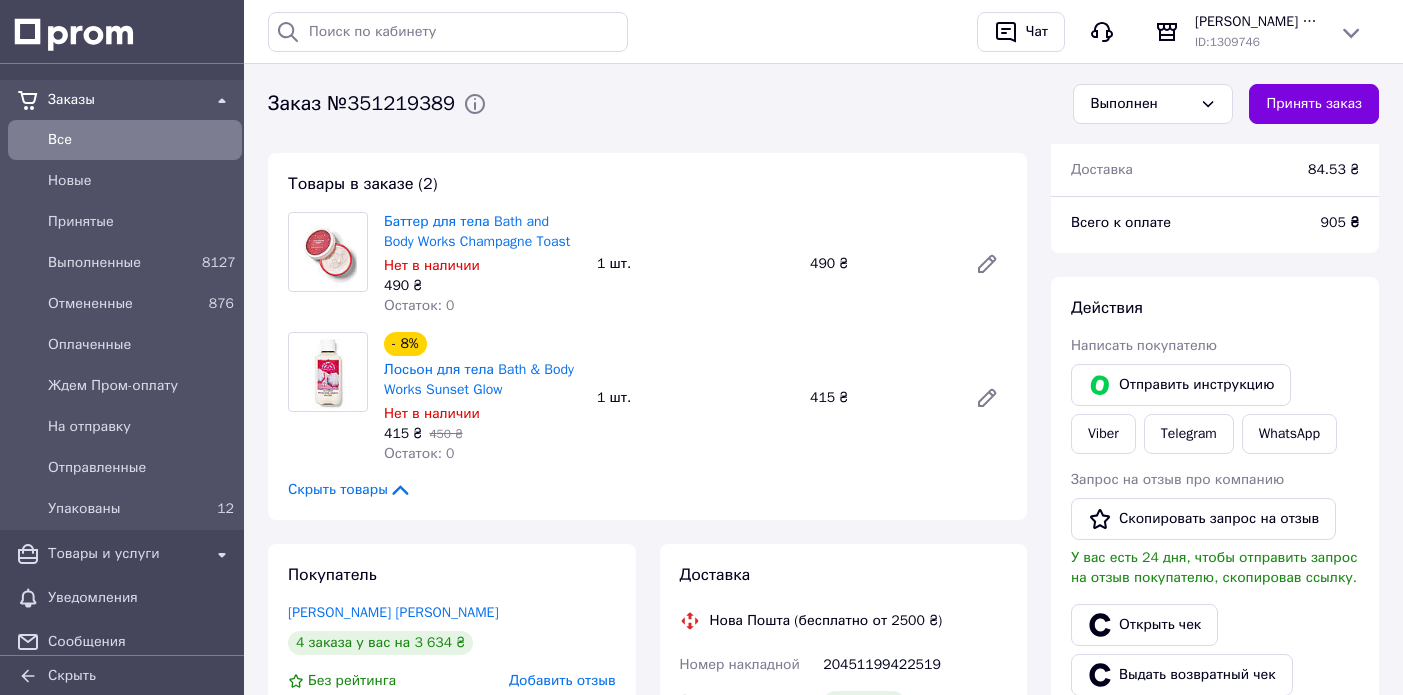 scroll, scrollTop: 38, scrollLeft: 0, axis: vertical 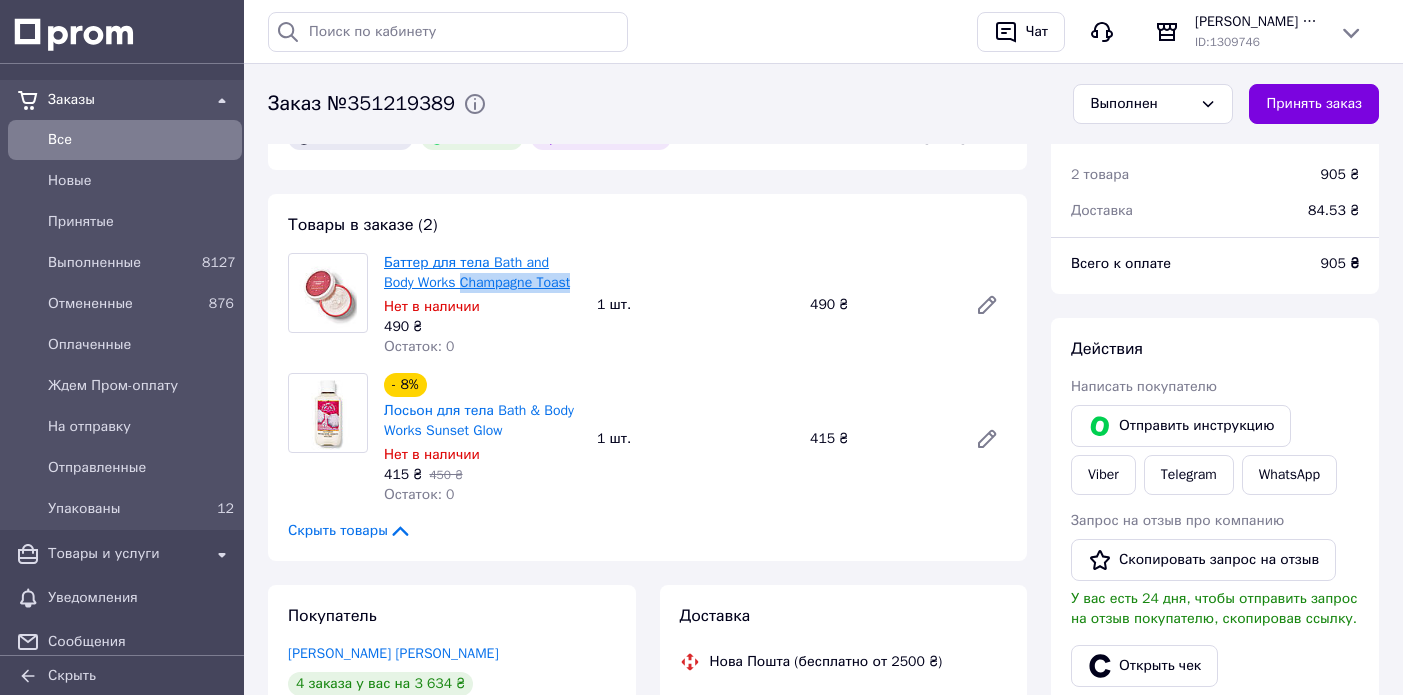 drag, startPoint x: 469, startPoint y: 298, endPoint x: 468, endPoint y: 280, distance: 18.027756 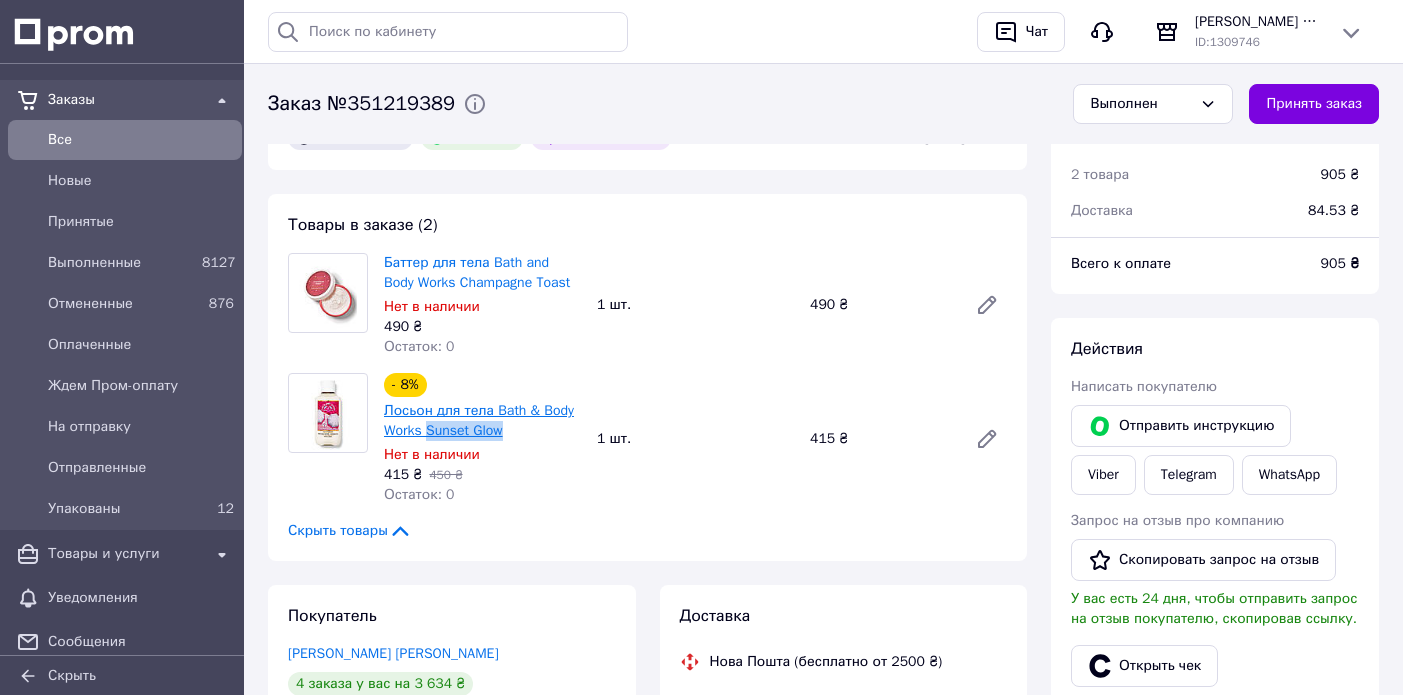 drag, startPoint x: 518, startPoint y: 449, endPoint x: 429, endPoint y: 450, distance: 89.005615 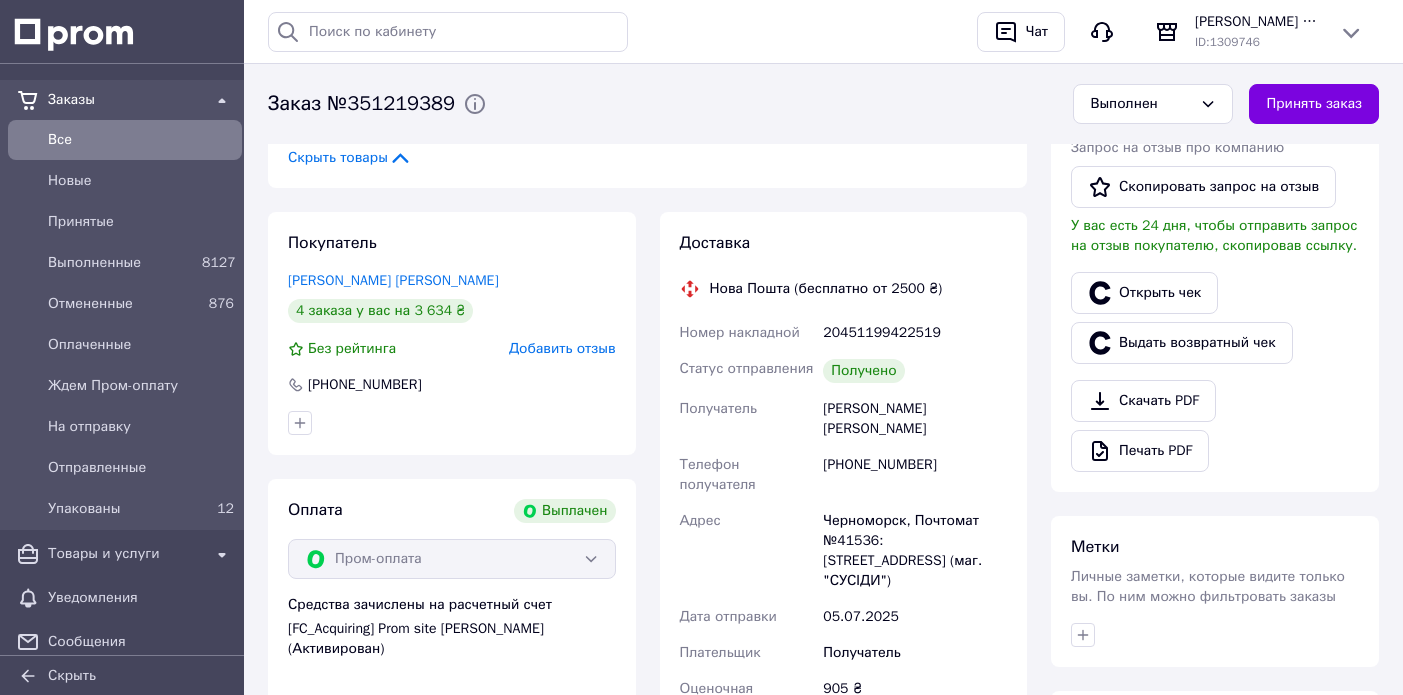 scroll, scrollTop: 420, scrollLeft: 0, axis: vertical 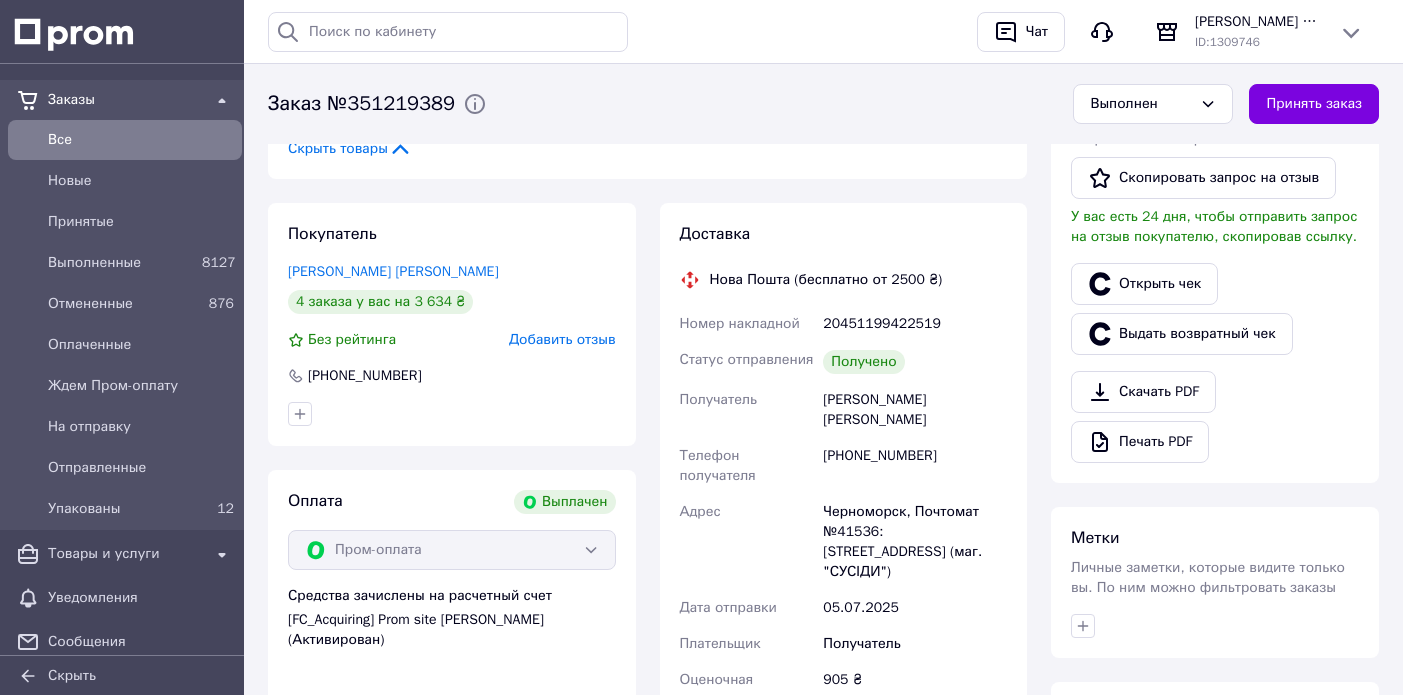 click on "Добавить отзыв" at bounding box center [562, 339] 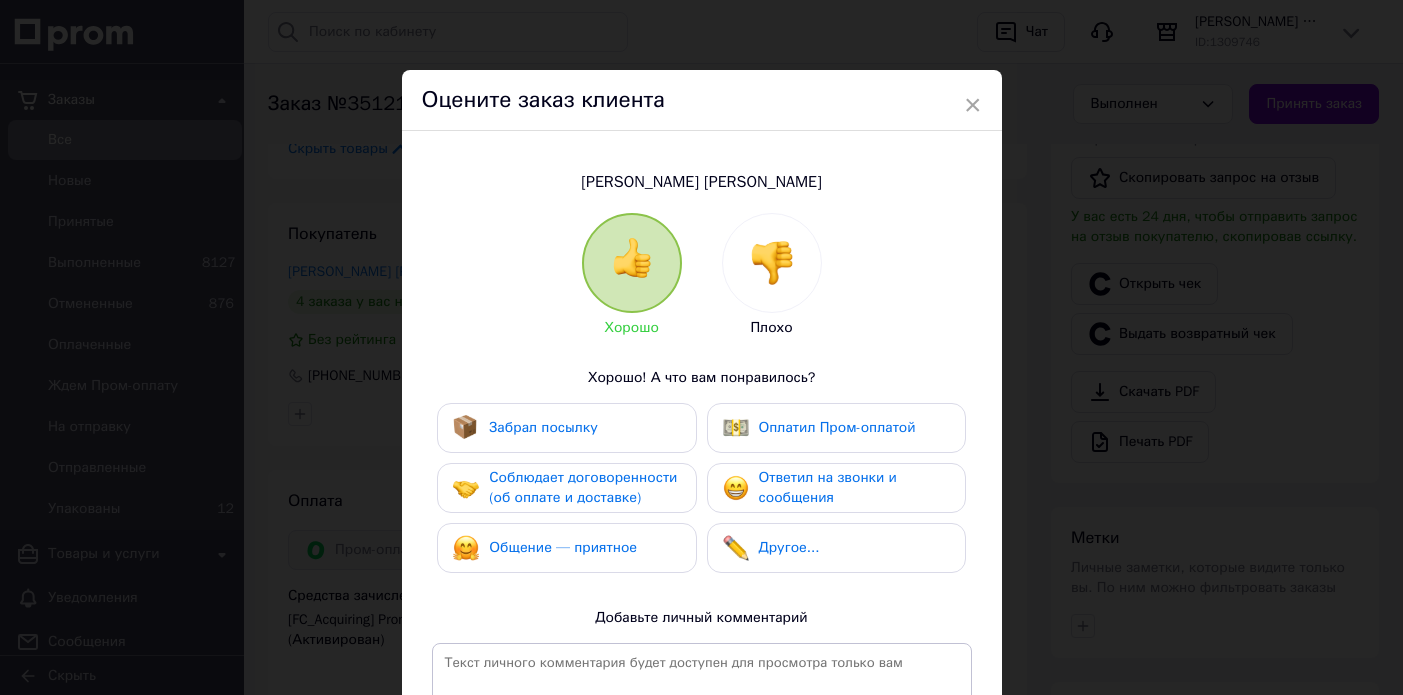 click on "Забрал посылку" at bounding box center [543, 427] 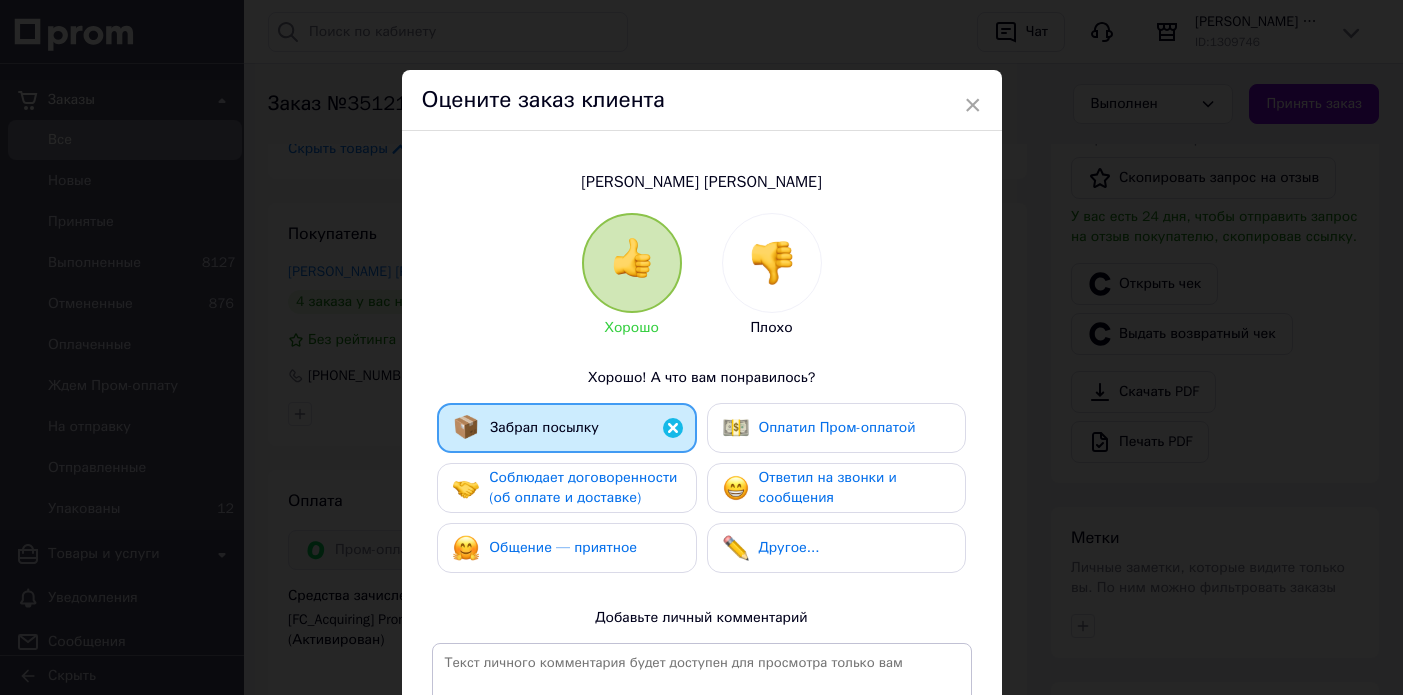 click on "Хорошо Плохо Хорошо! А что вам понравилось? Забрал посылку Оплатил Пром-оплатой Соблюдает договоренности (об оплате и доставке) Ответил на звонки и сообщения Общение — приятное Другое... Добавьте личный комментарий 0   из   500" at bounding box center (702, 520) 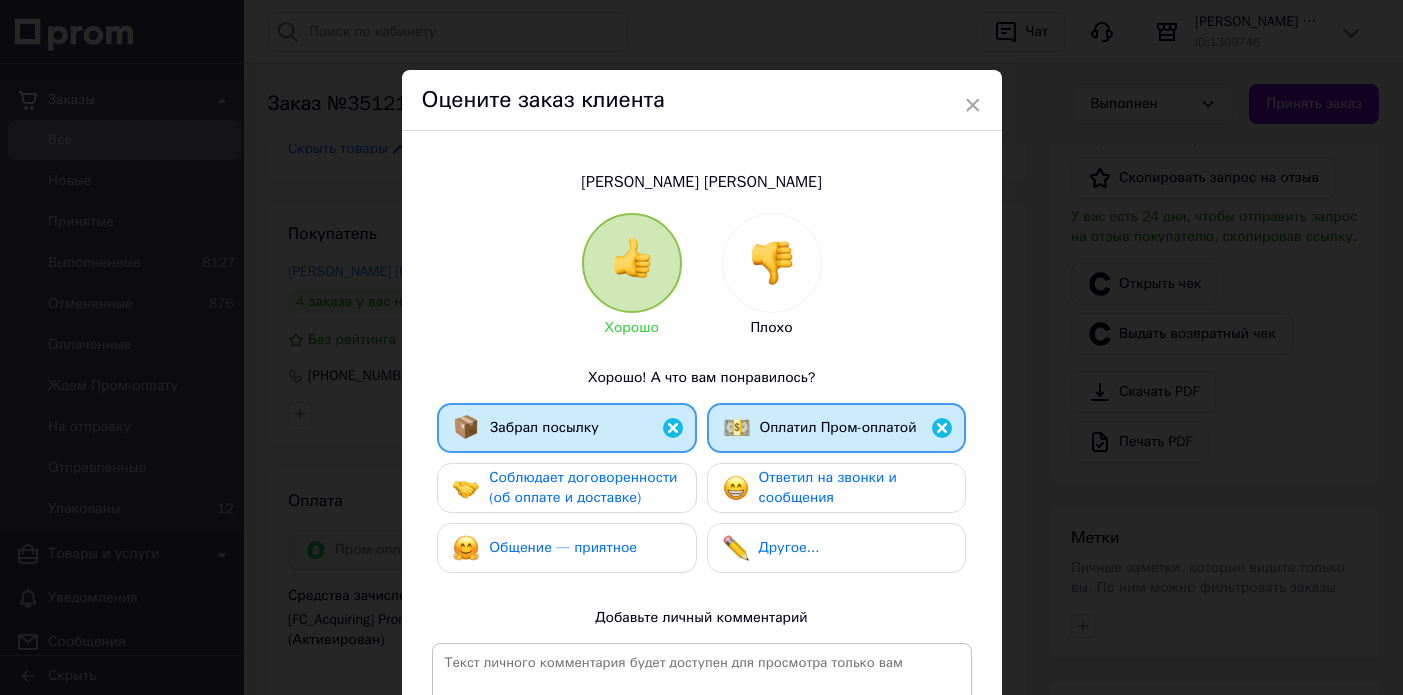 click on "Соблюдает договоренности (об оплате и доставке)" at bounding box center [584, 488] 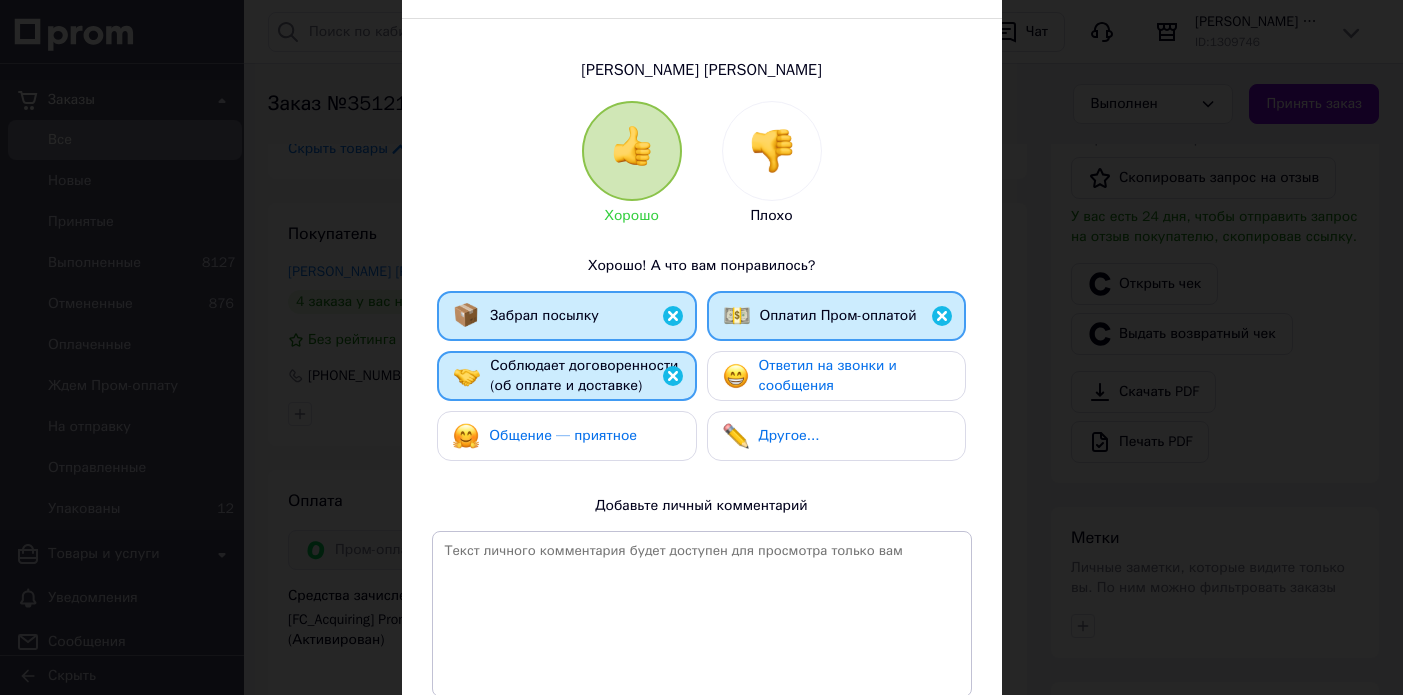 scroll, scrollTop: 209, scrollLeft: 0, axis: vertical 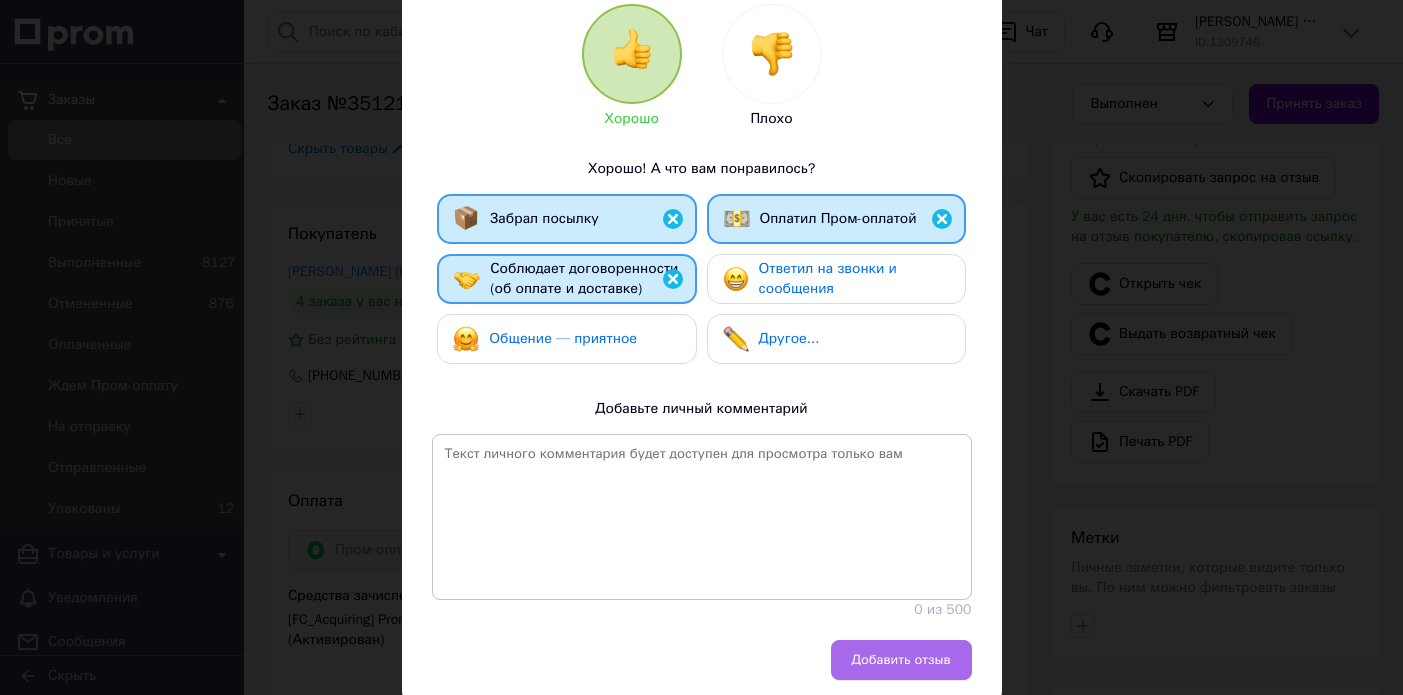 click on "Добавить отзыв" at bounding box center (901, 660) 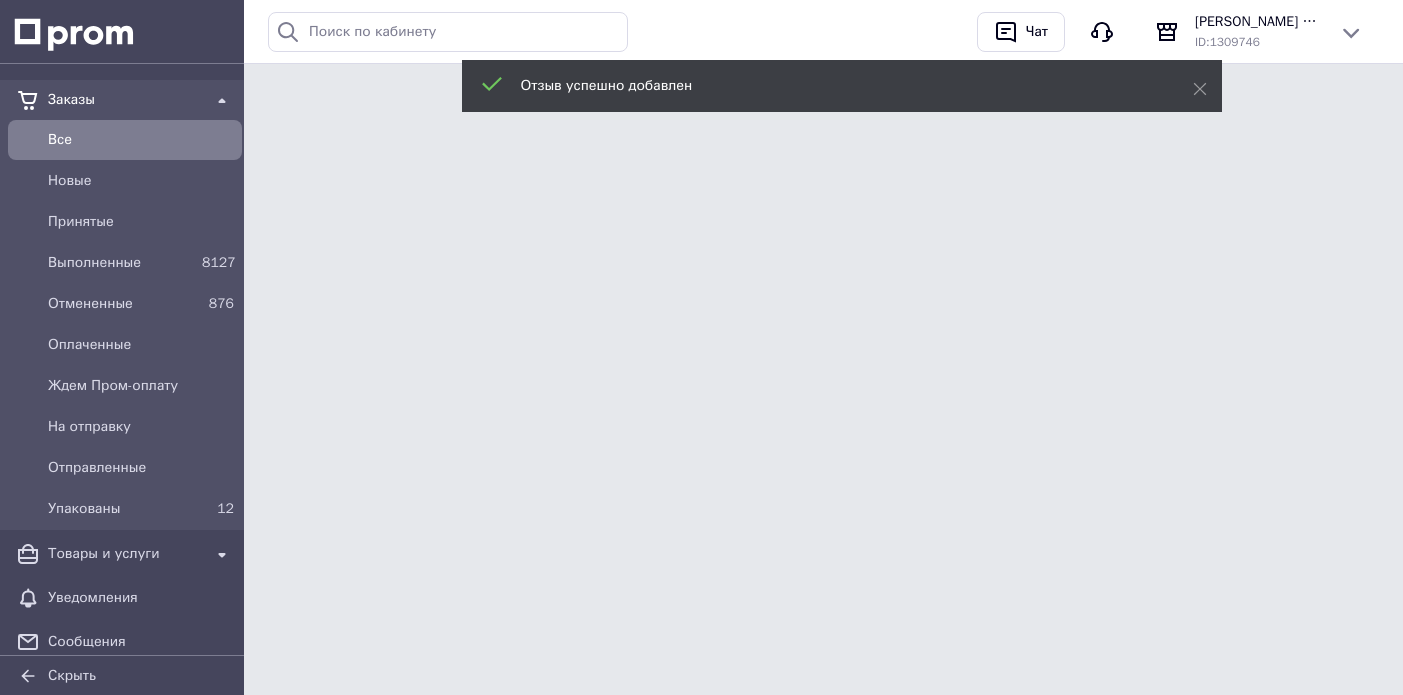 scroll, scrollTop: 0, scrollLeft: 0, axis: both 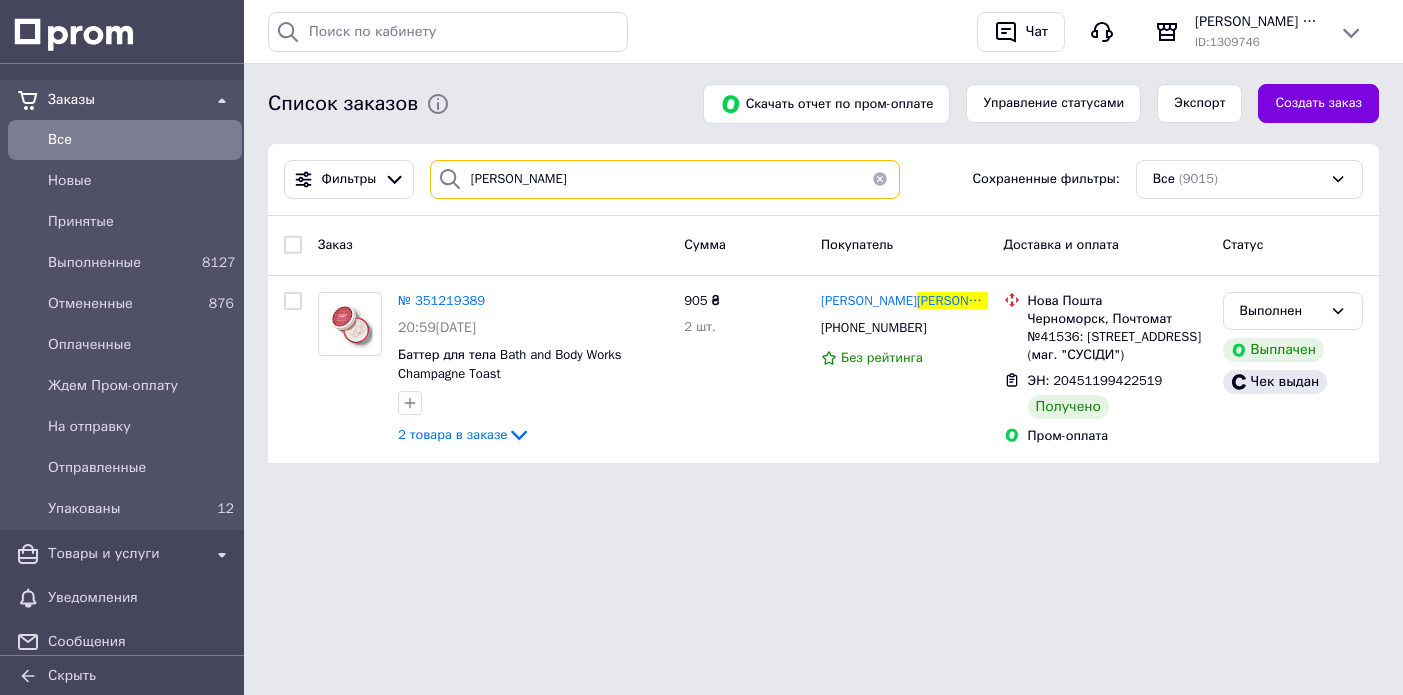 click on "мірошникова" at bounding box center (665, 179) 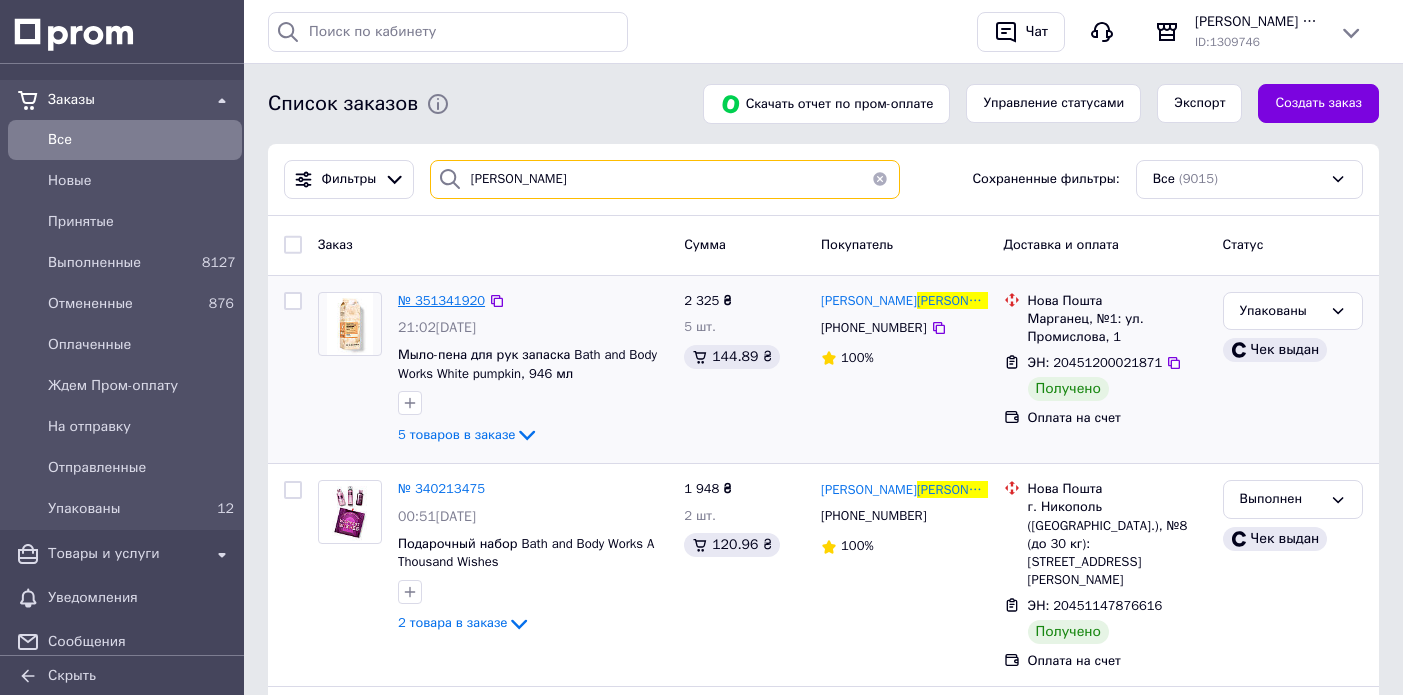 type on "балабекян" 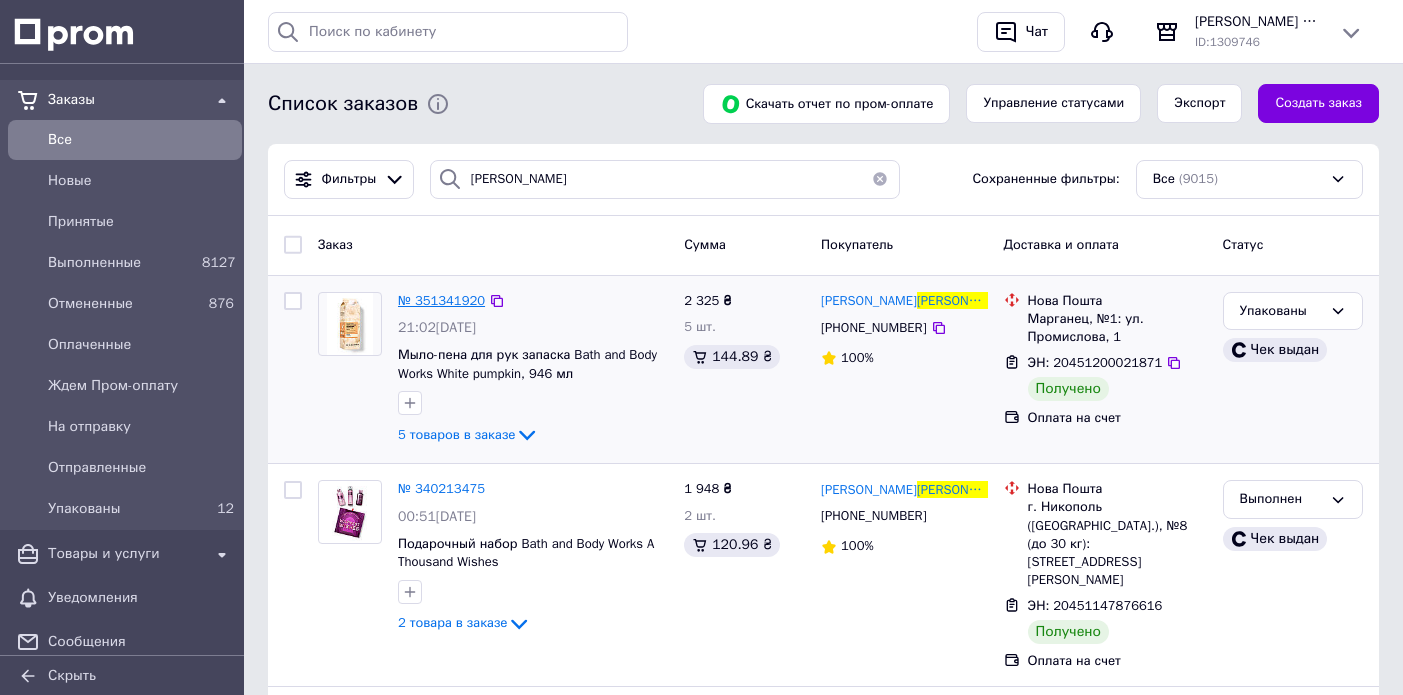 click on "№ 351341920" at bounding box center [441, 300] 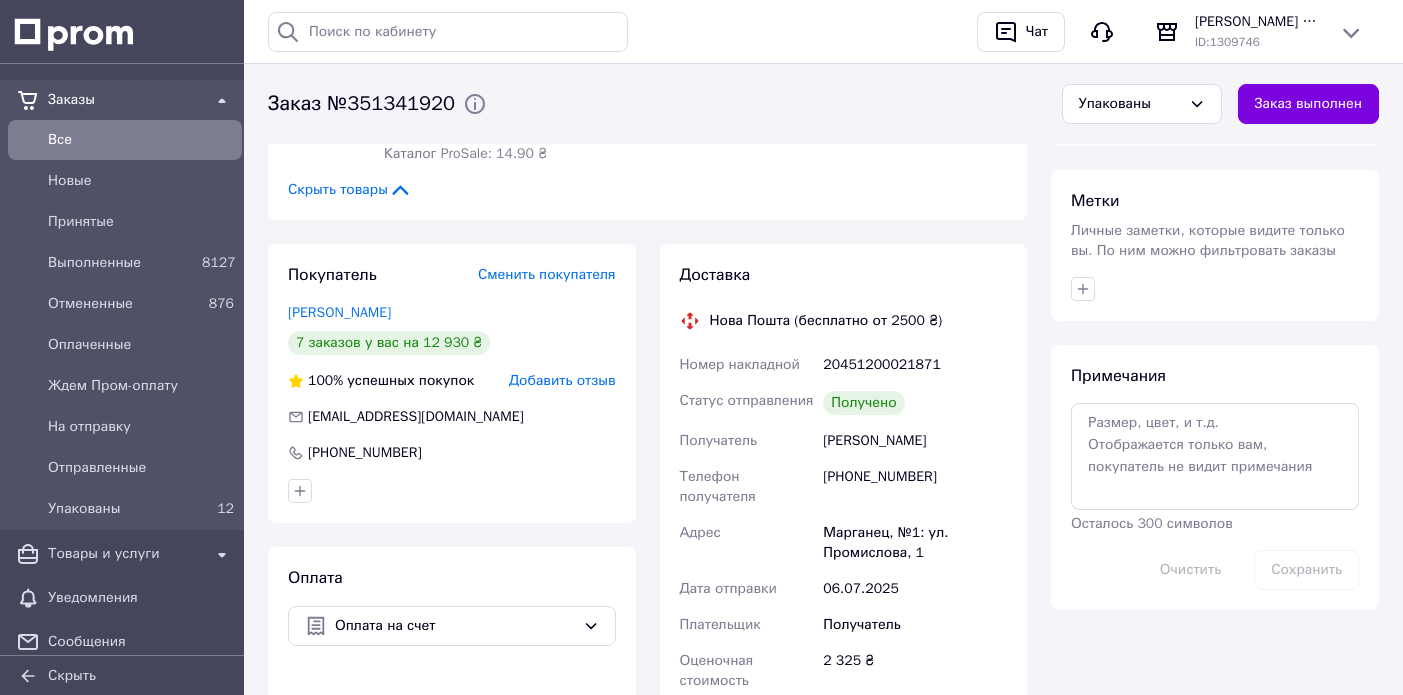 scroll, scrollTop: 935, scrollLeft: 0, axis: vertical 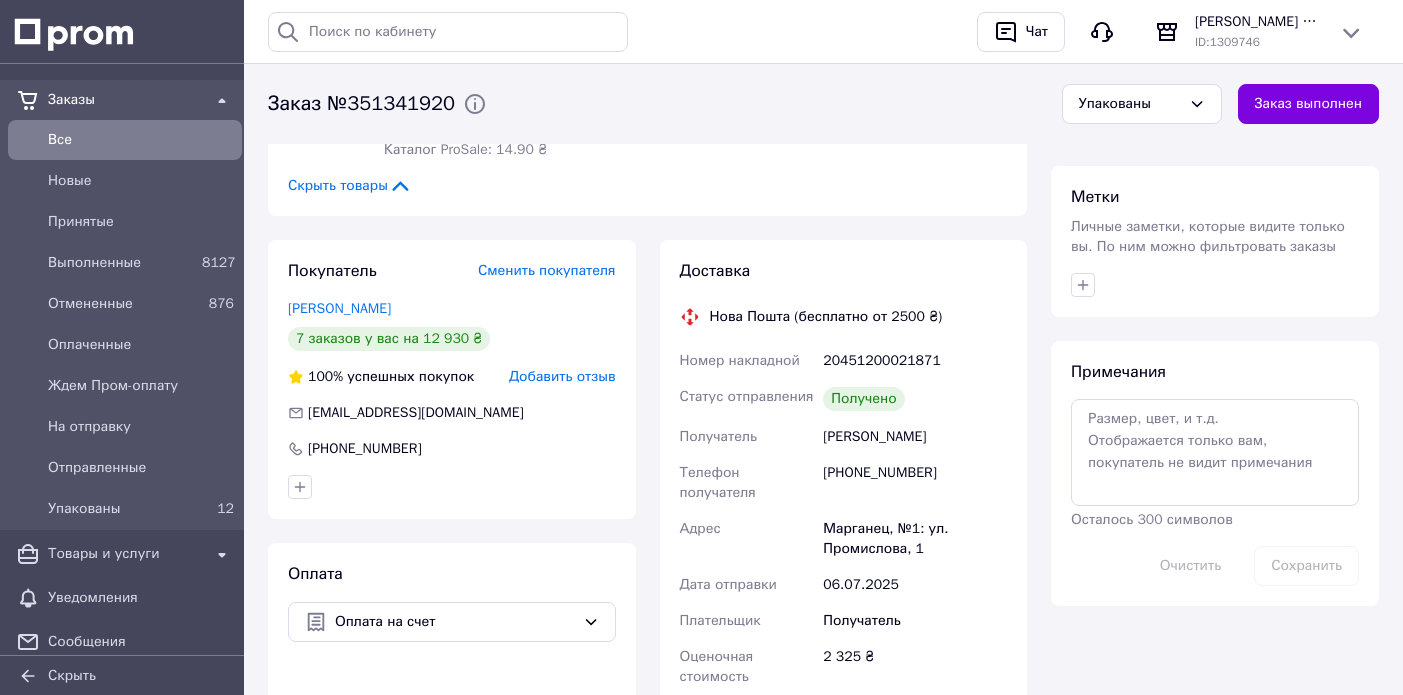click on "Балабекян Яна" at bounding box center [915, 437] 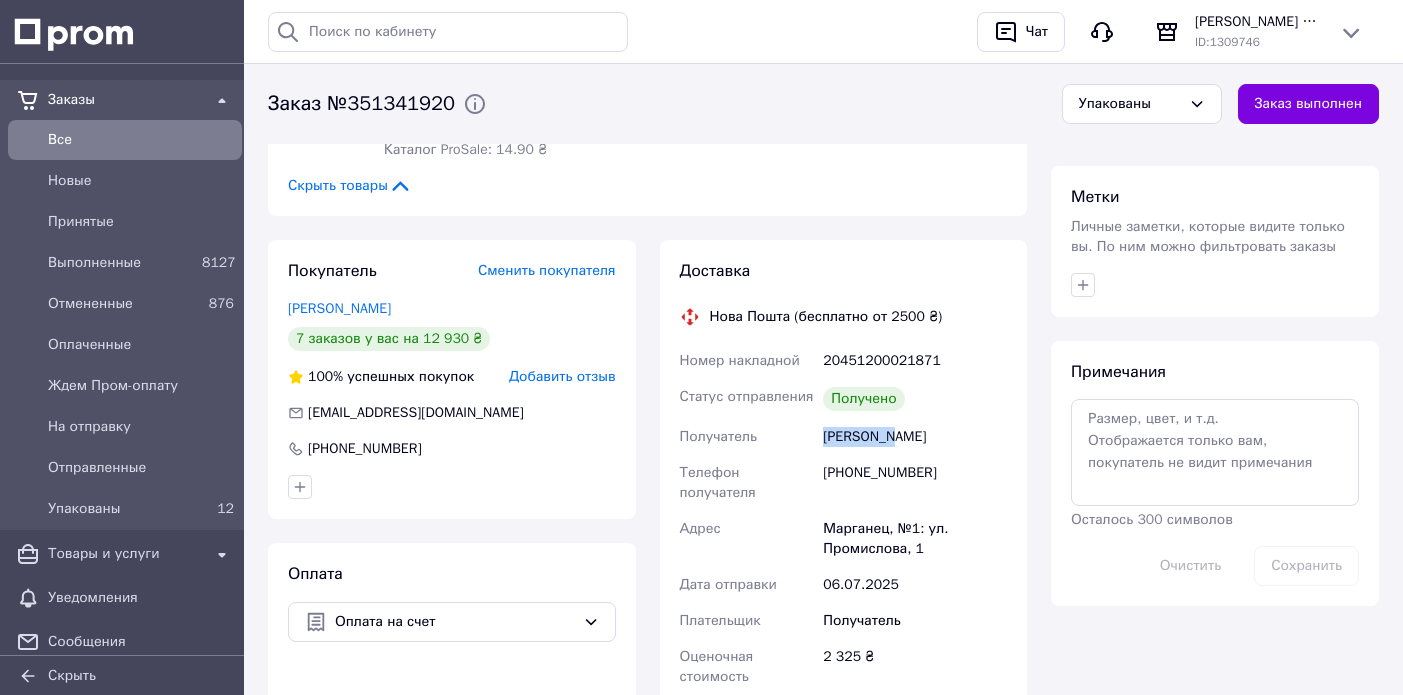 click on "Балабекян Яна" at bounding box center [915, 437] 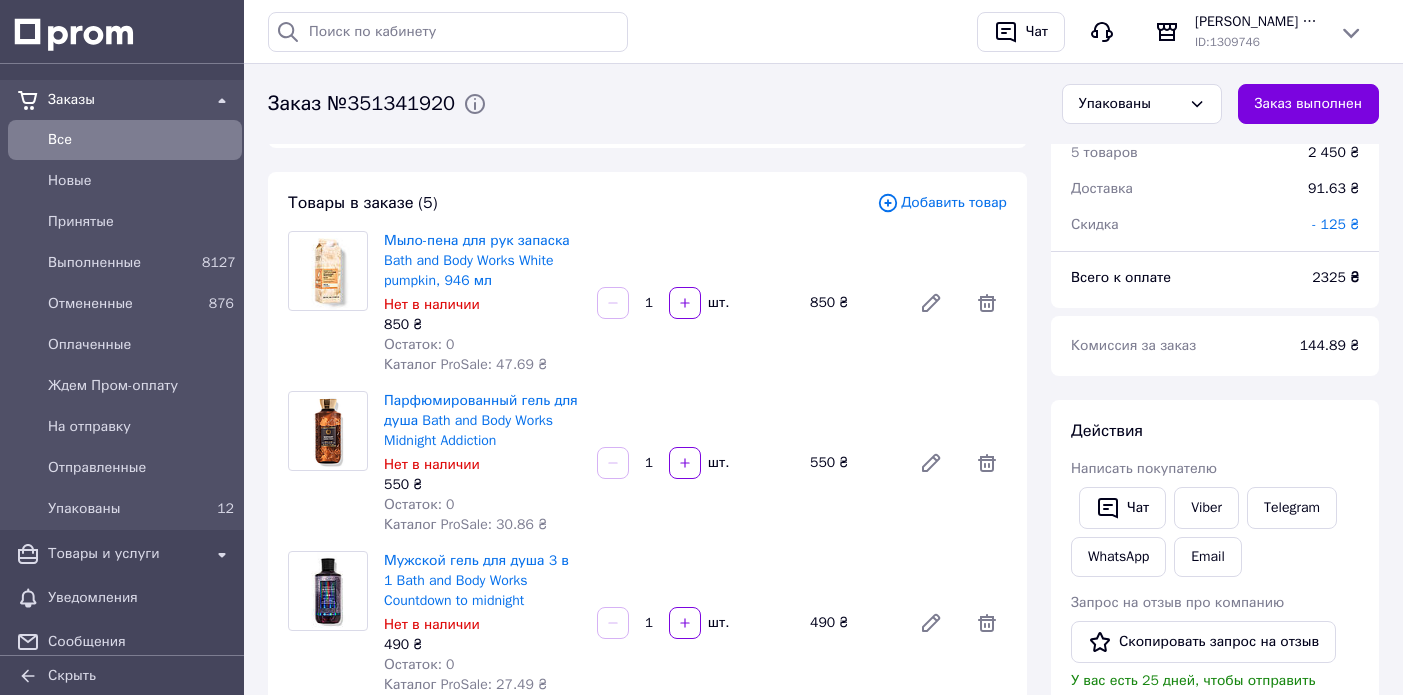 scroll, scrollTop: 62, scrollLeft: 0, axis: vertical 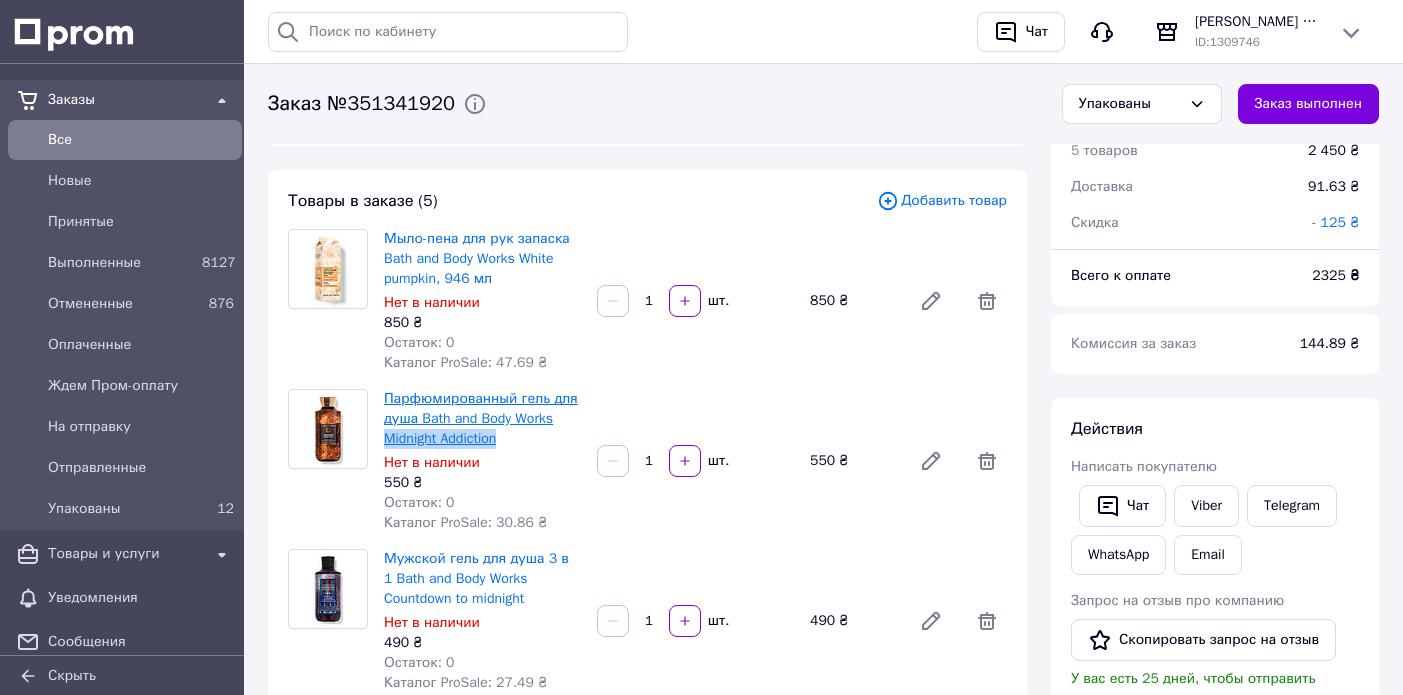 drag, startPoint x: 513, startPoint y: 438, endPoint x: 387, endPoint y: 438, distance: 126 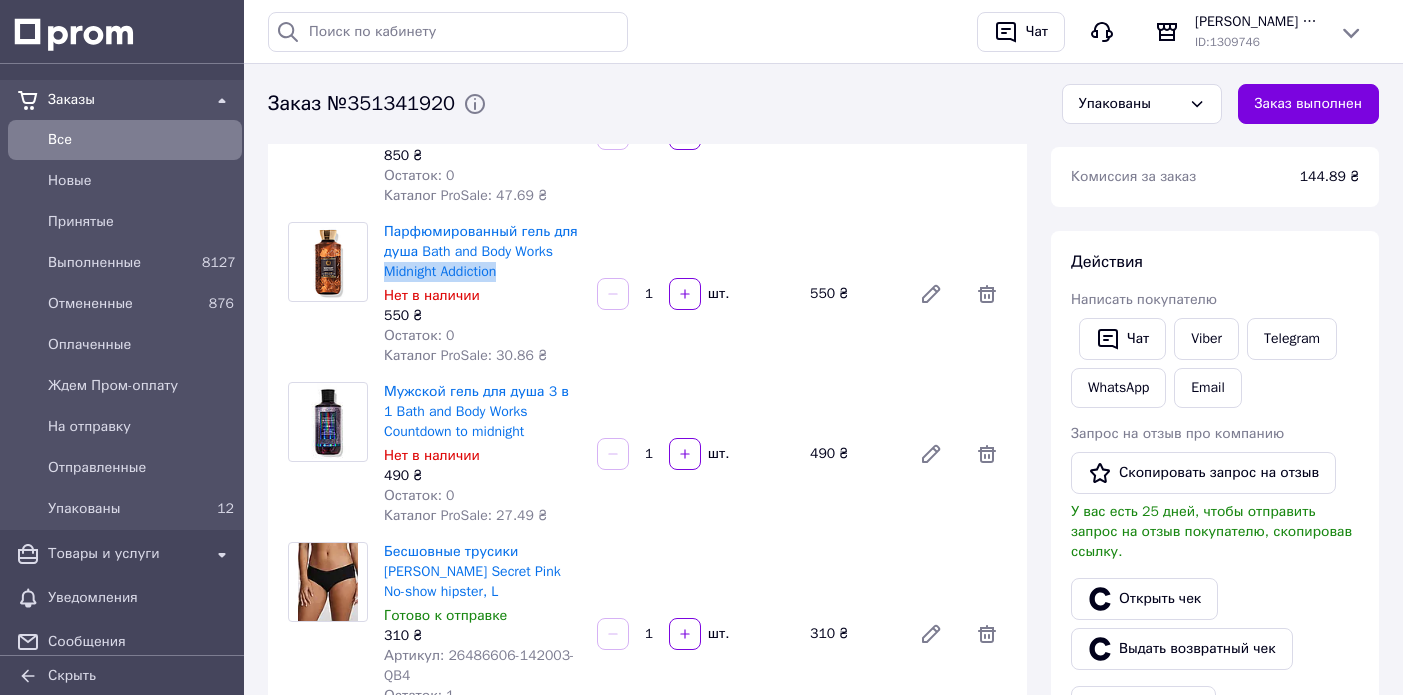 scroll, scrollTop: 246, scrollLeft: 0, axis: vertical 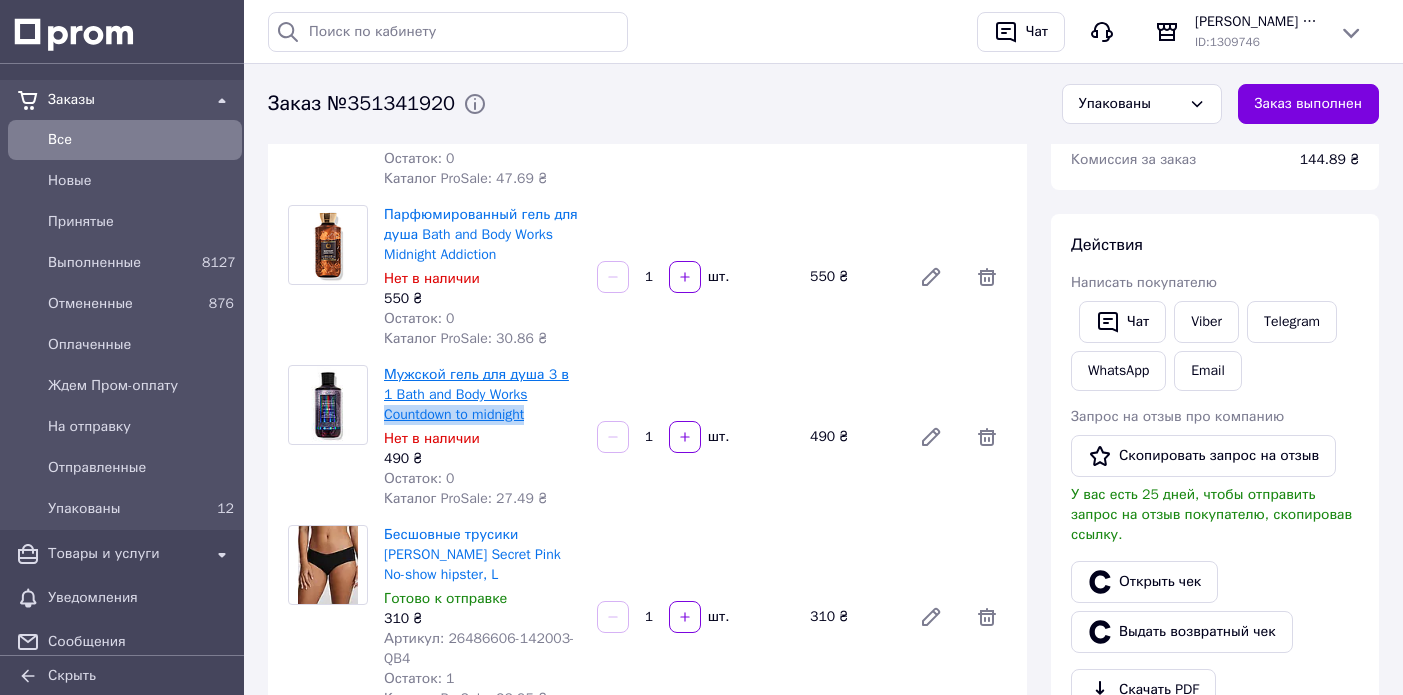 drag, startPoint x: 542, startPoint y: 411, endPoint x: 387, endPoint y: 413, distance: 155.01291 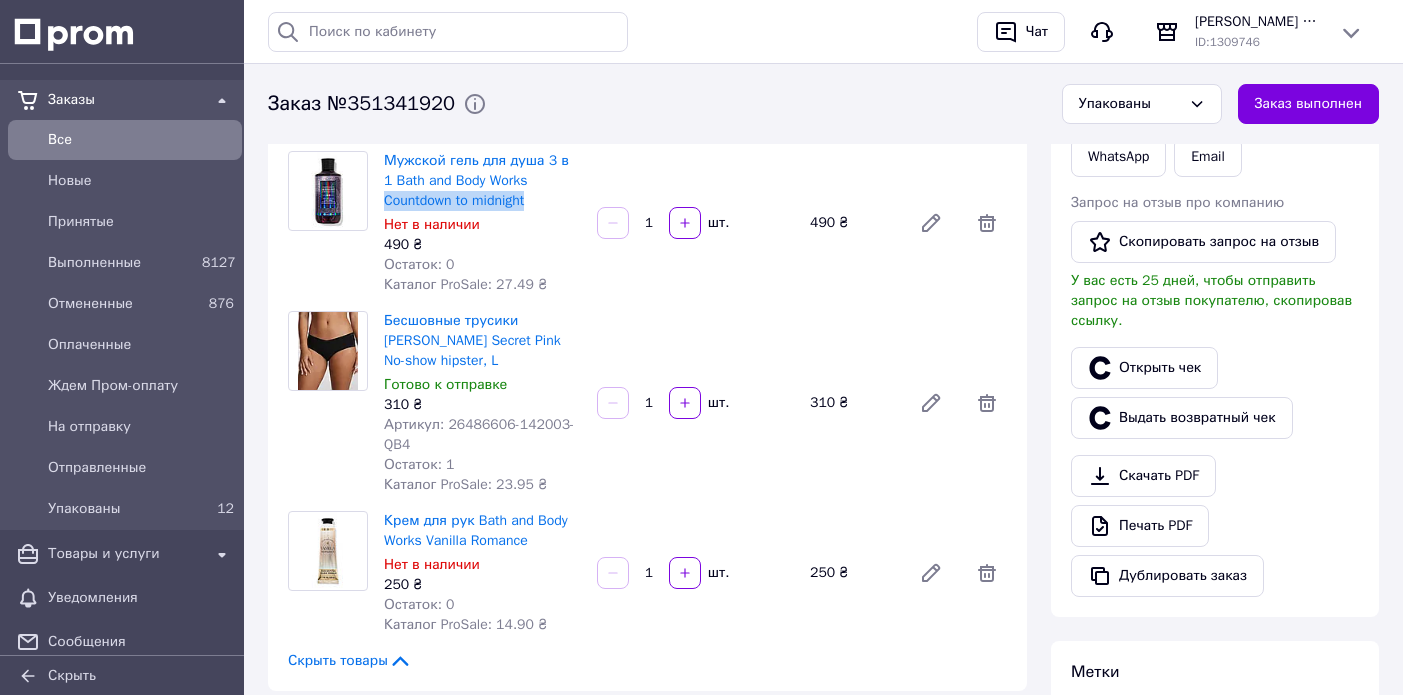 scroll, scrollTop: 519, scrollLeft: 0, axis: vertical 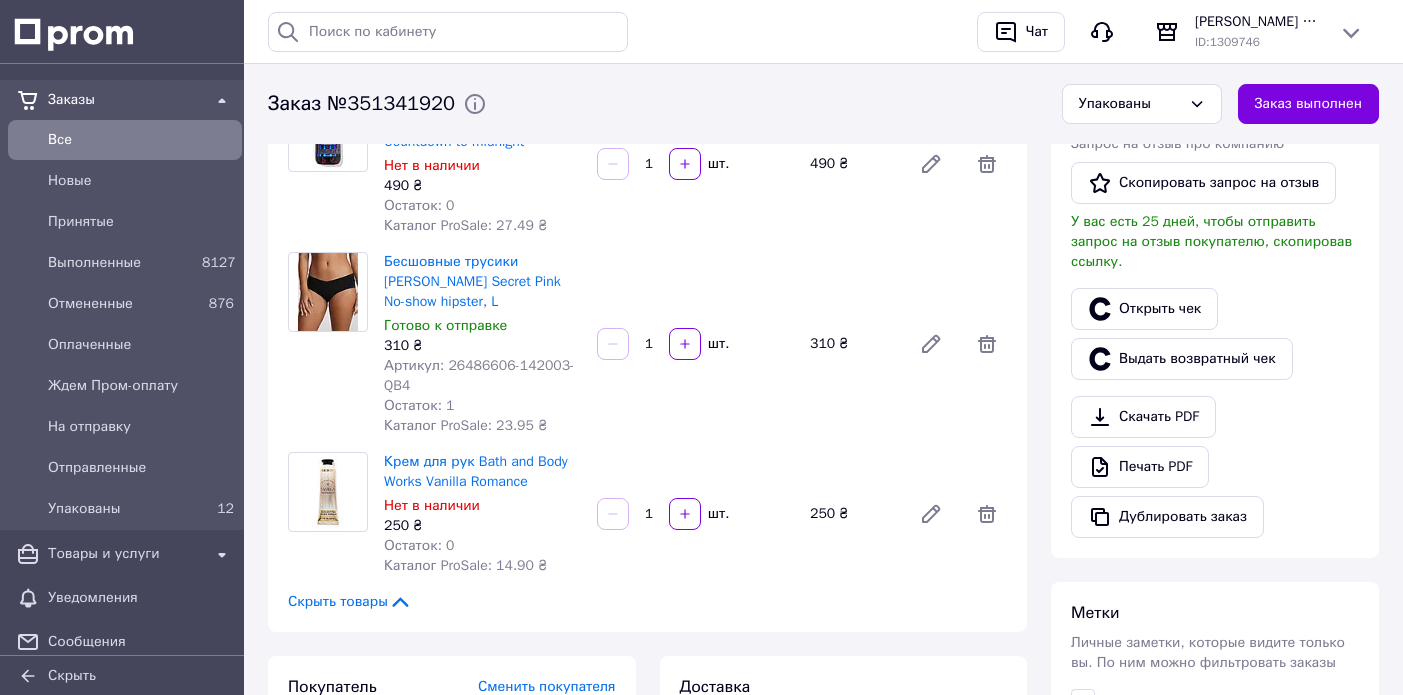 click on "Артикул: 26486606-142003-QB4" at bounding box center (479, 375) 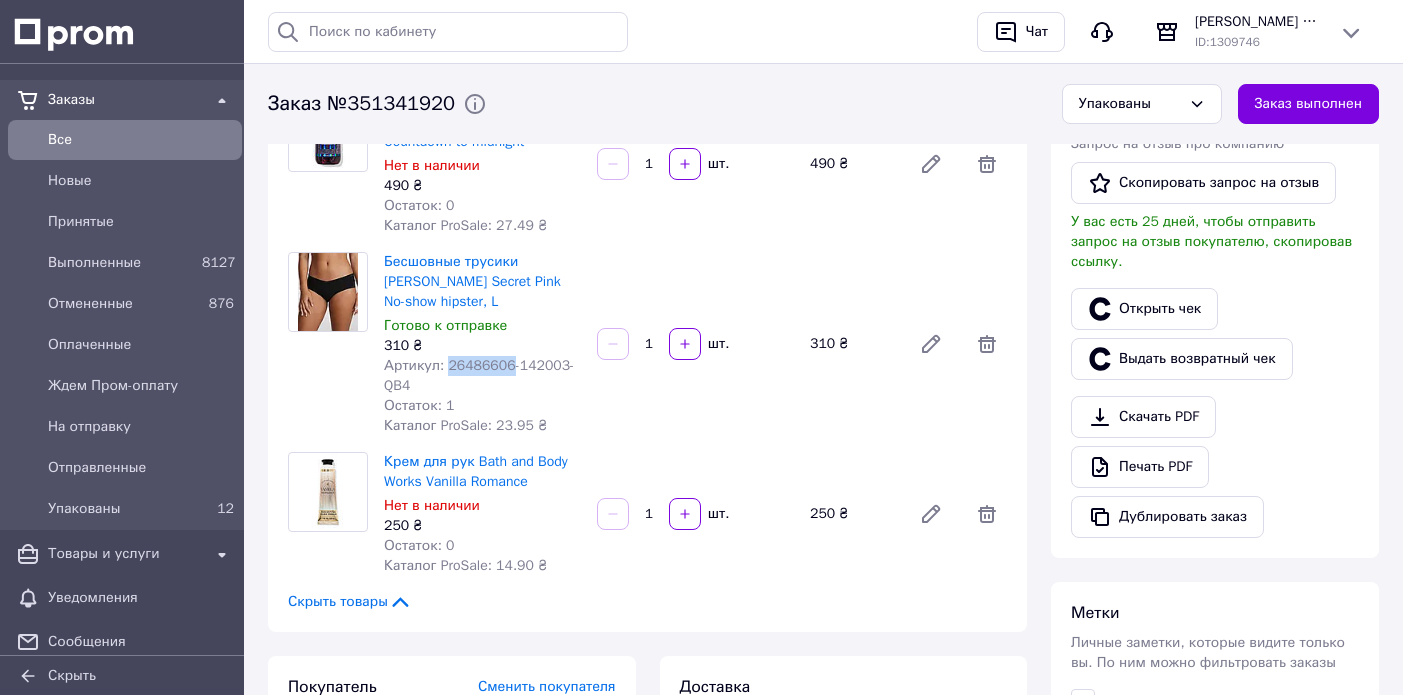 click on "Артикул: 26486606-142003-QB4" at bounding box center (479, 375) 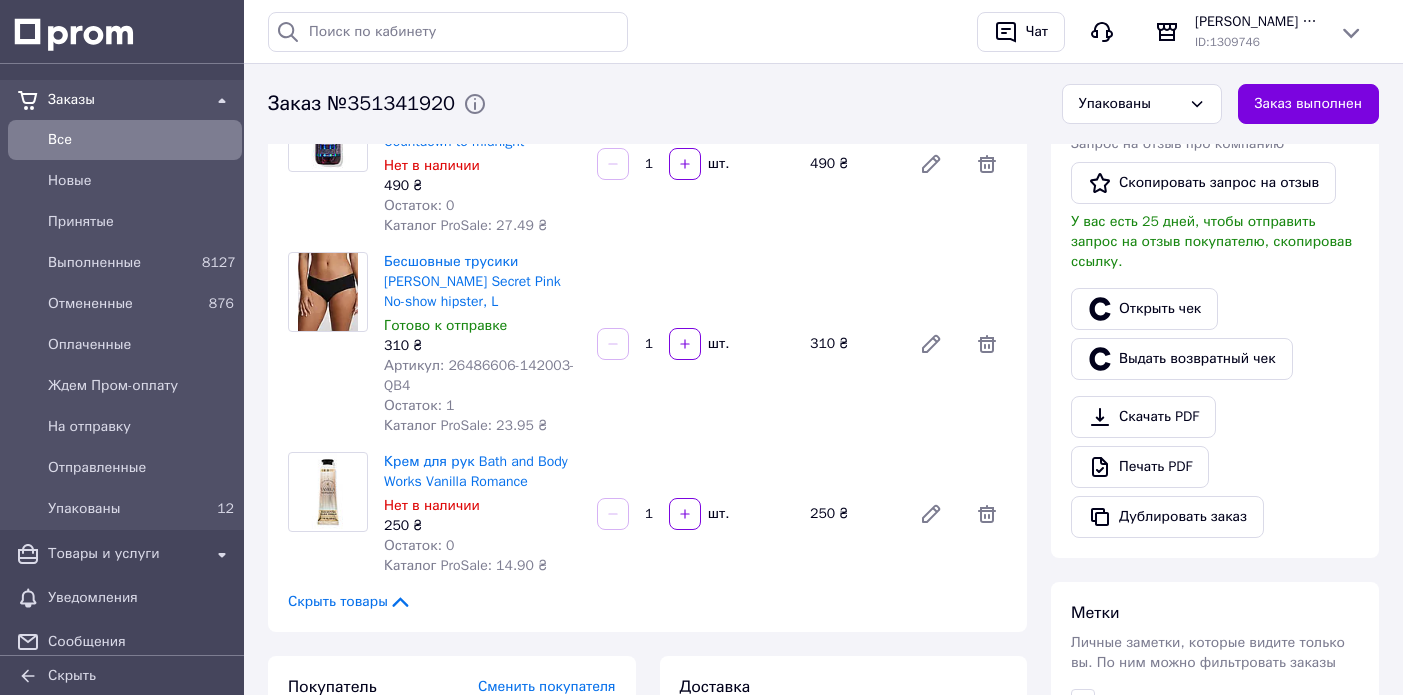 click on "Артикул: 26486606-142003-QB4" at bounding box center (479, 375) 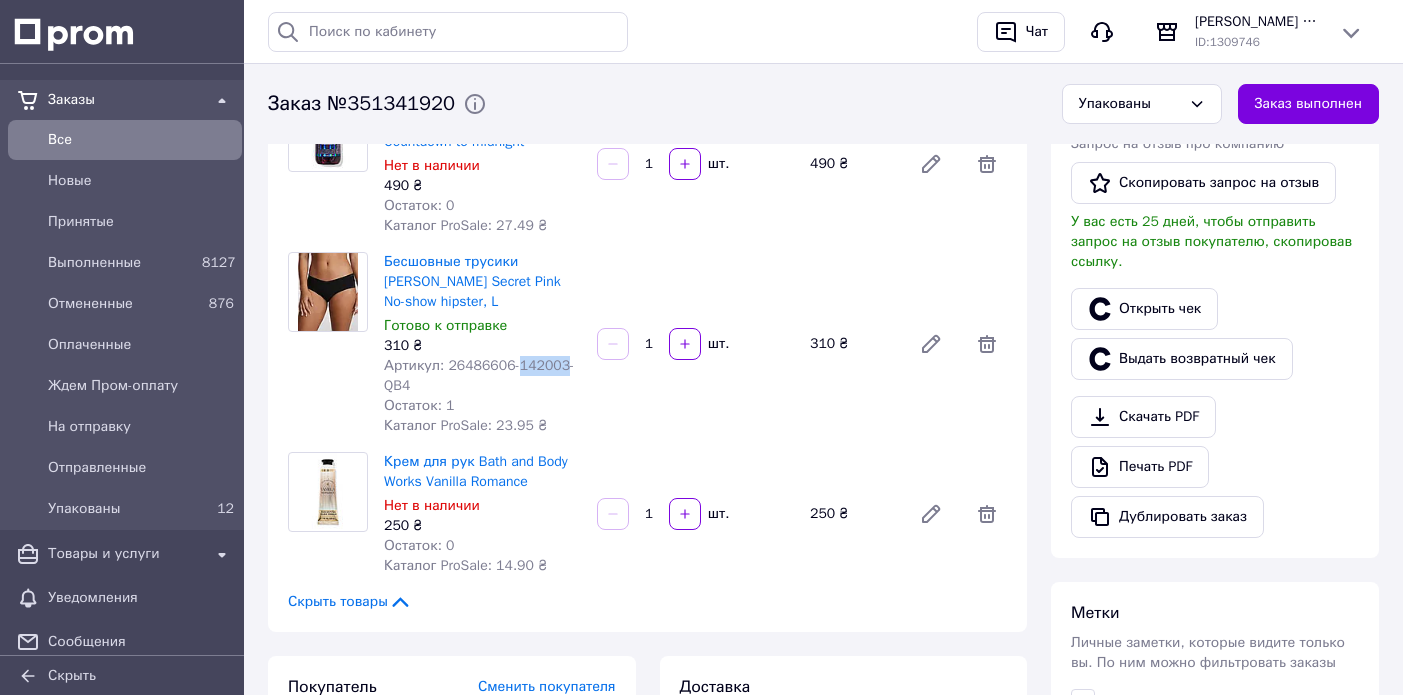click on "Артикул: 26486606-142003-QB4" at bounding box center [479, 375] 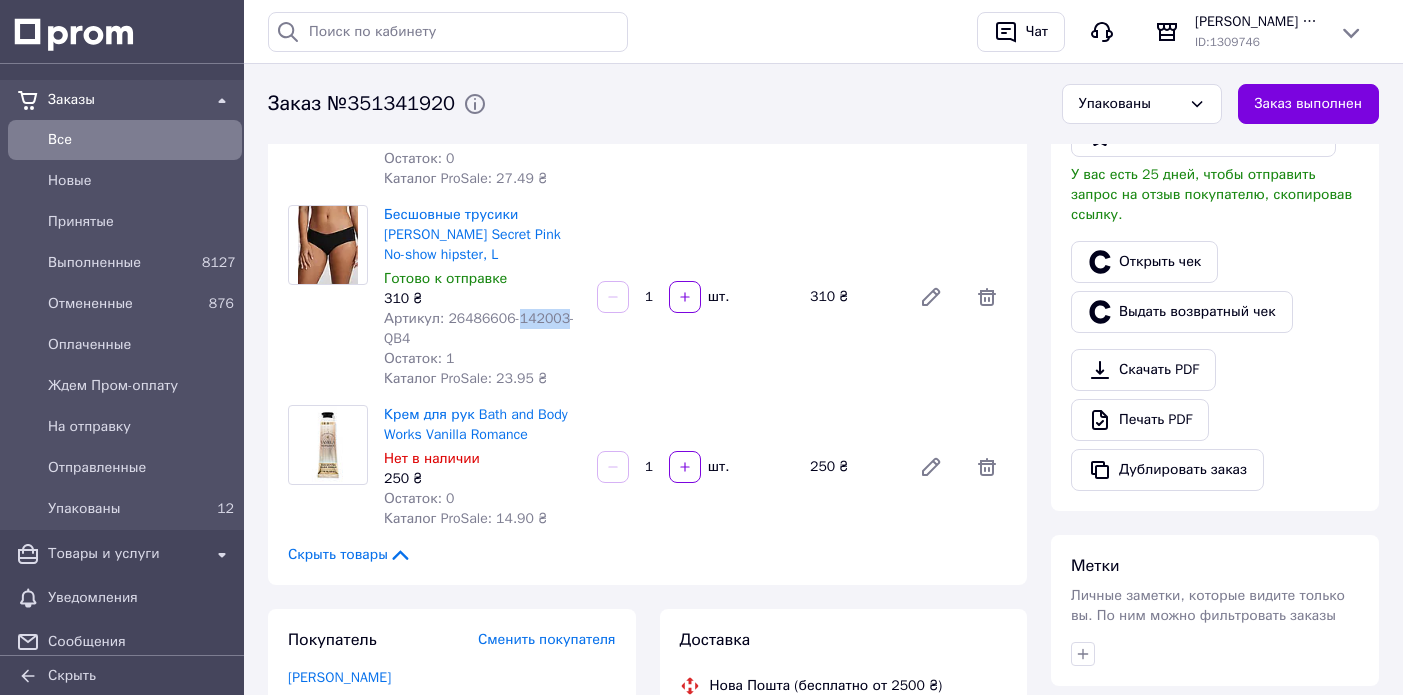 scroll, scrollTop: 570, scrollLeft: 0, axis: vertical 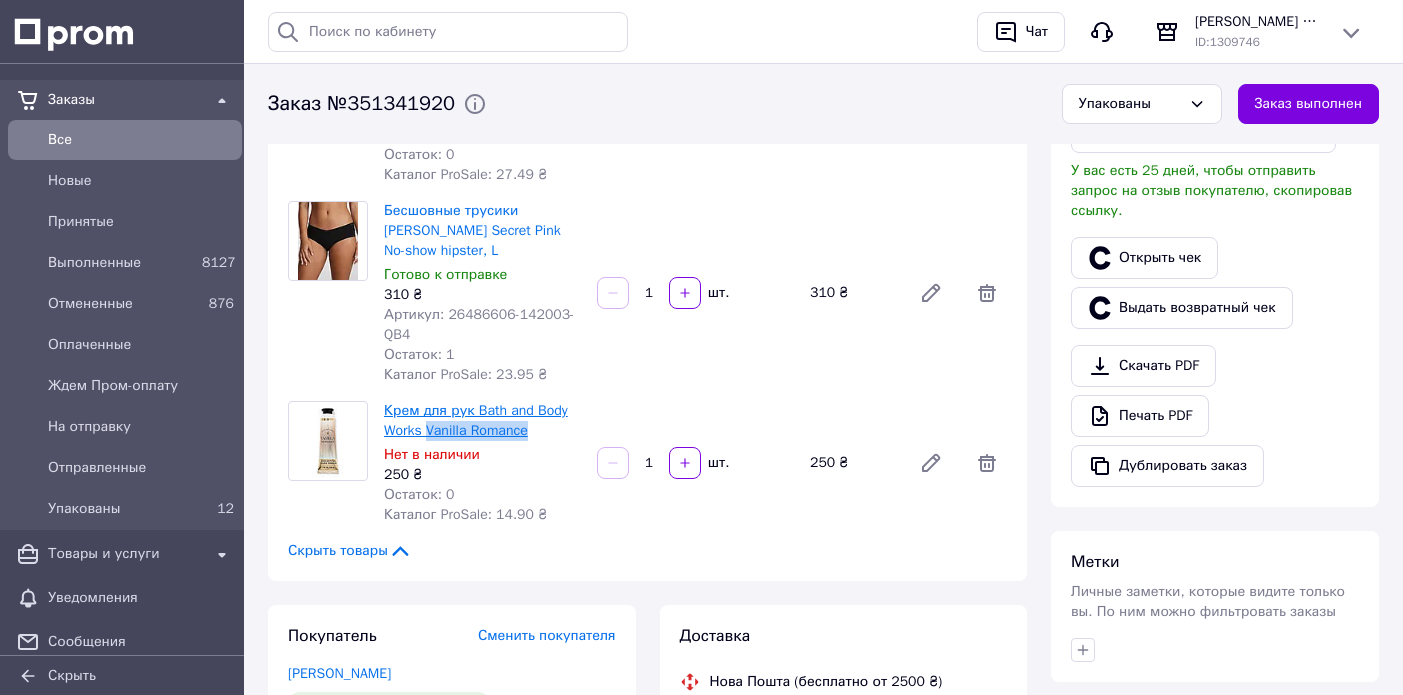 drag, startPoint x: 545, startPoint y: 427, endPoint x: 430, endPoint y: 426, distance: 115.00435 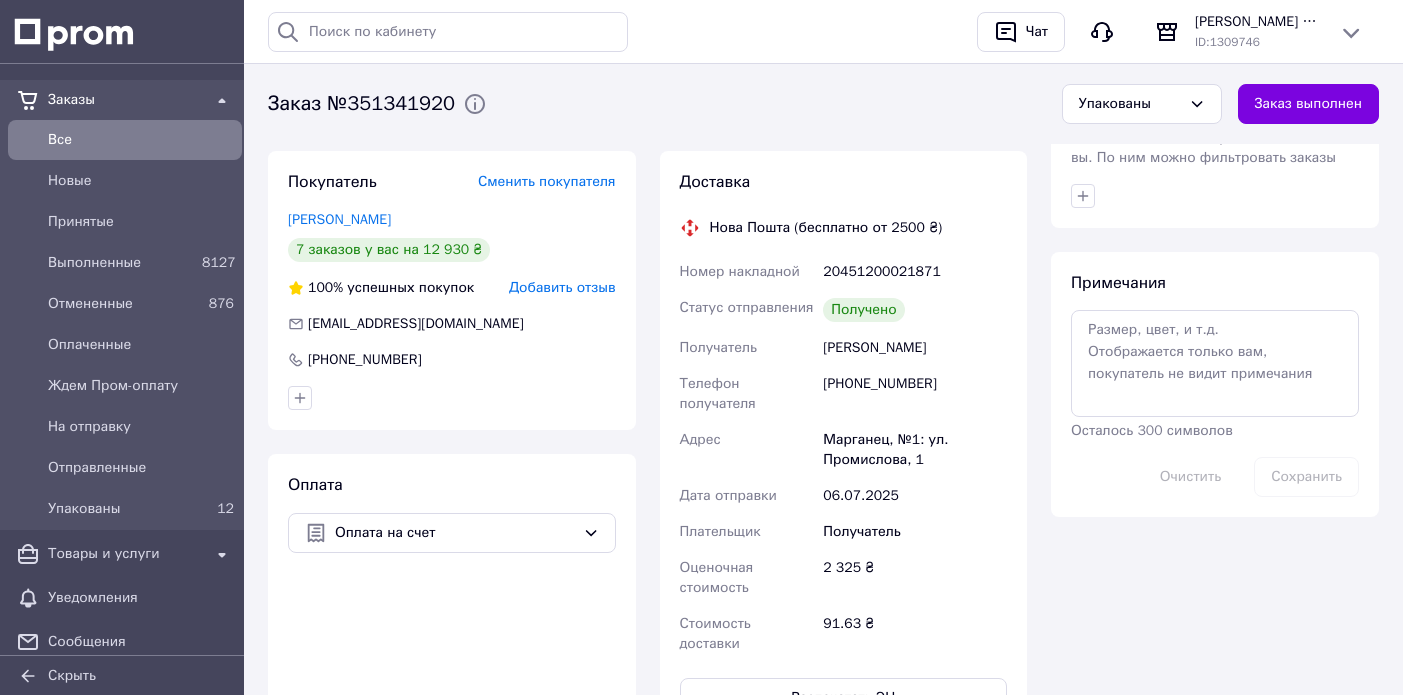 scroll, scrollTop: 1027, scrollLeft: 0, axis: vertical 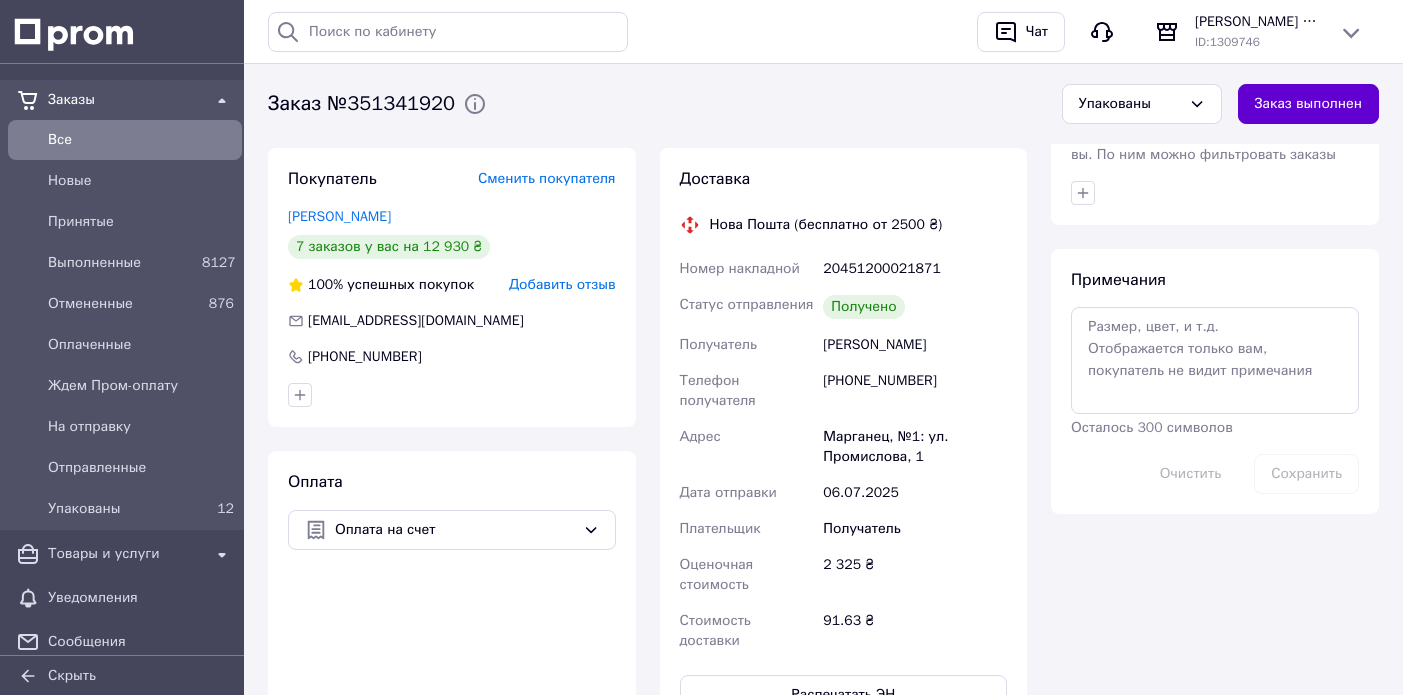 click on "Заказ выполнен" at bounding box center (1308, 104) 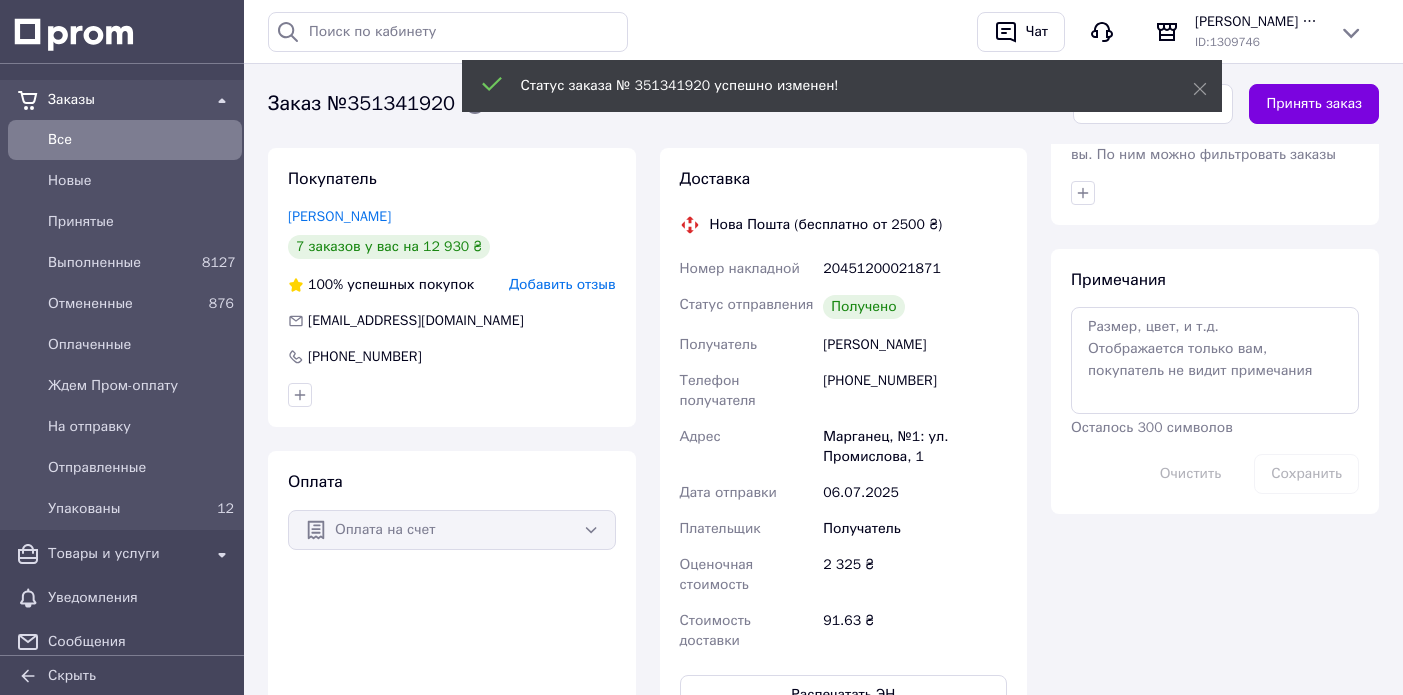 scroll, scrollTop: 20, scrollLeft: 0, axis: vertical 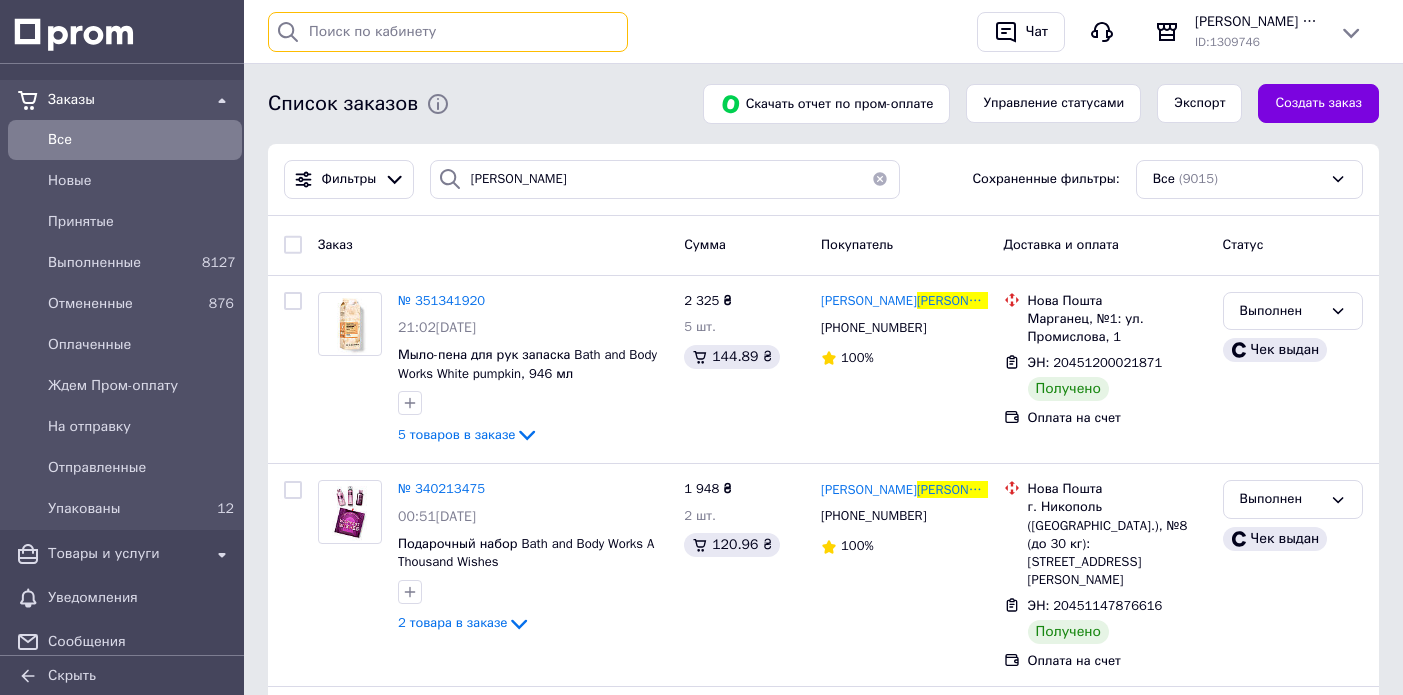 click at bounding box center (448, 32) 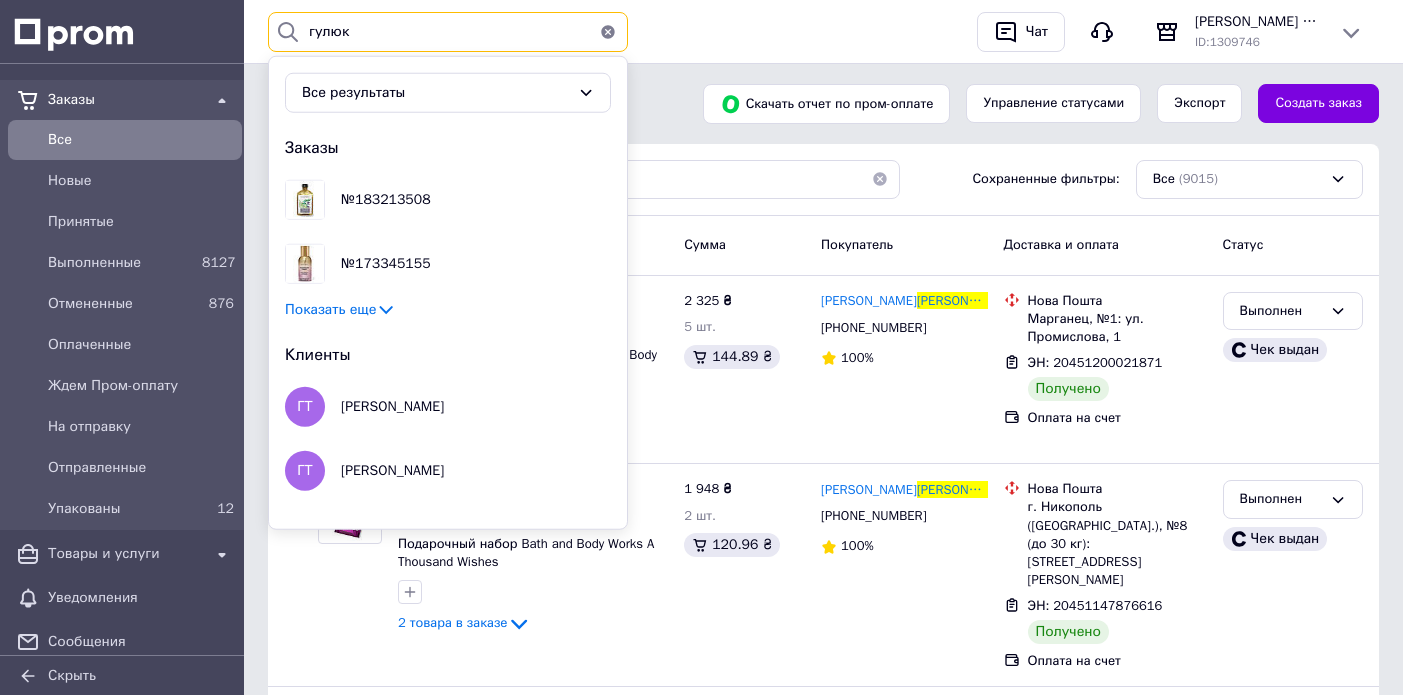 type on "гулюк" 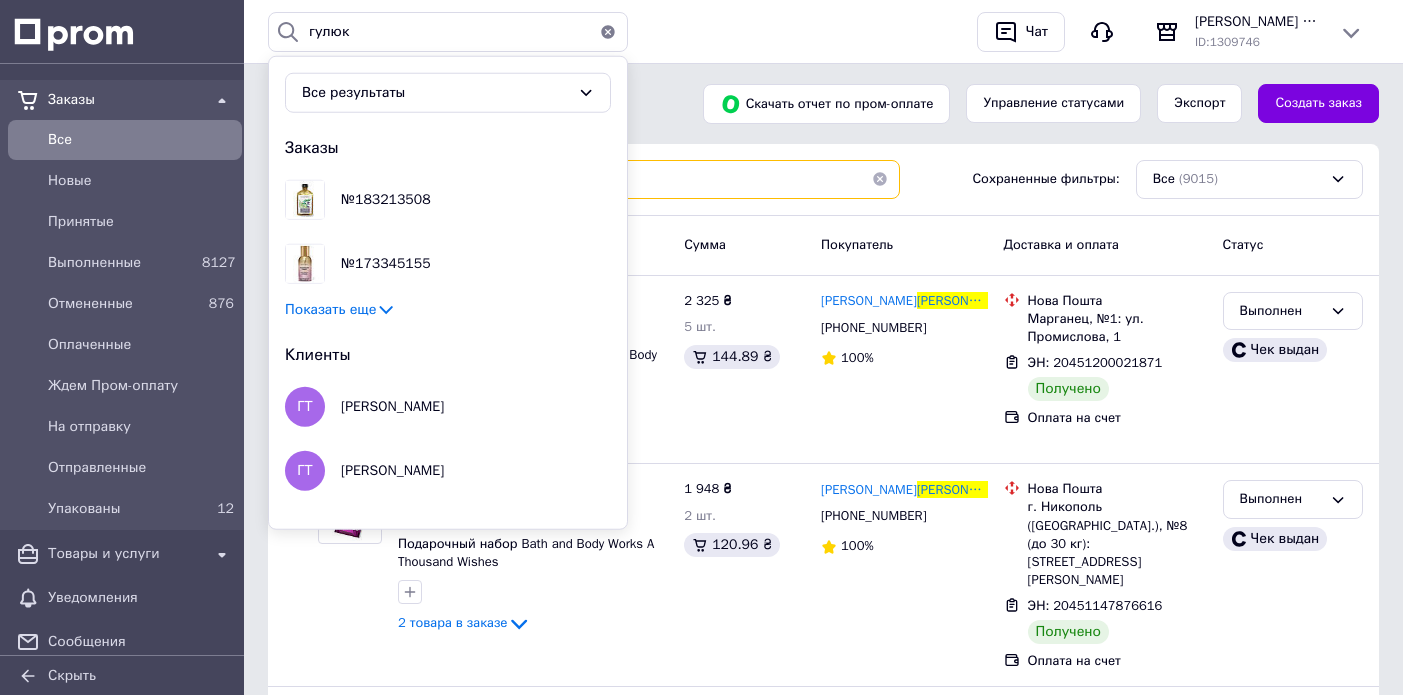 click on "балабекян" at bounding box center (665, 179) 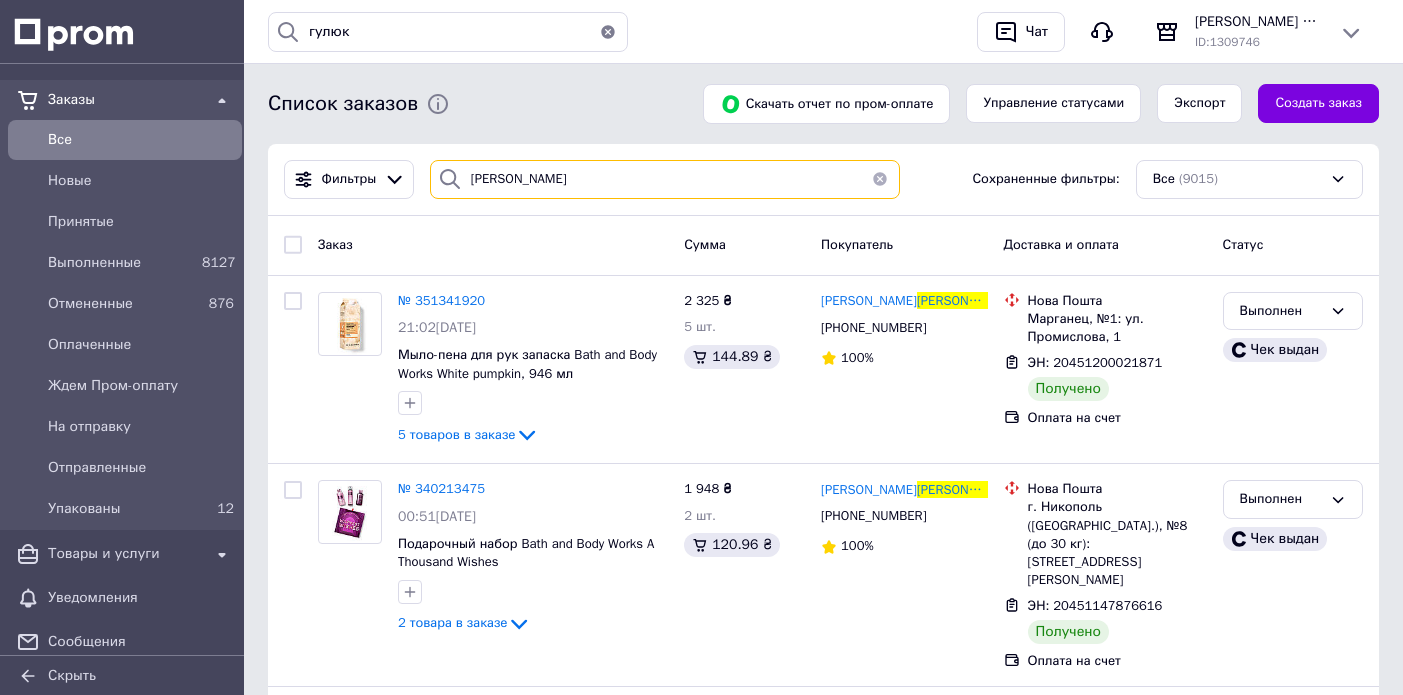click on "балабекян" at bounding box center [665, 179] 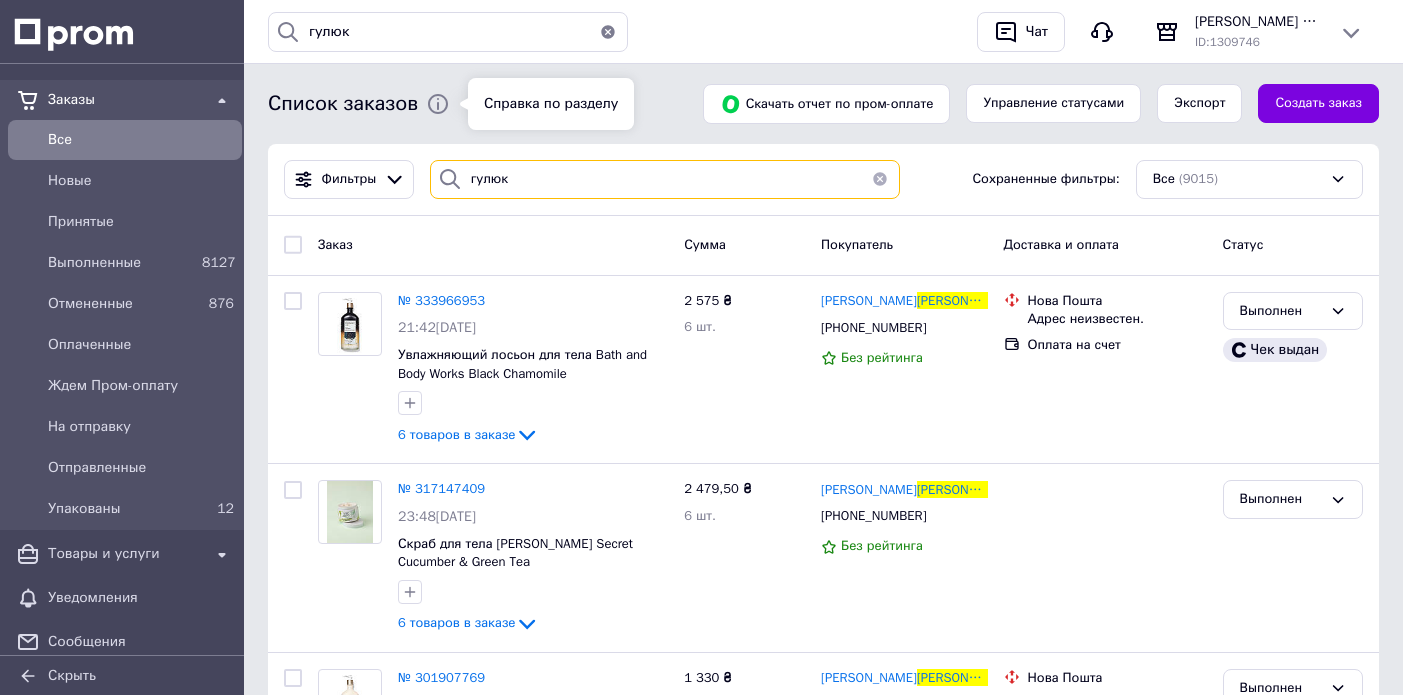 scroll, scrollTop: 0, scrollLeft: 0, axis: both 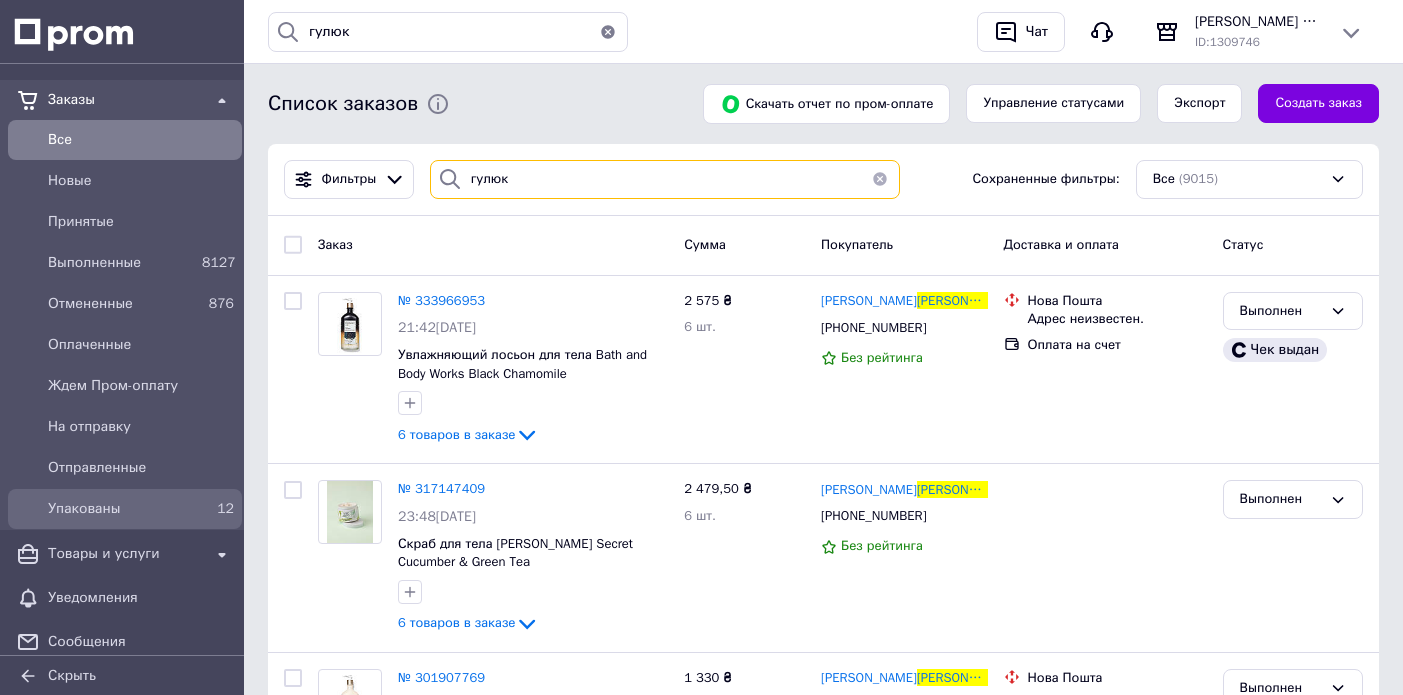 type on "гулюк" 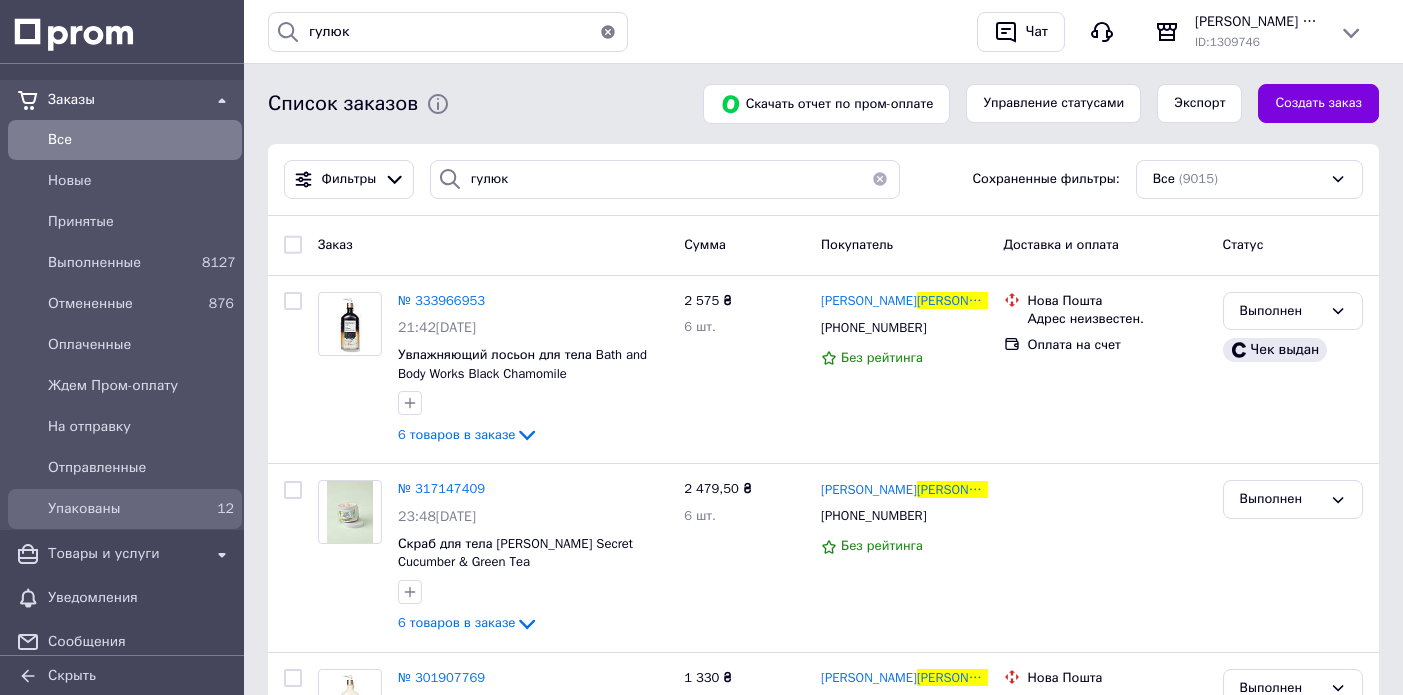 click on "Упакованы" at bounding box center [121, 509] 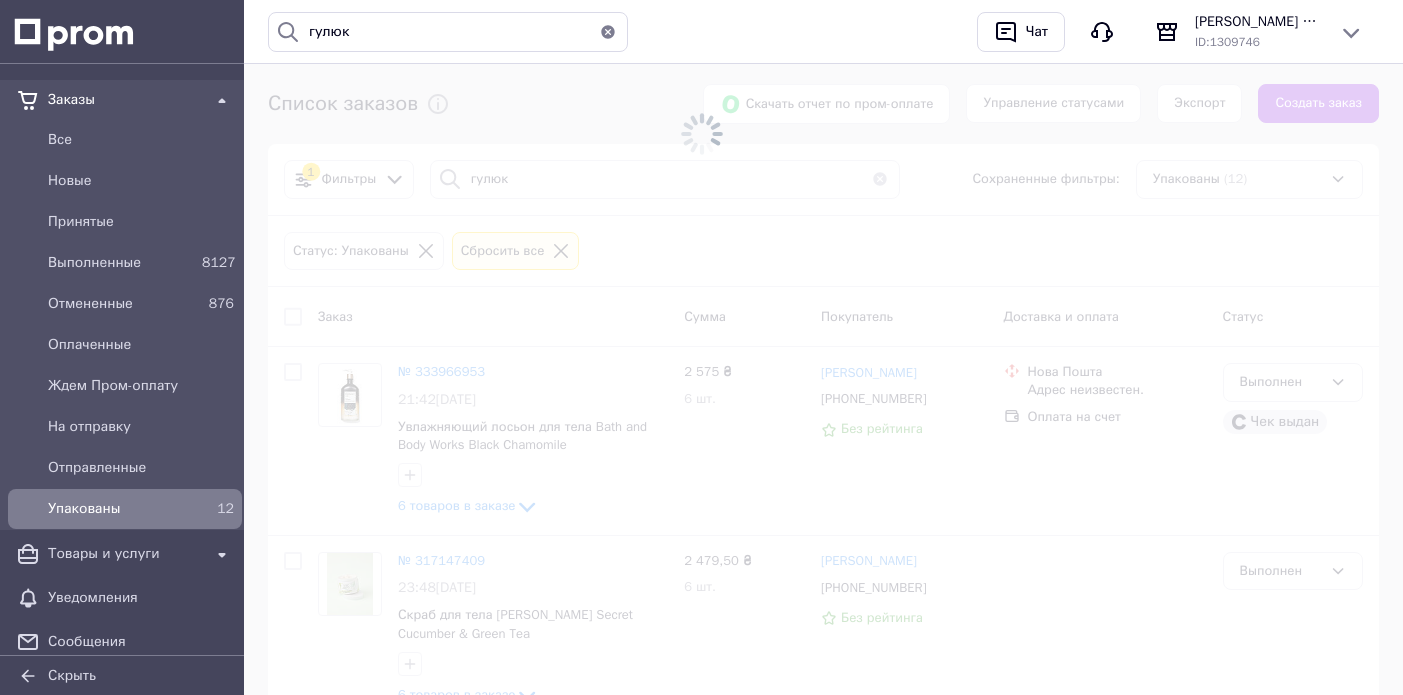 type 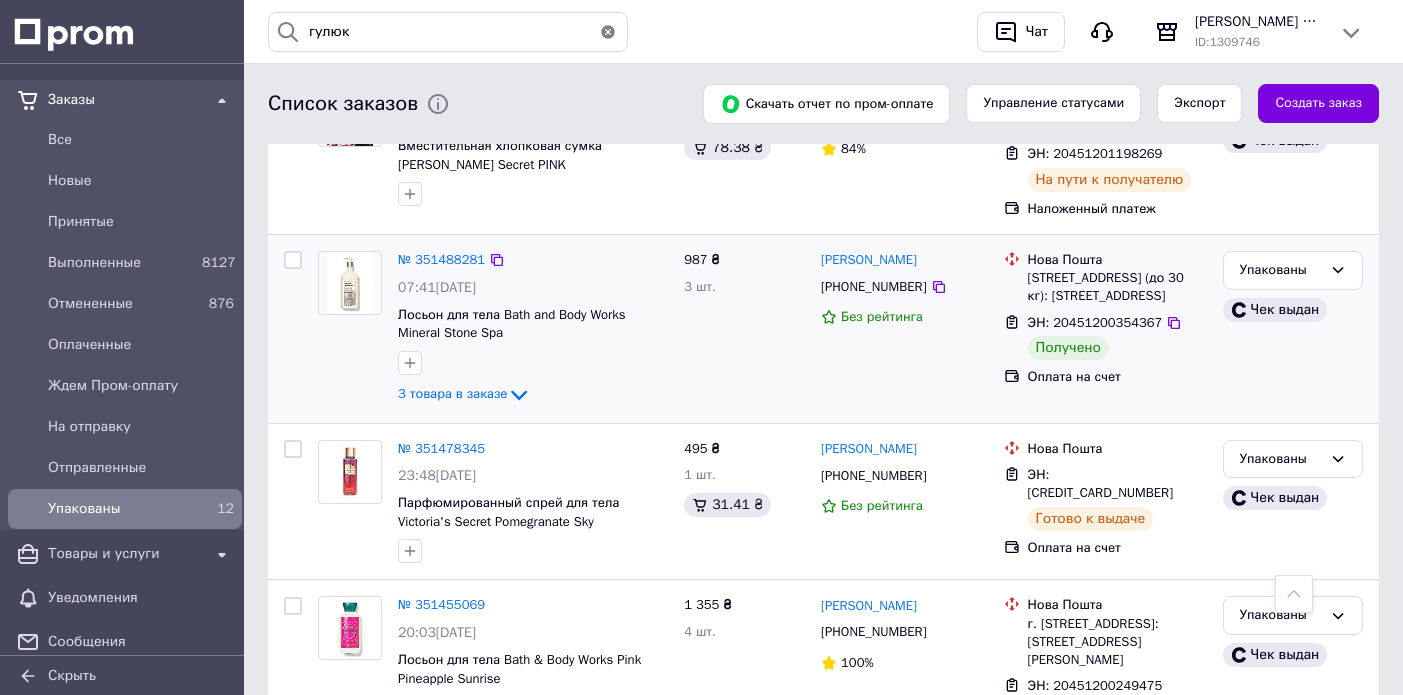 scroll, scrollTop: 1405, scrollLeft: 0, axis: vertical 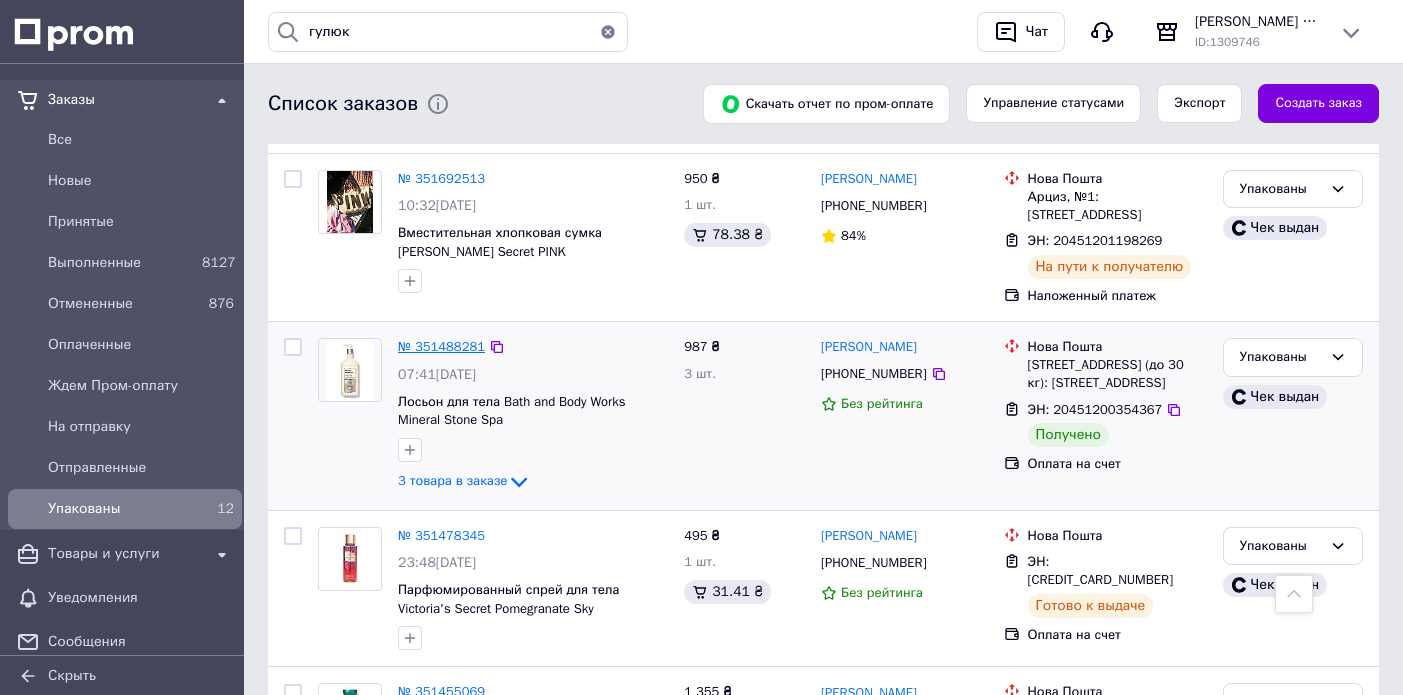 click on "№ 351488281" at bounding box center [441, 346] 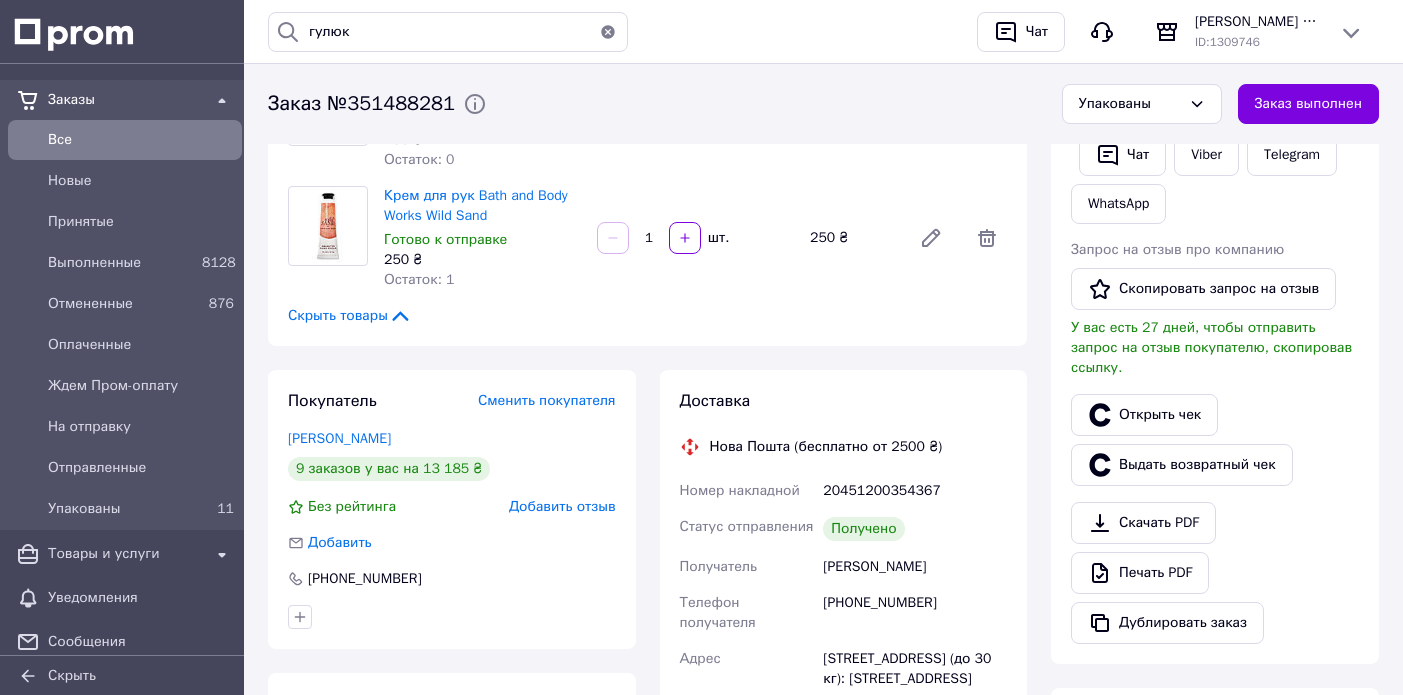 scroll, scrollTop: 395, scrollLeft: 0, axis: vertical 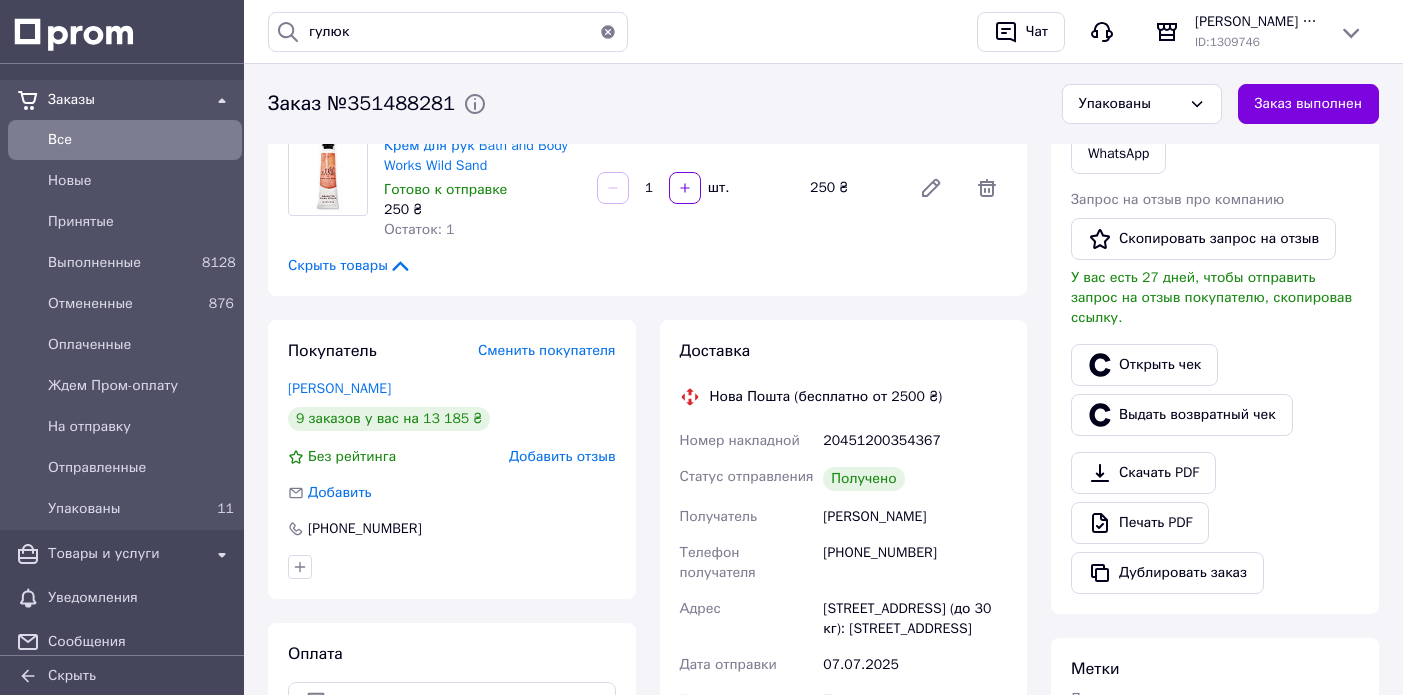 click on "Гулюк Тетяна" at bounding box center (915, 517) 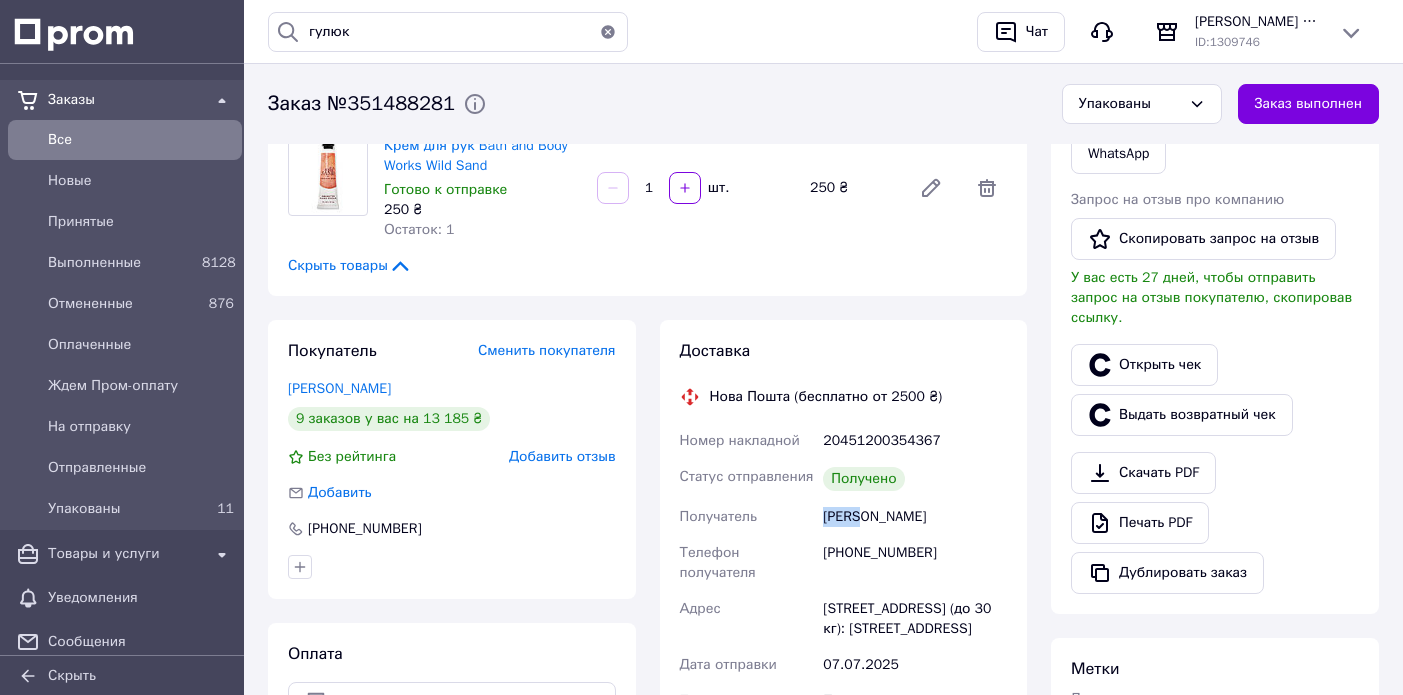 click on "Гулюк Тетяна" at bounding box center [915, 517] 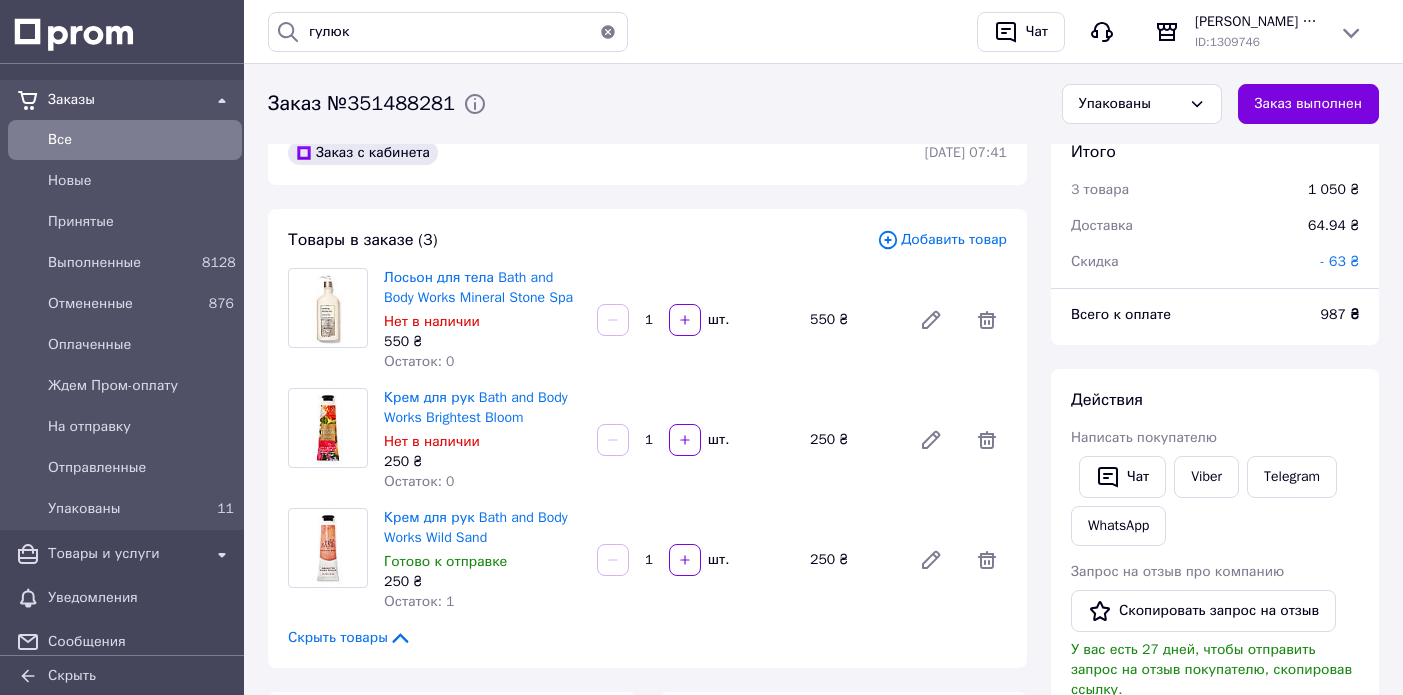 scroll, scrollTop: 0, scrollLeft: 0, axis: both 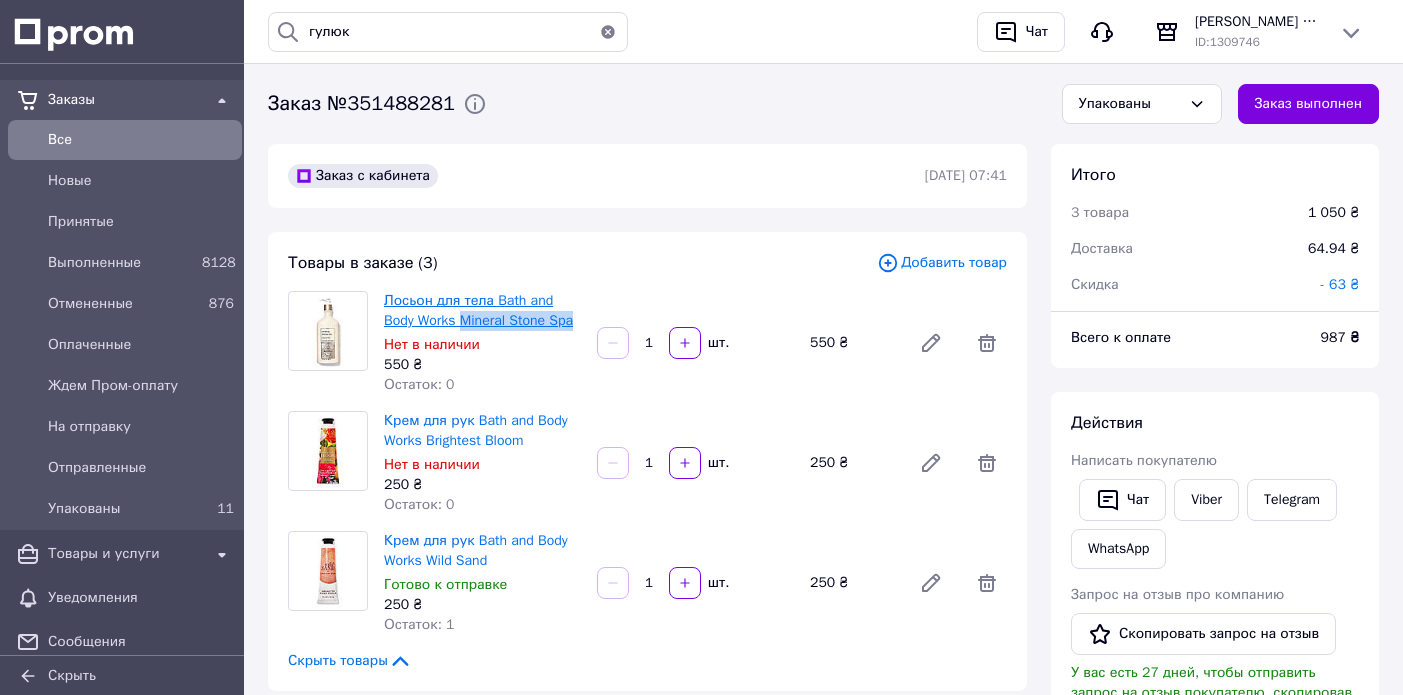 drag, startPoint x: 430, startPoint y: 342, endPoint x: 469, endPoint y: 321, distance: 44.294468 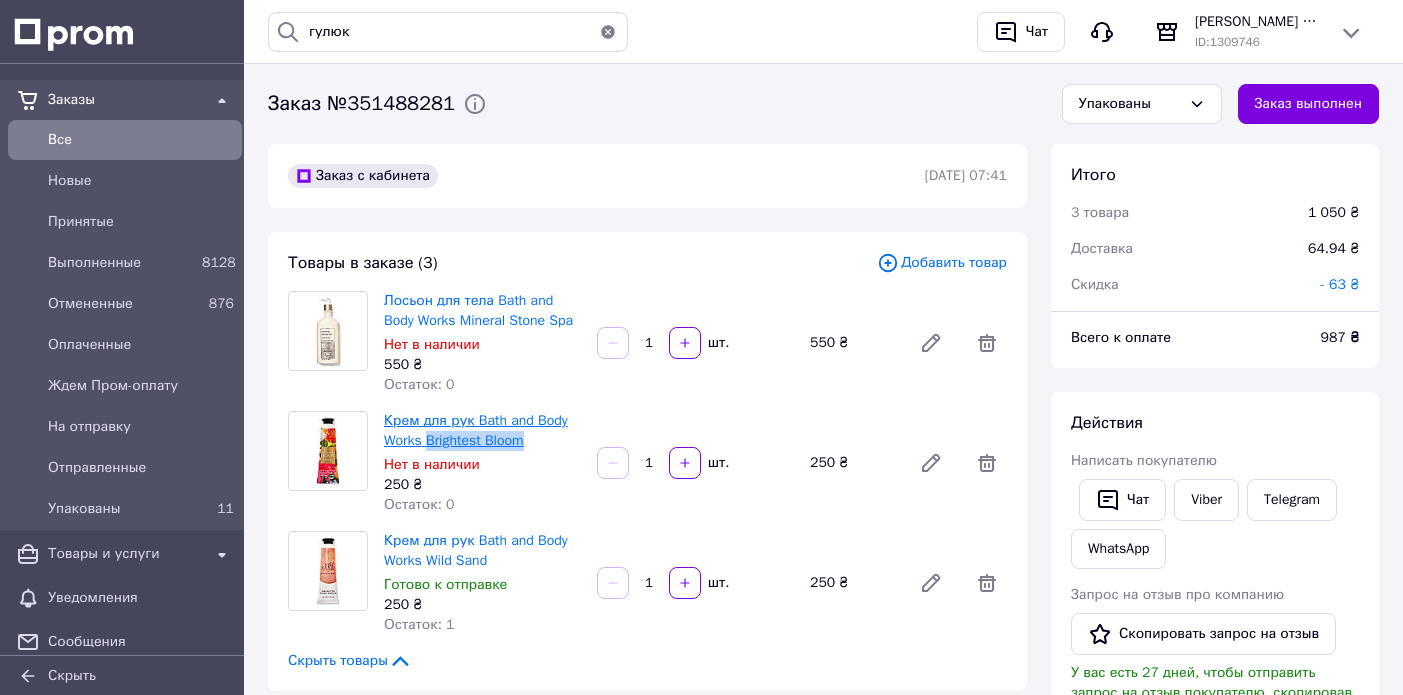 drag, startPoint x: 542, startPoint y: 463, endPoint x: 427, endPoint y: 462, distance: 115.00435 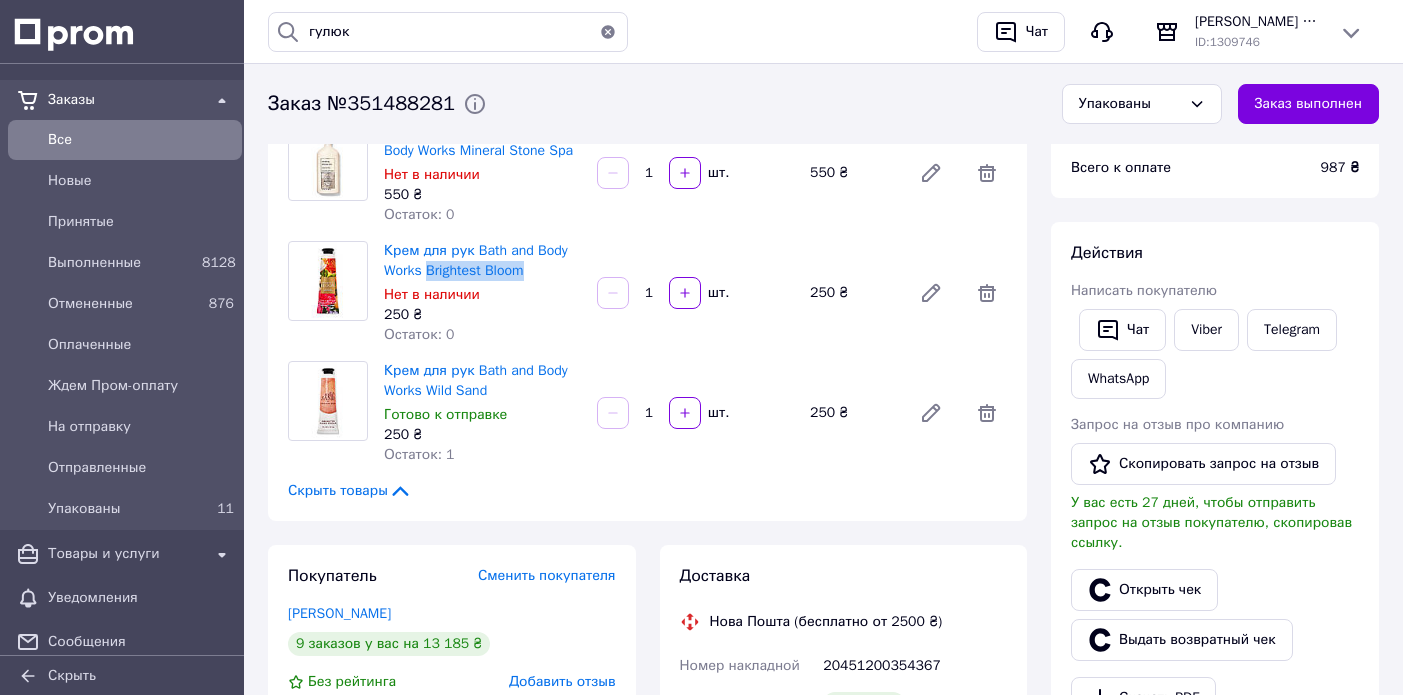 scroll, scrollTop: 192, scrollLeft: 0, axis: vertical 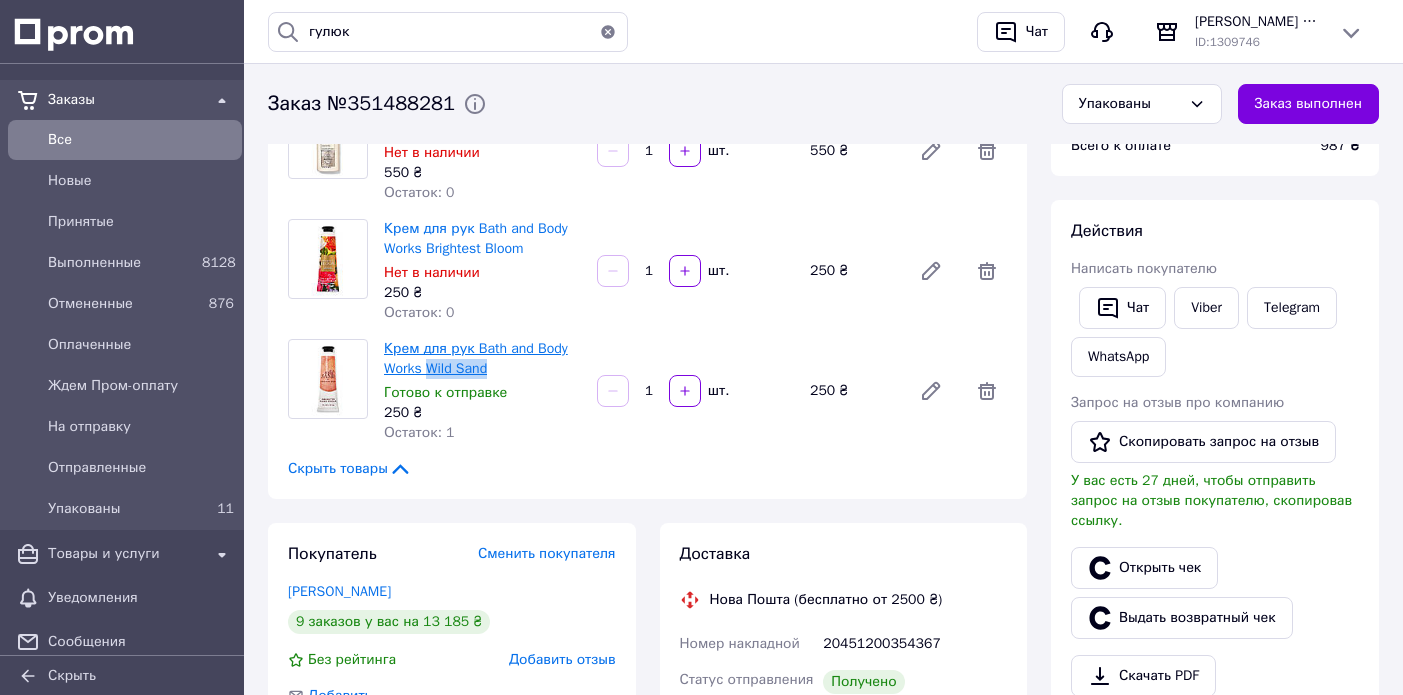 drag, startPoint x: 509, startPoint y: 392, endPoint x: 430, endPoint y: 389, distance: 79.05694 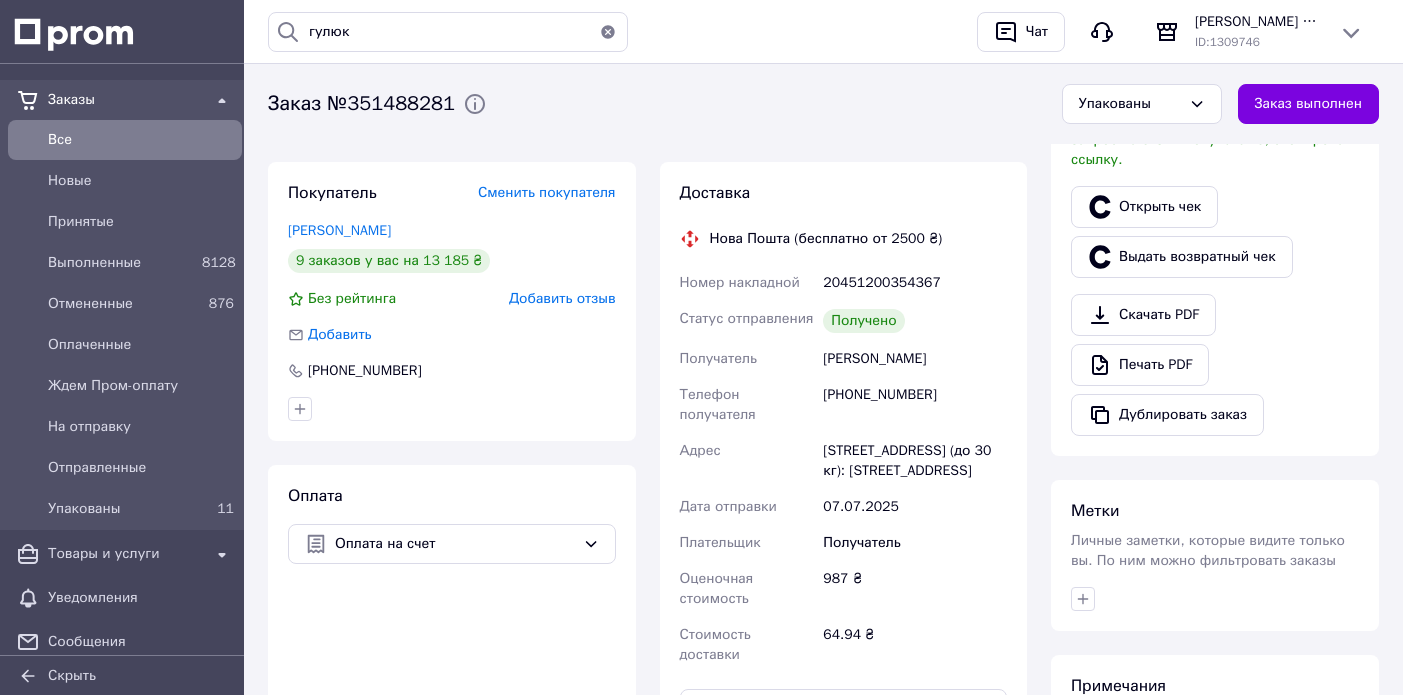 scroll, scrollTop: 554, scrollLeft: 0, axis: vertical 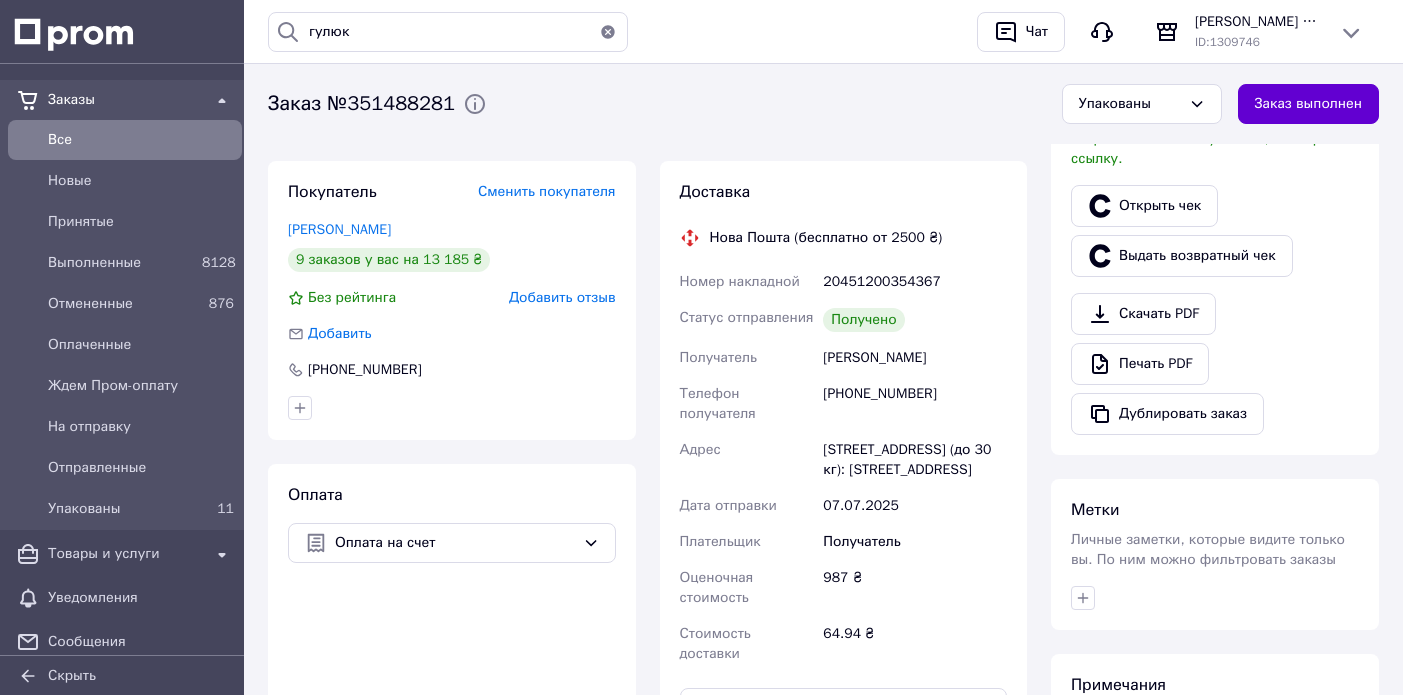 click on "Заказ выполнен" at bounding box center (1308, 104) 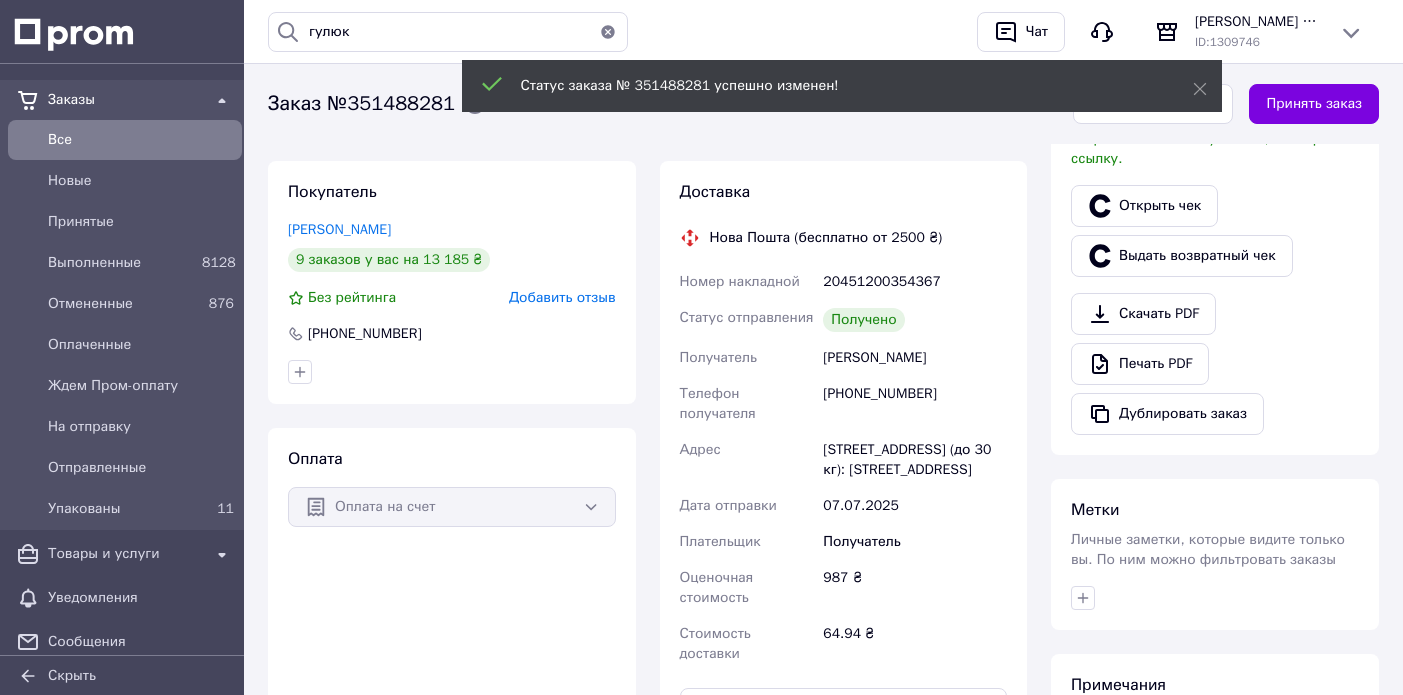 scroll, scrollTop: 176, scrollLeft: 0, axis: vertical 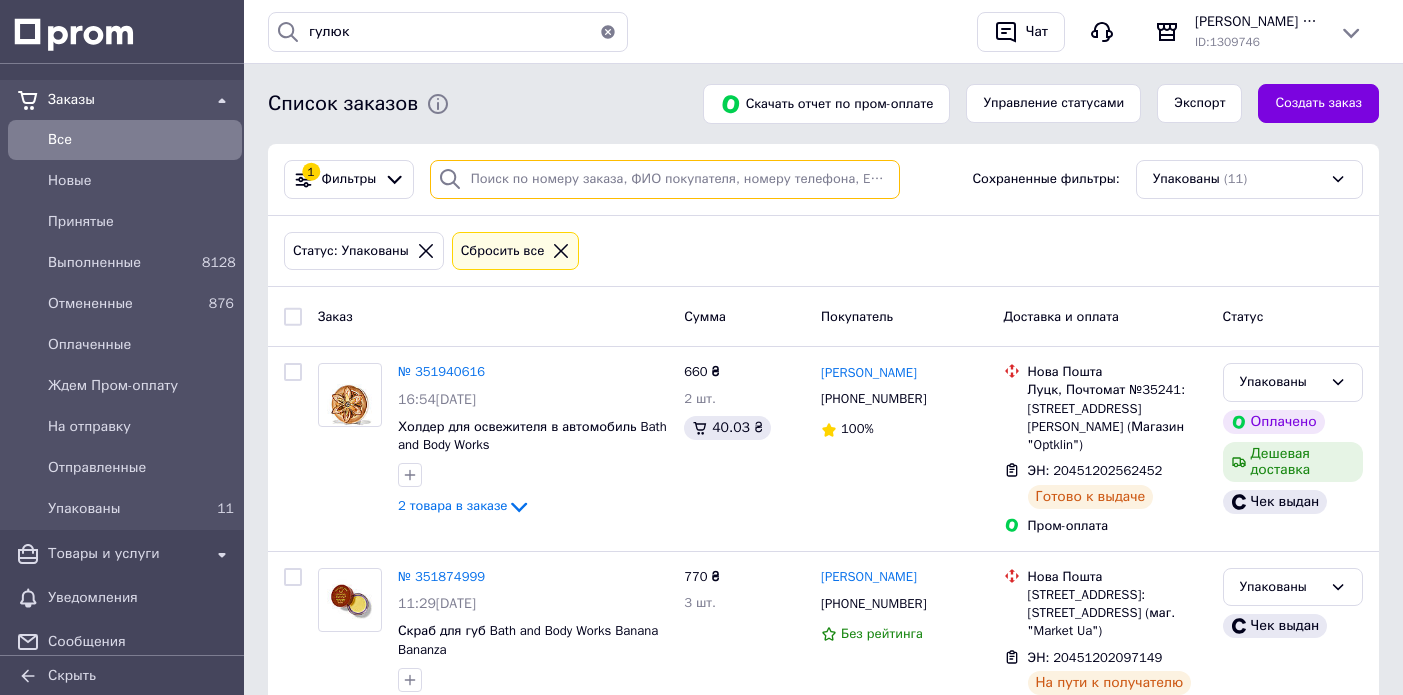 click at bounding box center (665, 179) 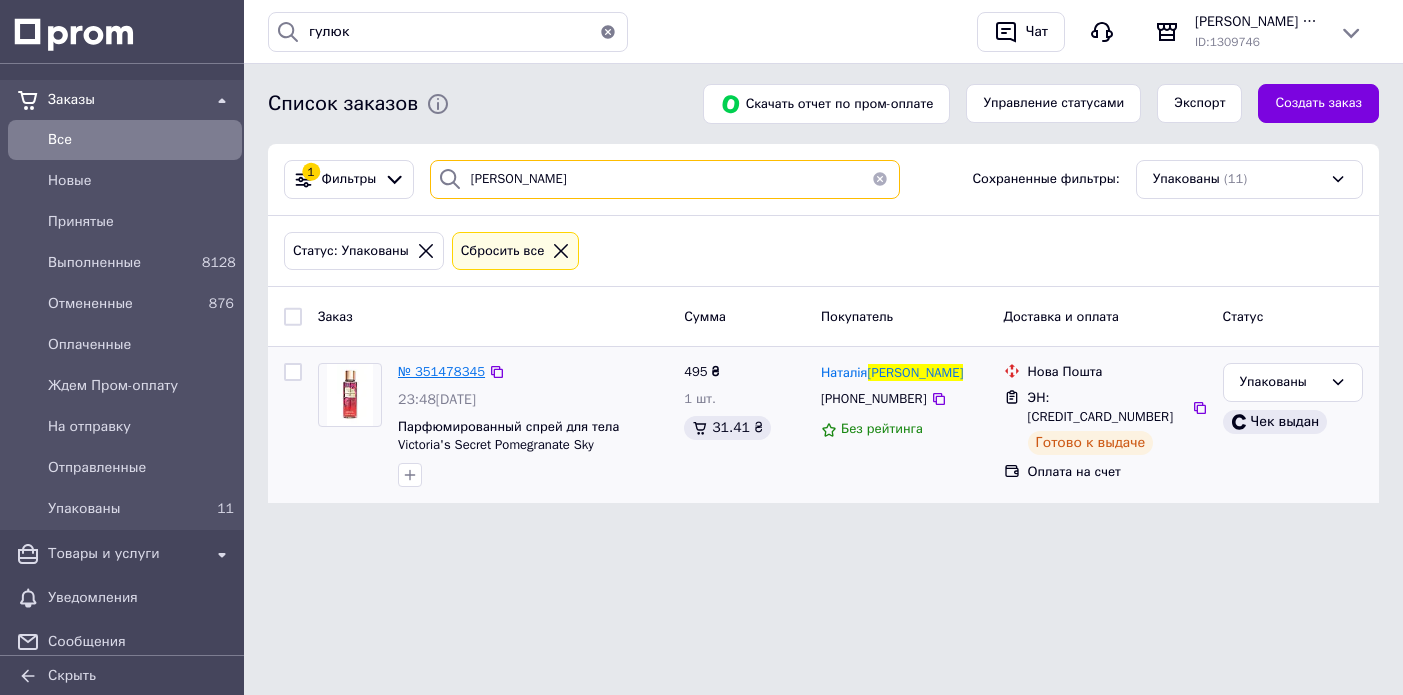 type on "карпусь" 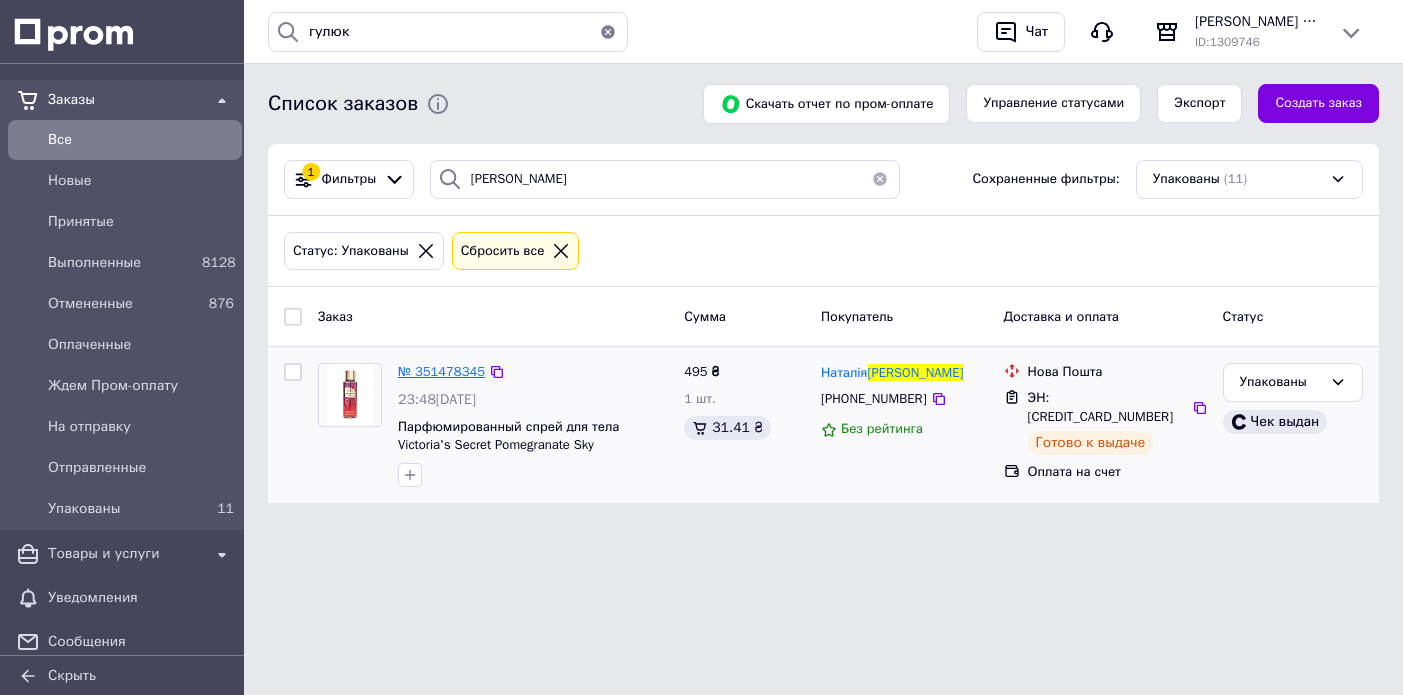 click on "№ 351478345" at bounding box center [441, 371] 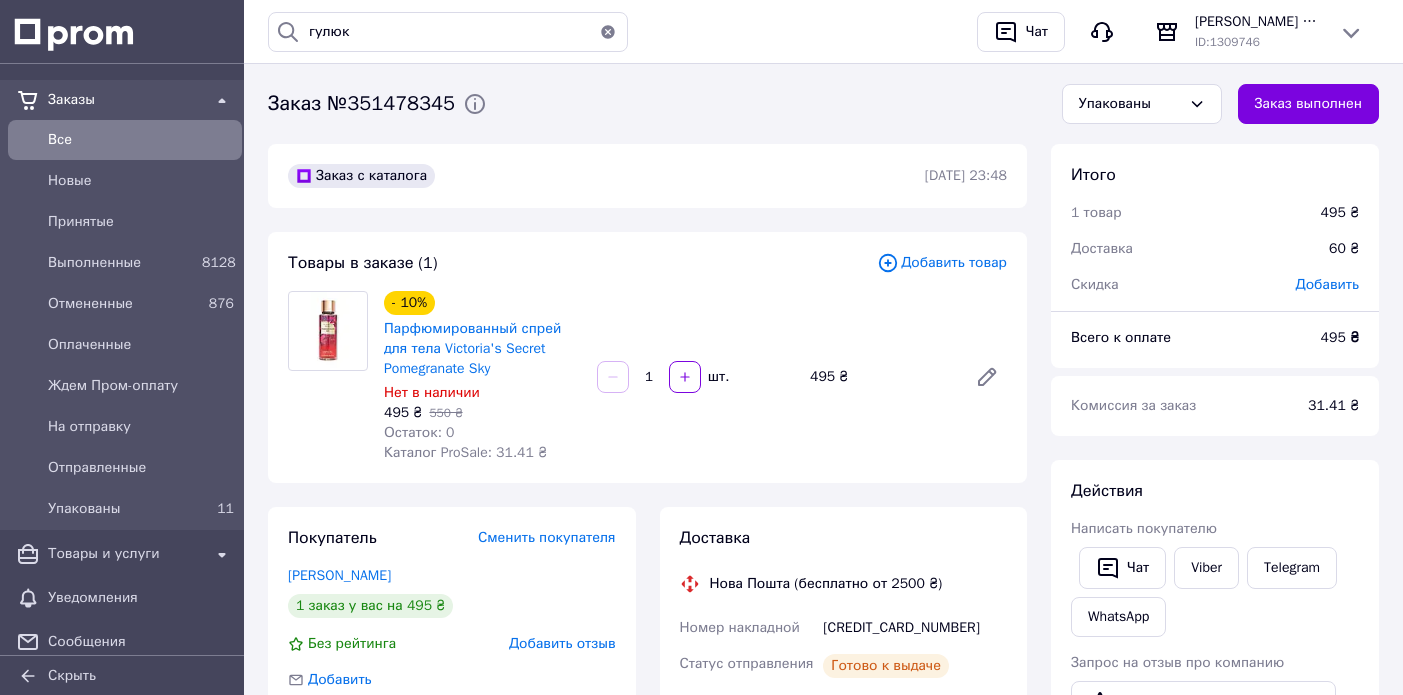 scroll, scrollTop: 32, scrollLeft: 0, axis: vertical 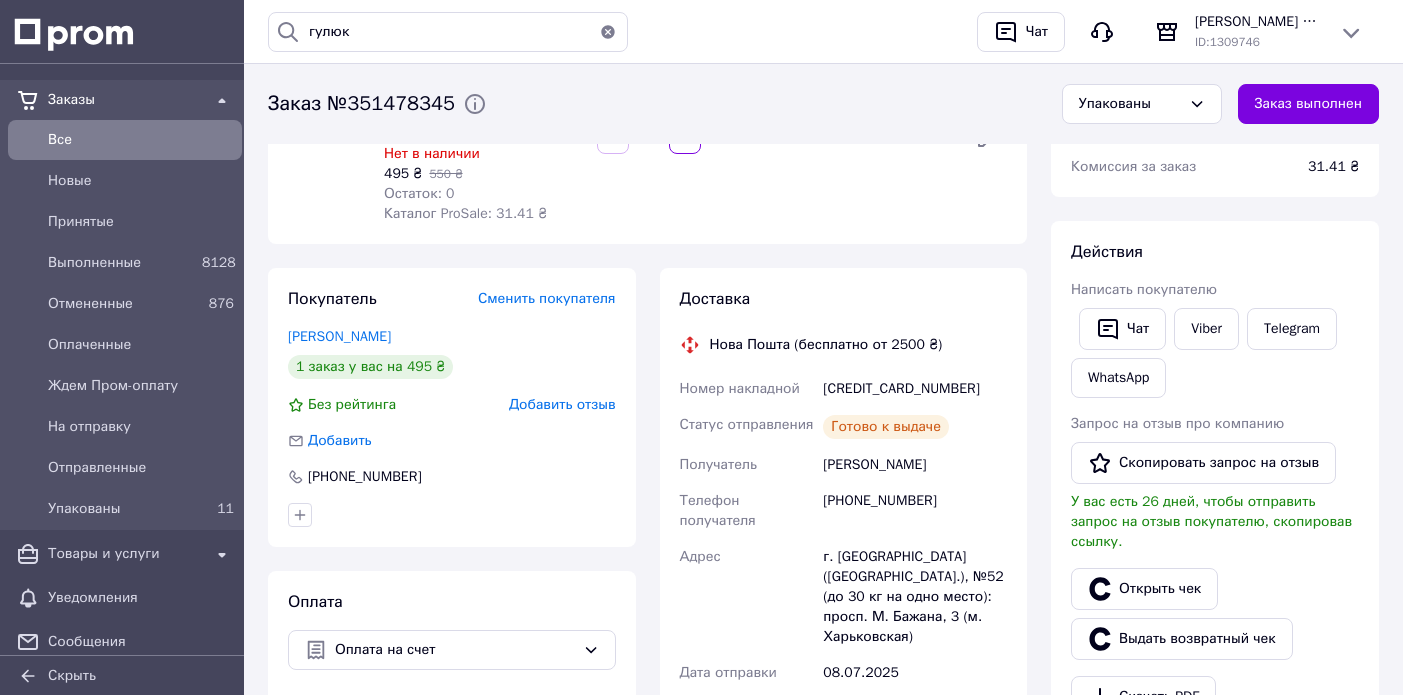 click on "Карпусь Наталія" at bounding box center (915, 465) 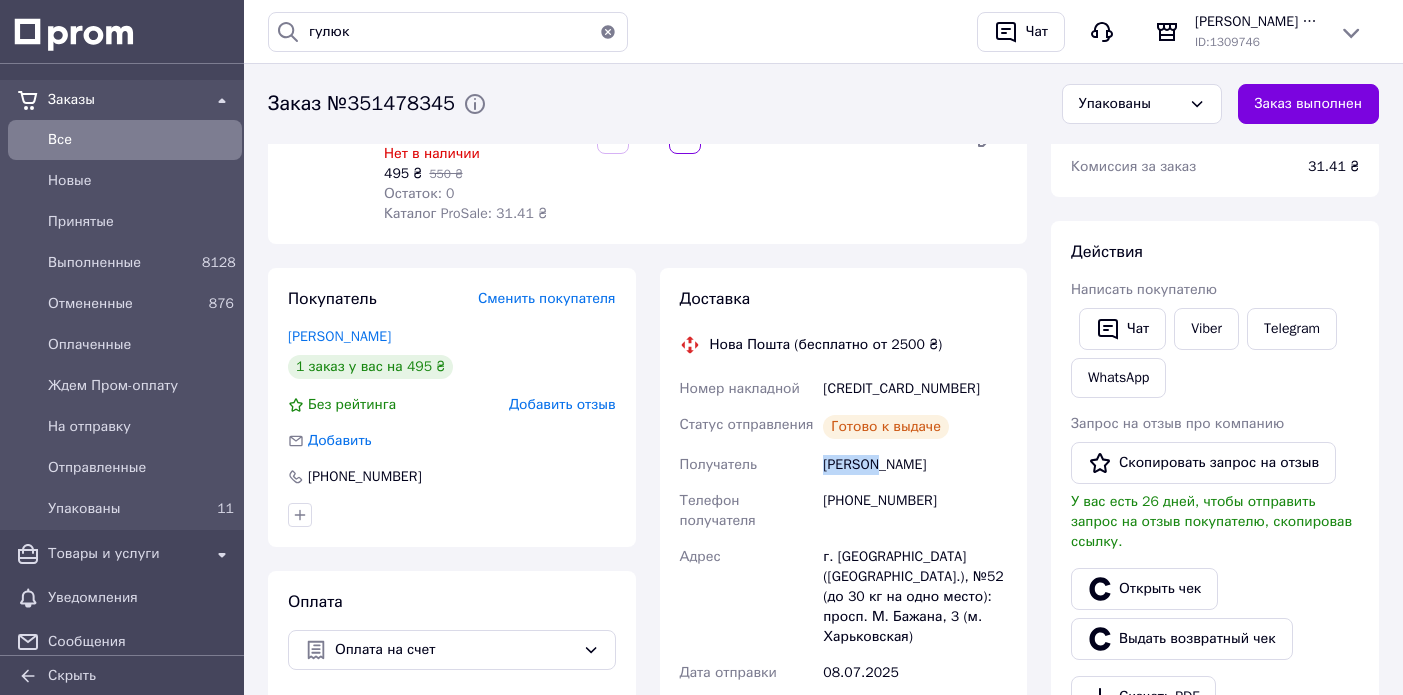 click on "Карпусь Наталія" at bounding box center [915, 465] 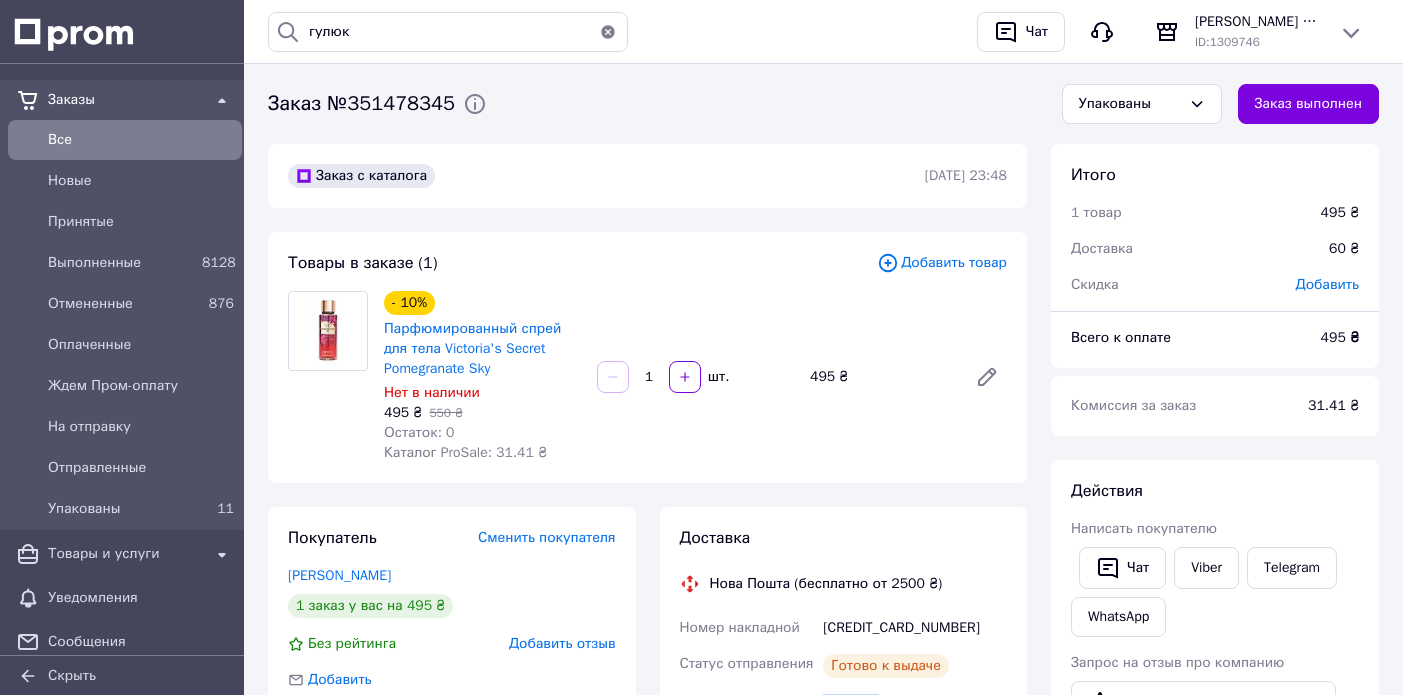 scroll, scrollTop: 0, scrollLeft: 0, axis: both 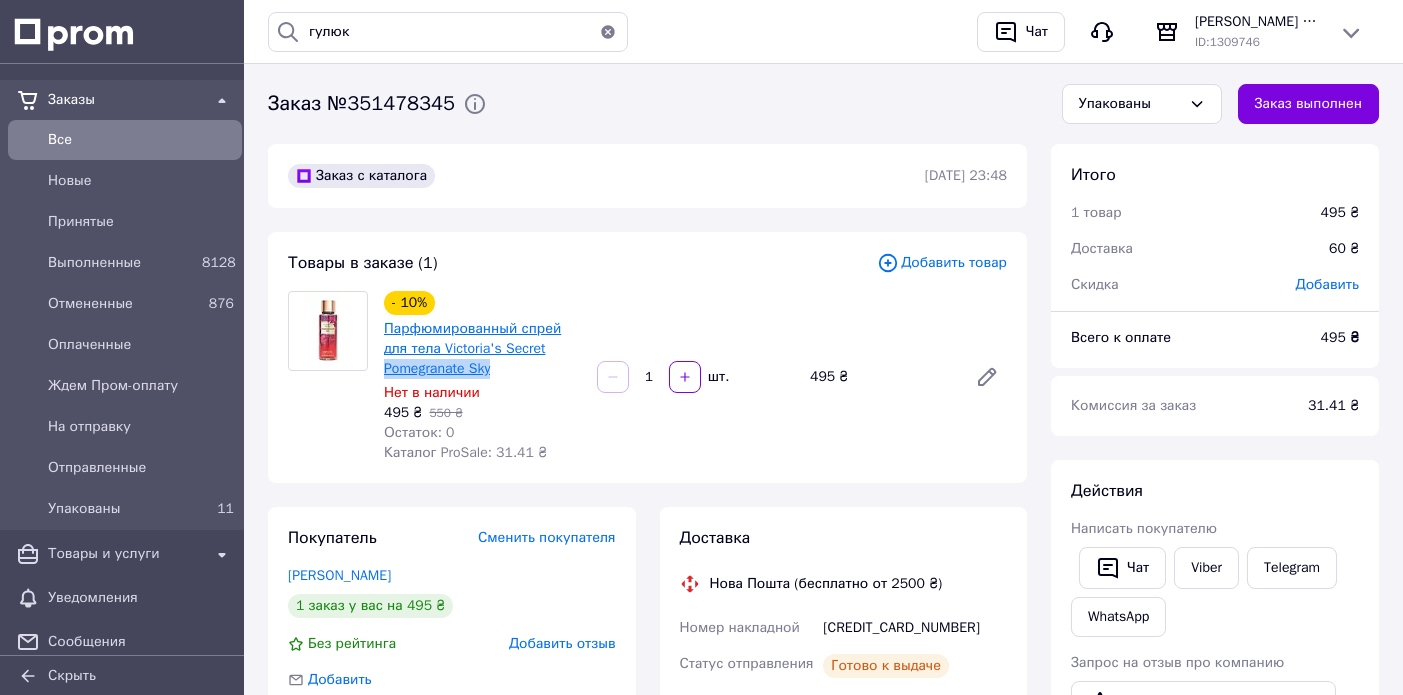 drag, startPoint x: 505, startPoint y: 368, endPoint x: 387, endPoint y: 366, distance: 118.016945 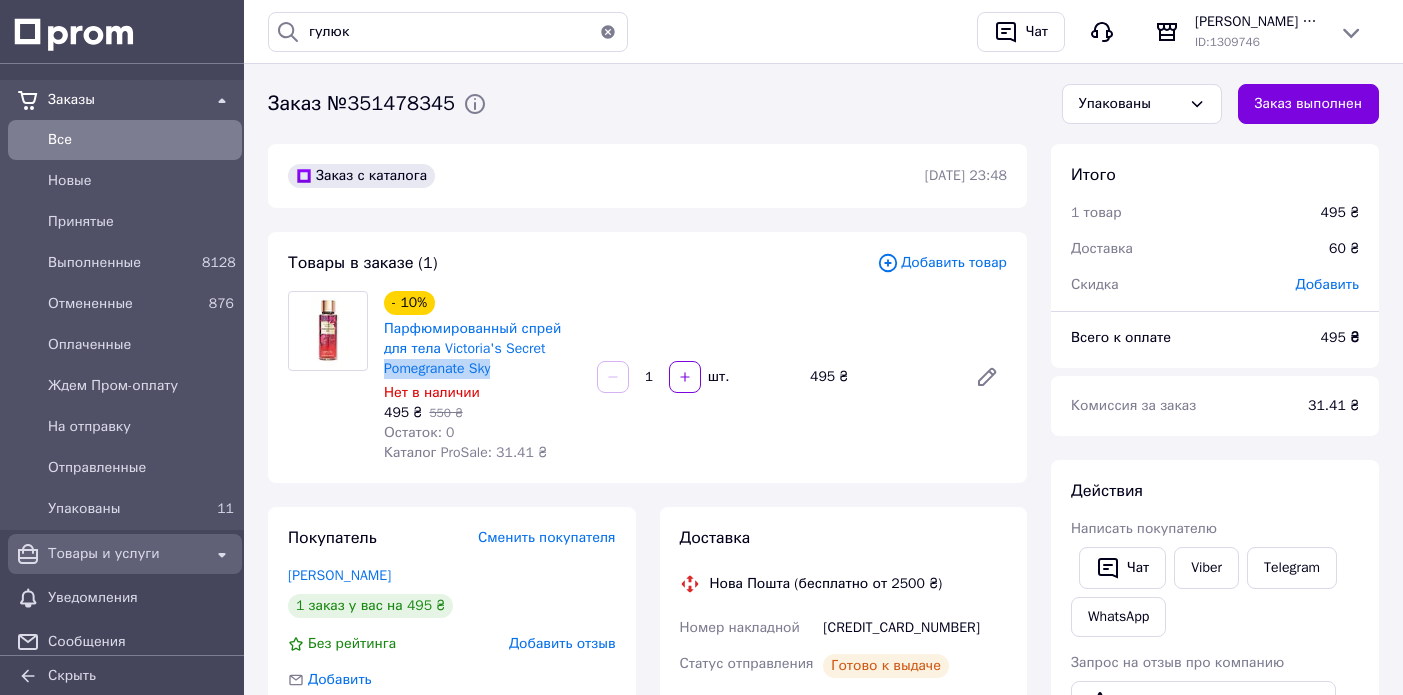 click on "Товары и услуги" at bounding box center (125, 554) 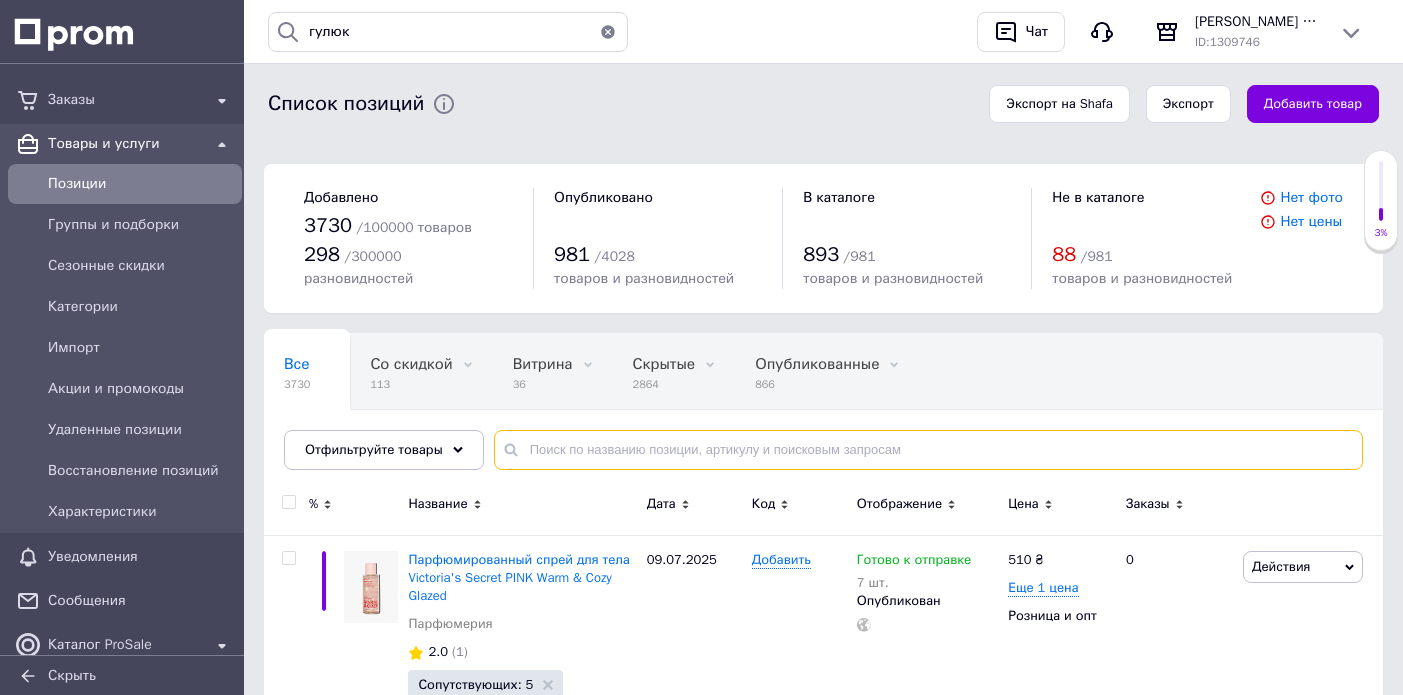 click at bounding box center [928, 450] 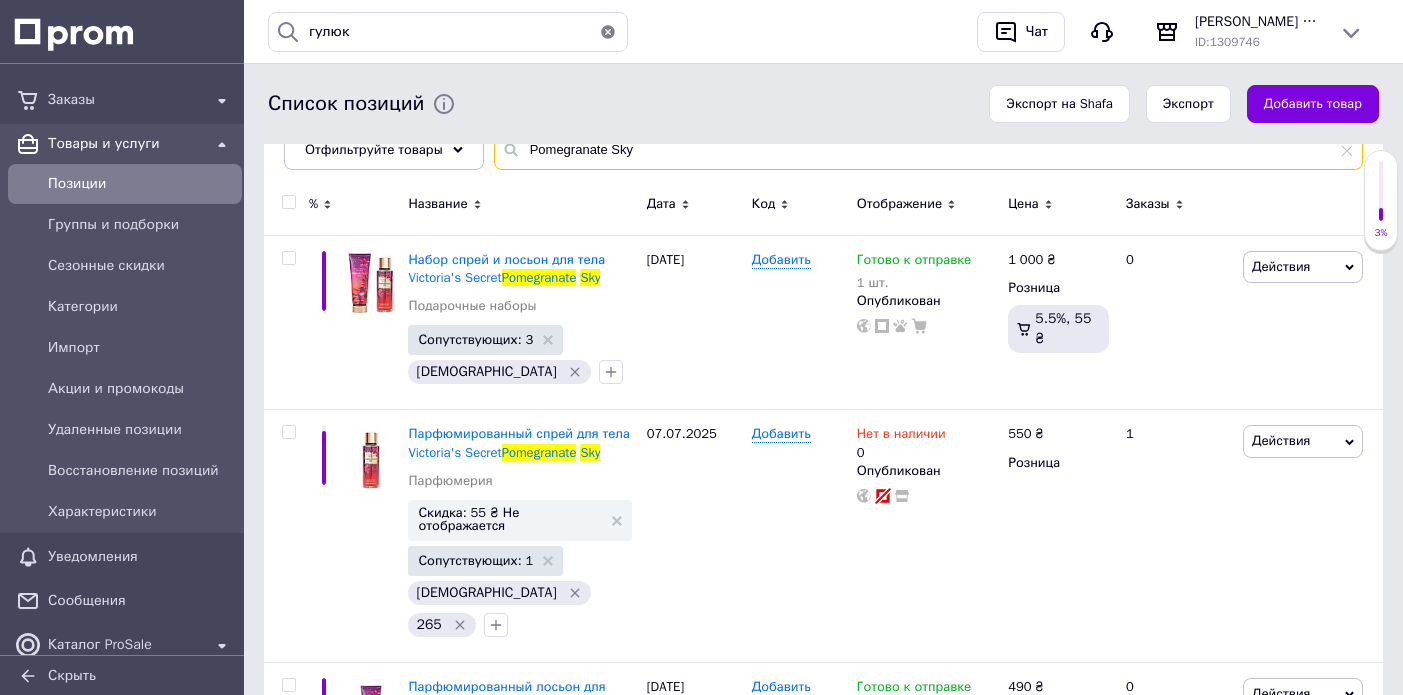 scroll, scrollTop: 303, scrollLeft: 0, axis: vertical 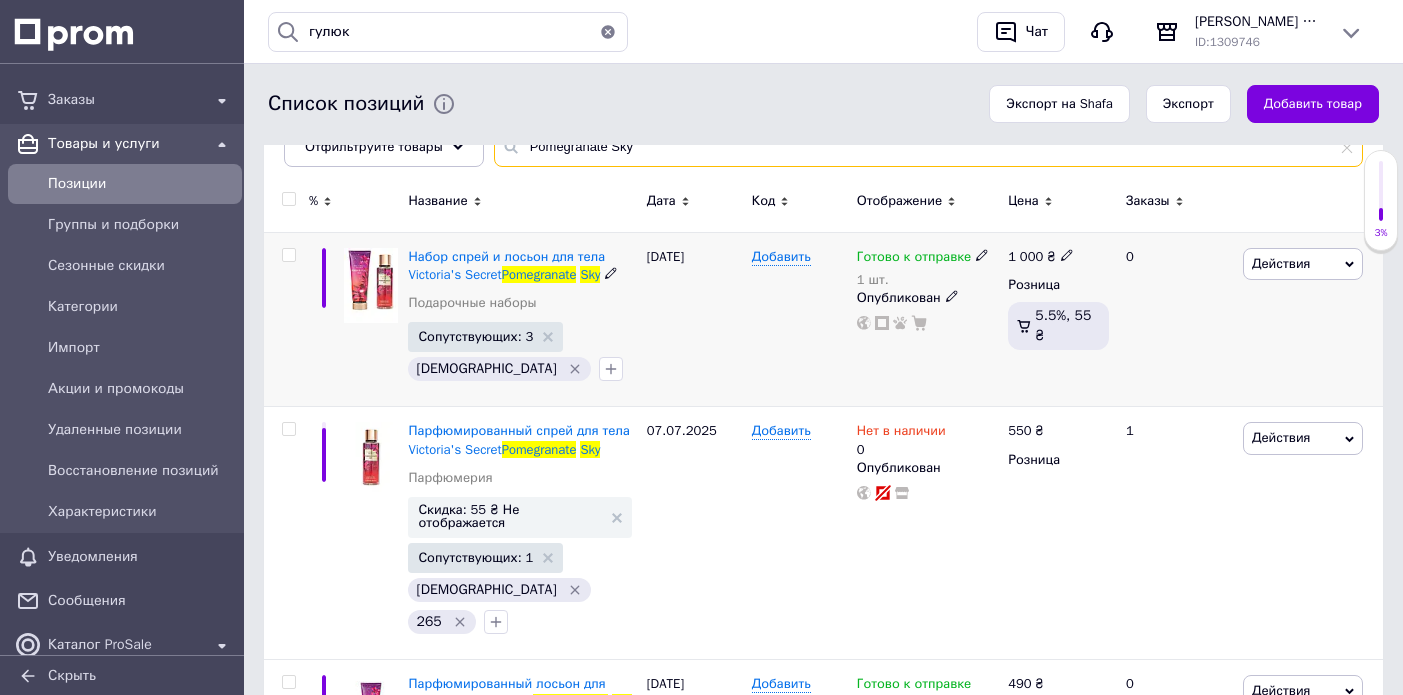 type on "Pomegranate Sky" 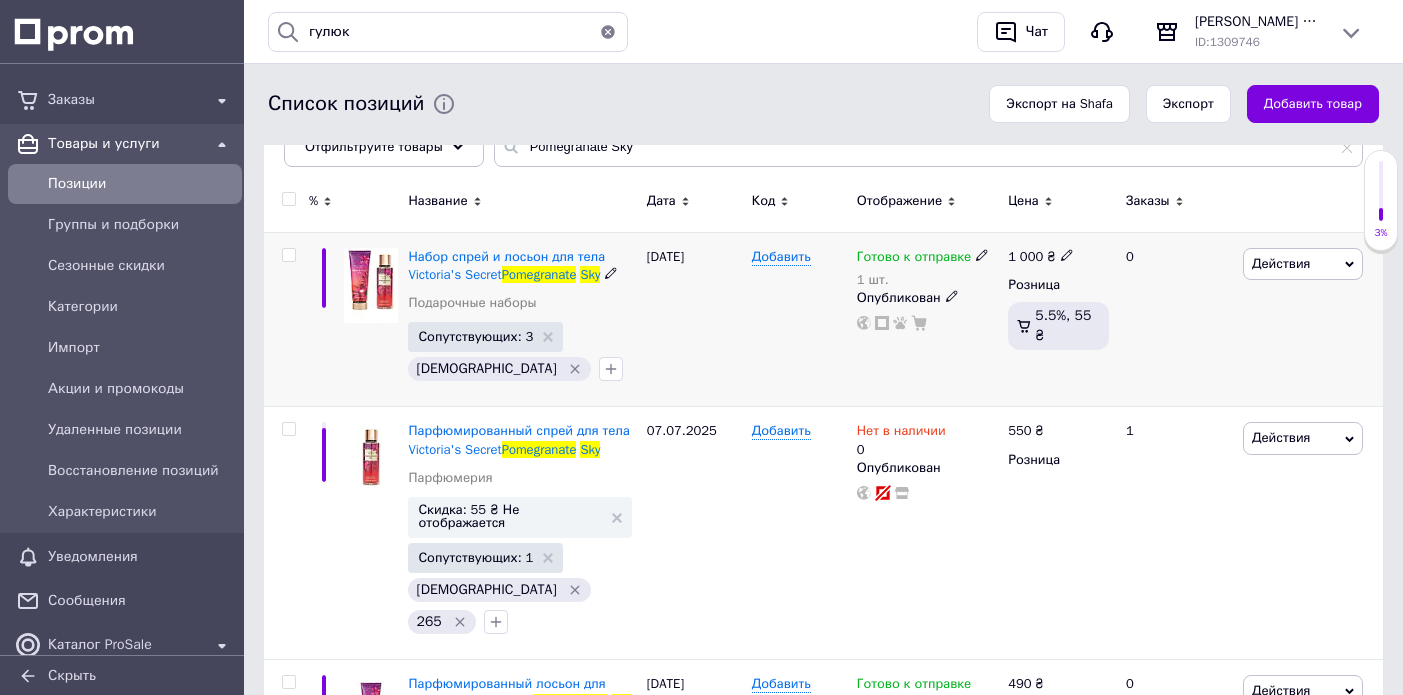 click on "Опубликован" at bounding box center [927, 298] 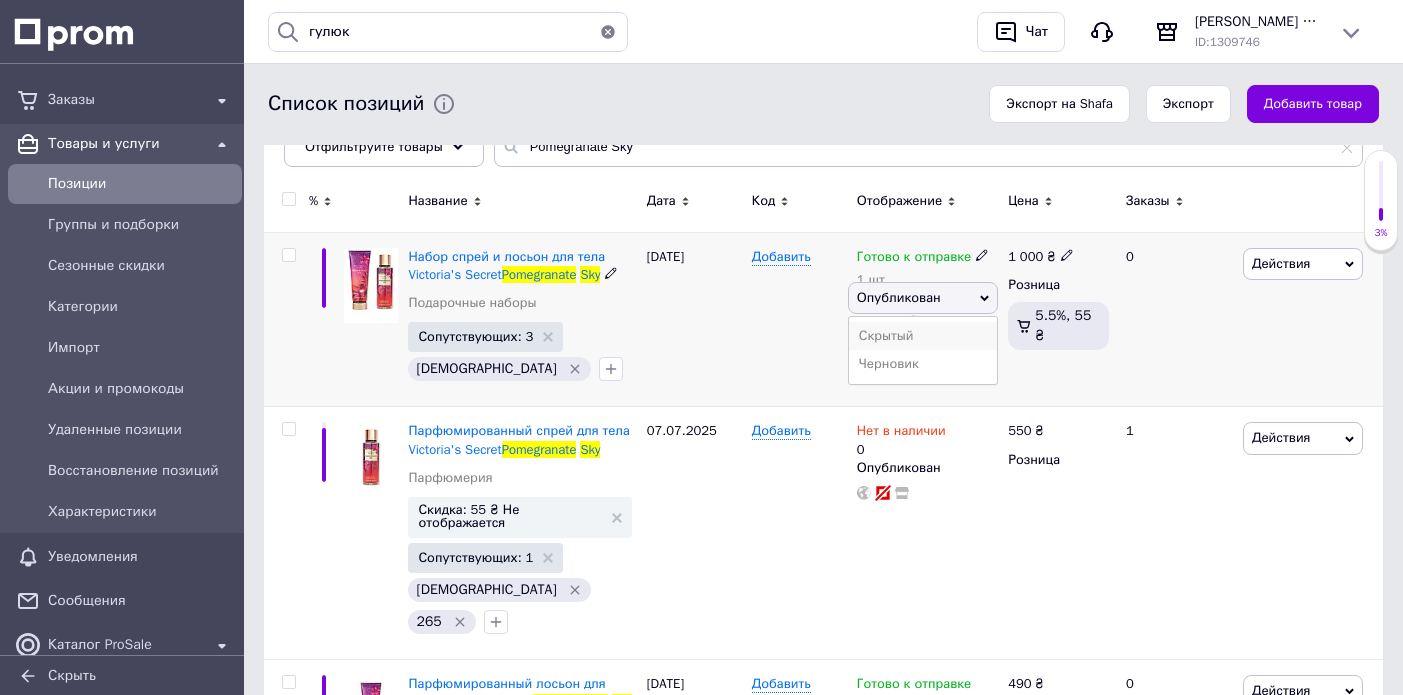 click on "Скрытый" at bounding box center [923, 336] 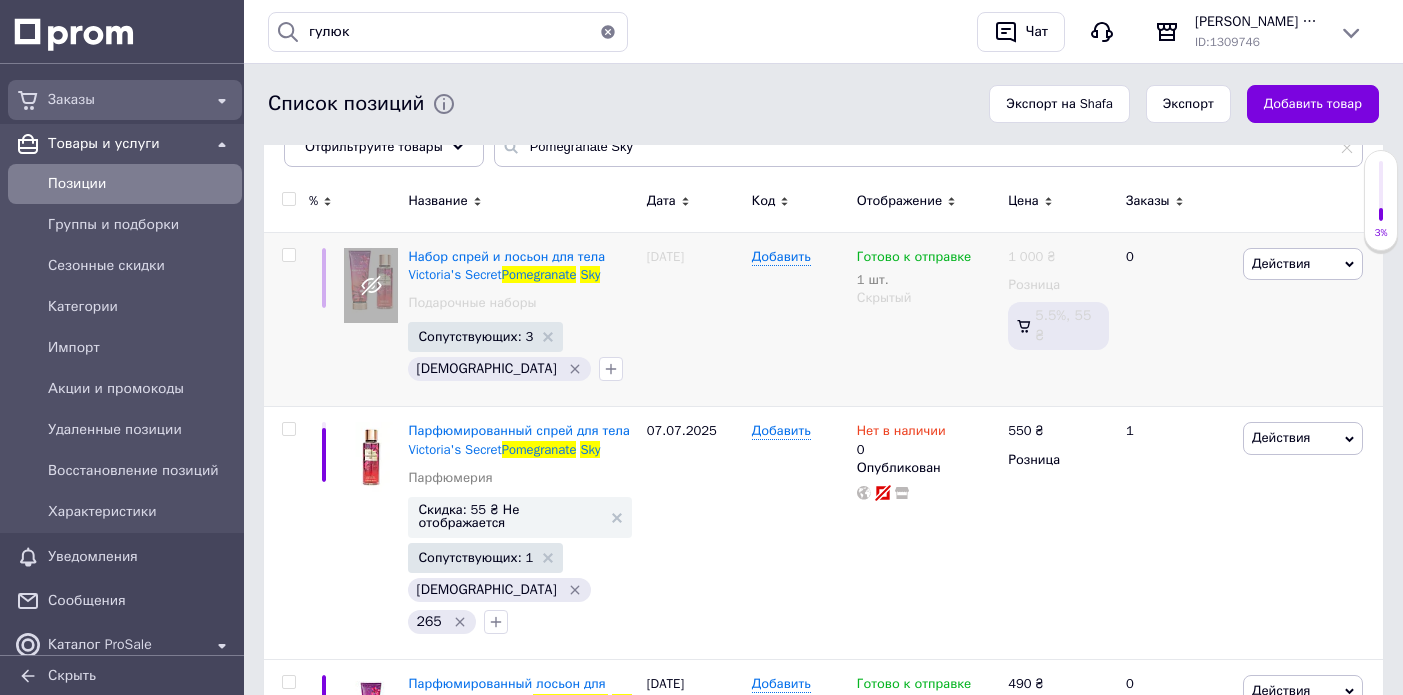 click on "Заказы" at bounding box center [125, 100] 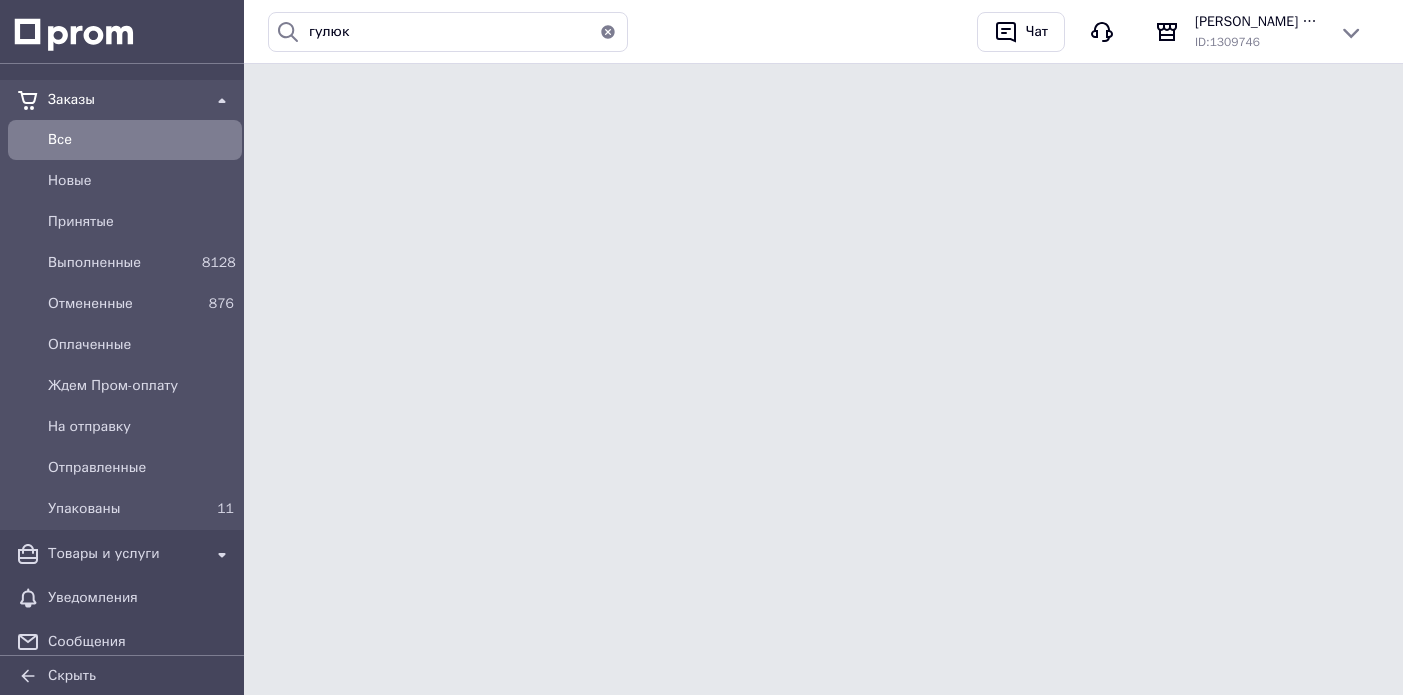 scroll, scrollTop: 0, scrollLeft: 0, axis: both 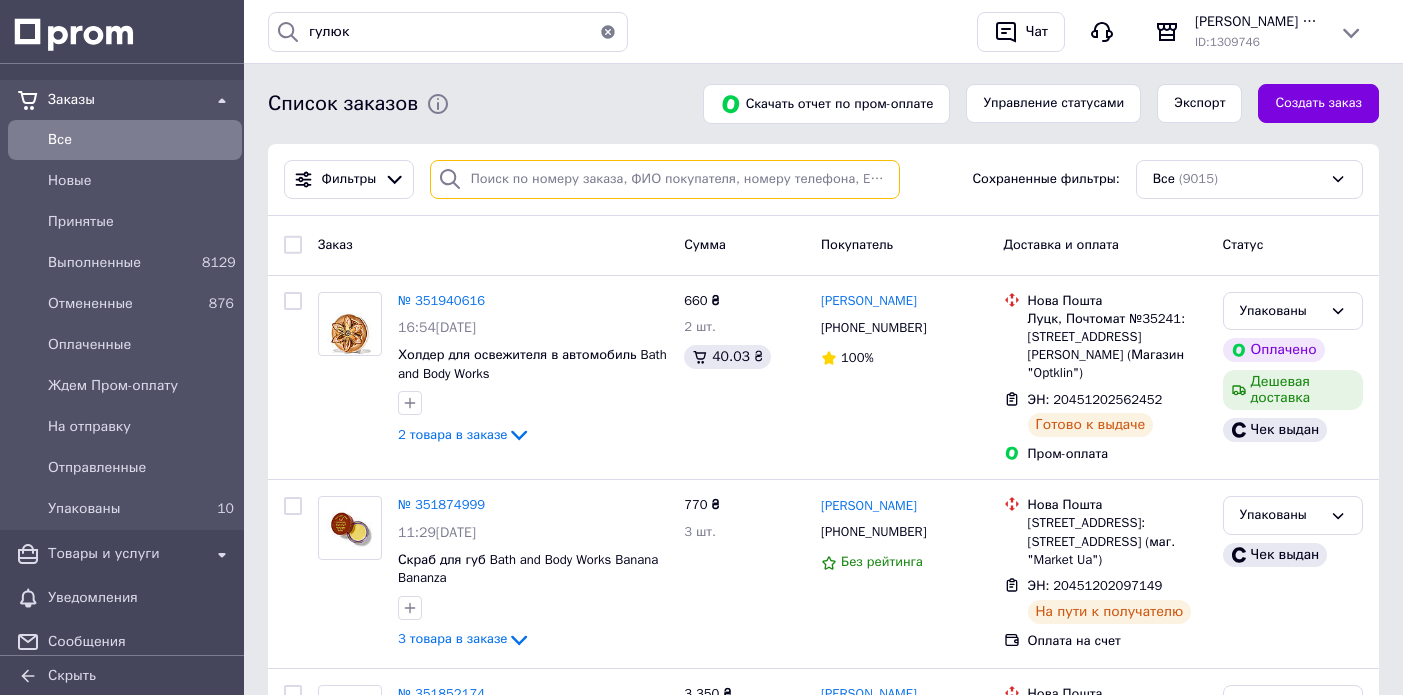 click at bounding box center (665, 179) 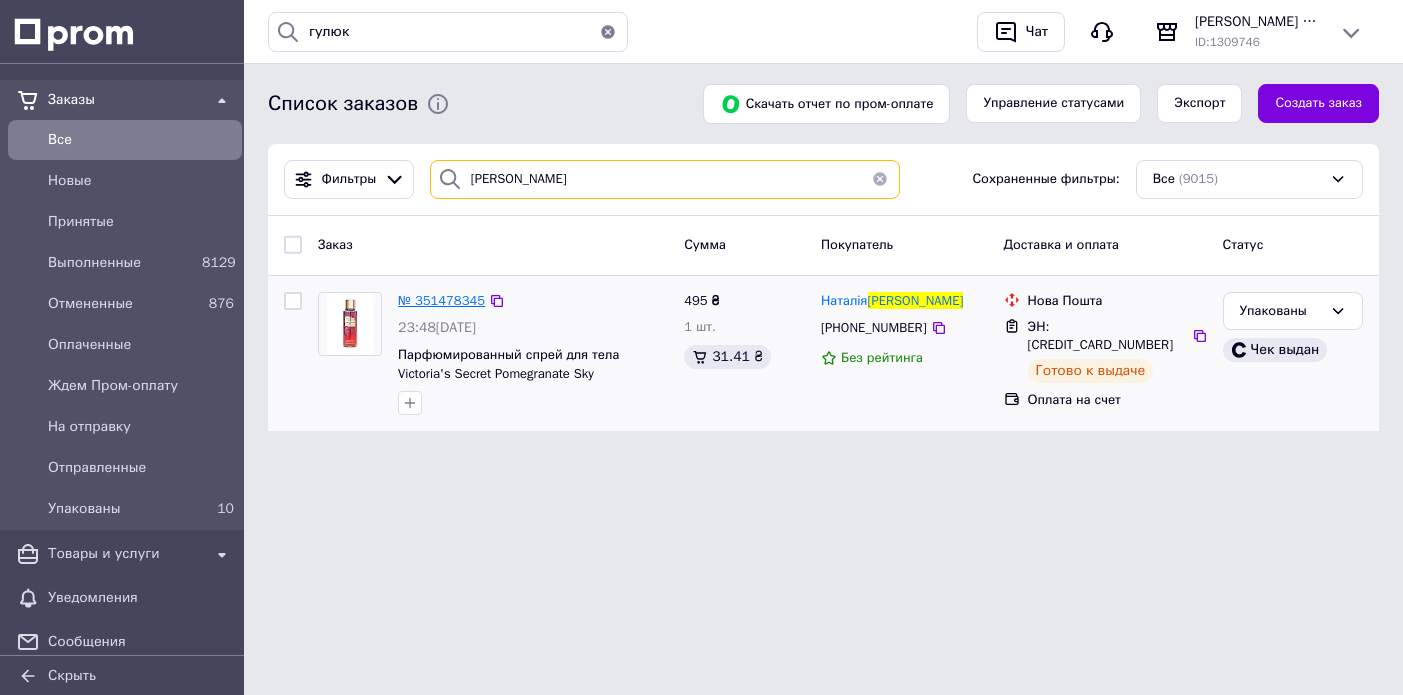 type on "карпусь" 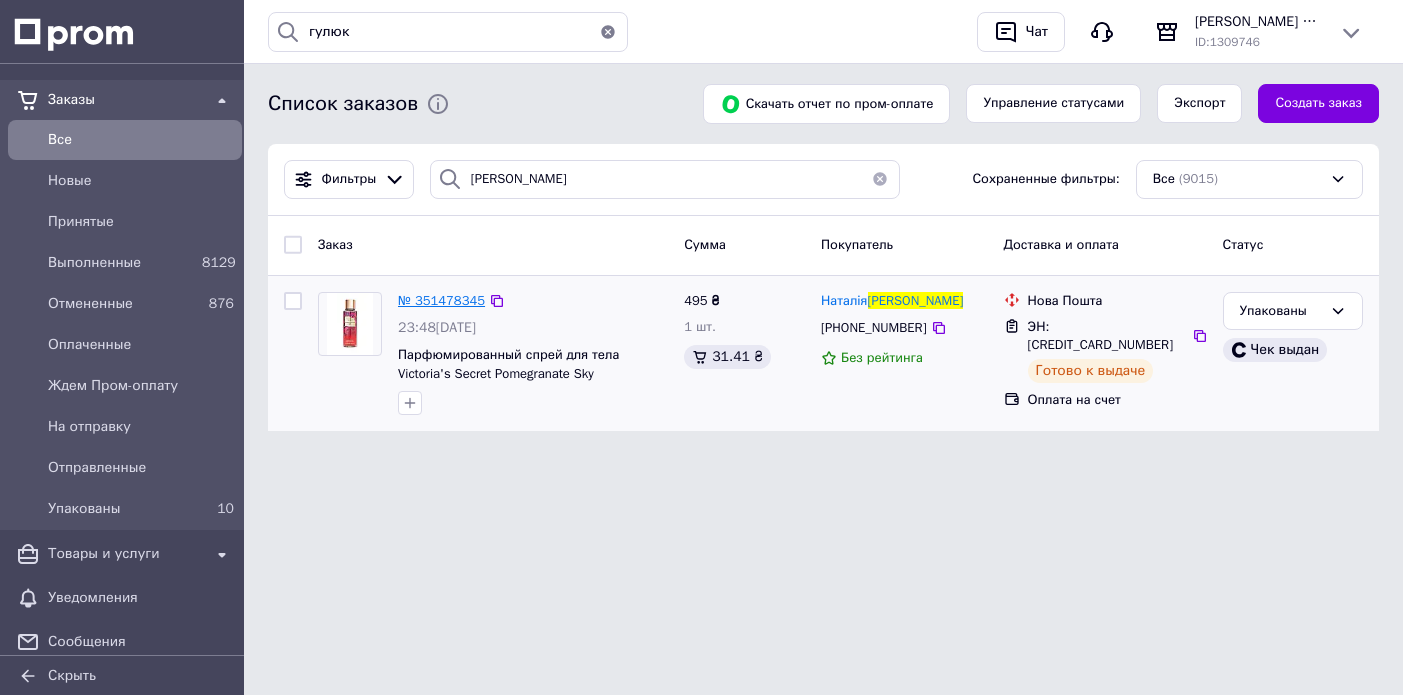 click on "№ 351478345" at bounding box center [441, 300] 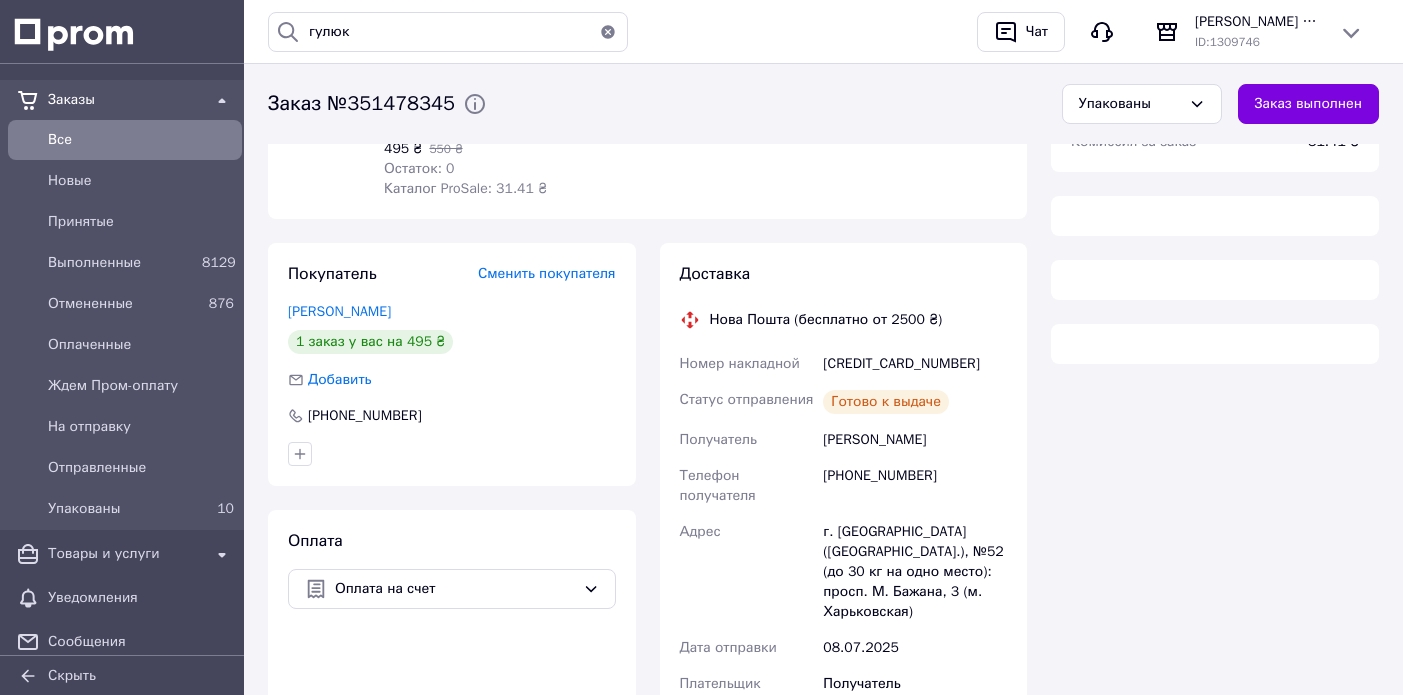 scroll, scrollTop: 265, scrollLeft: 0, axis: vertical 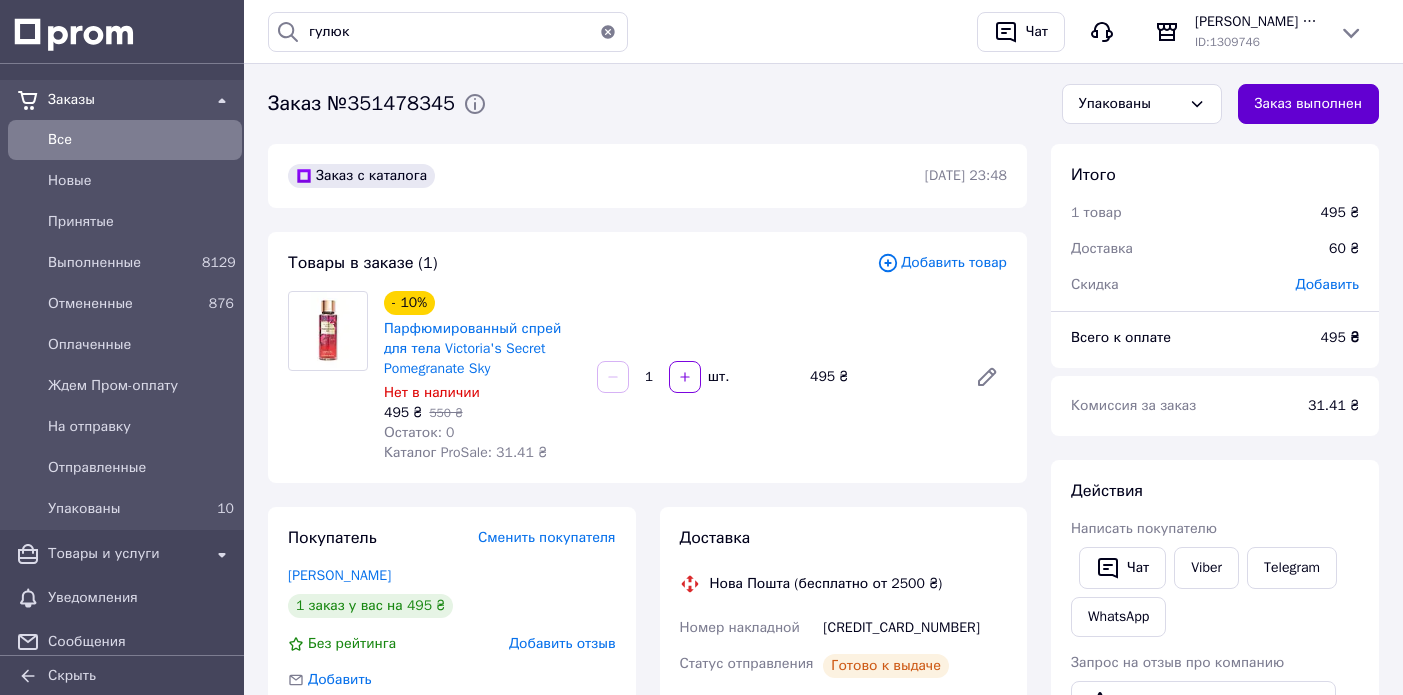 click on "Заказ выполнен" at bounding box center (1308, 104) 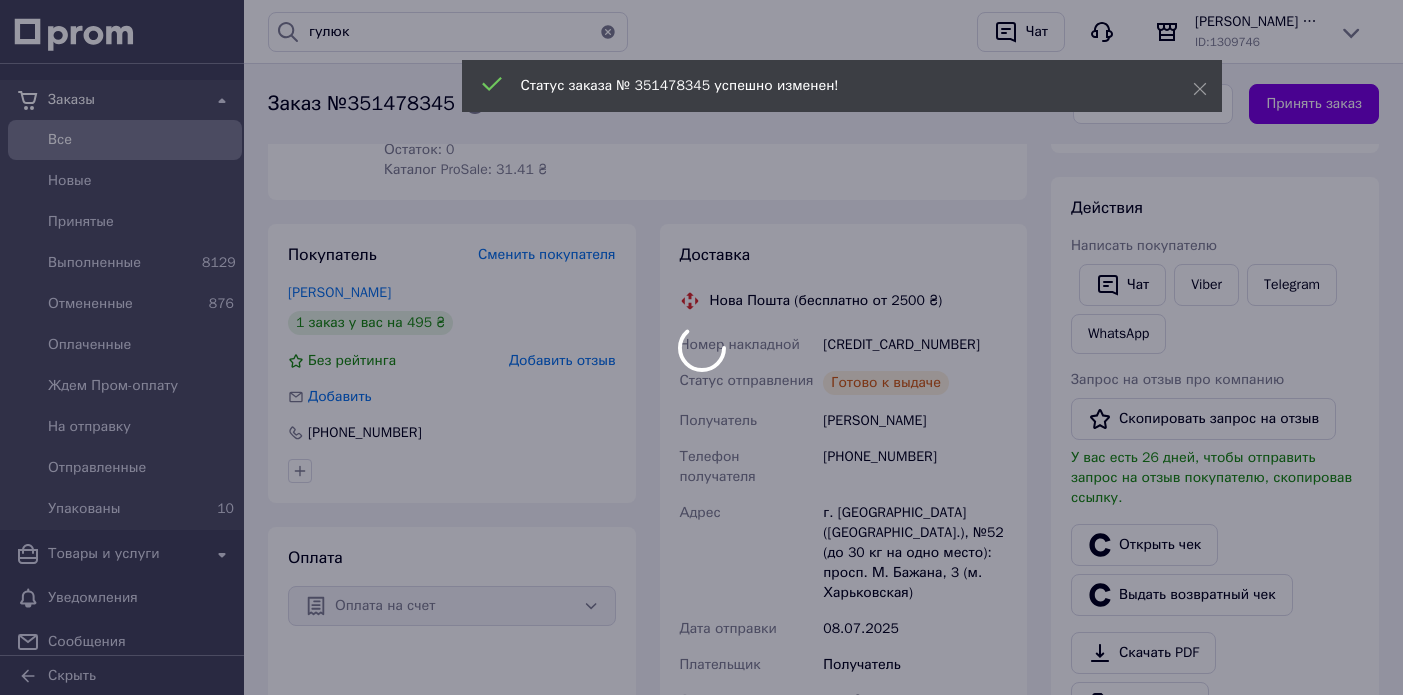 scroll, scrollTop: 284, scrollLeft: 0, axis: vertical 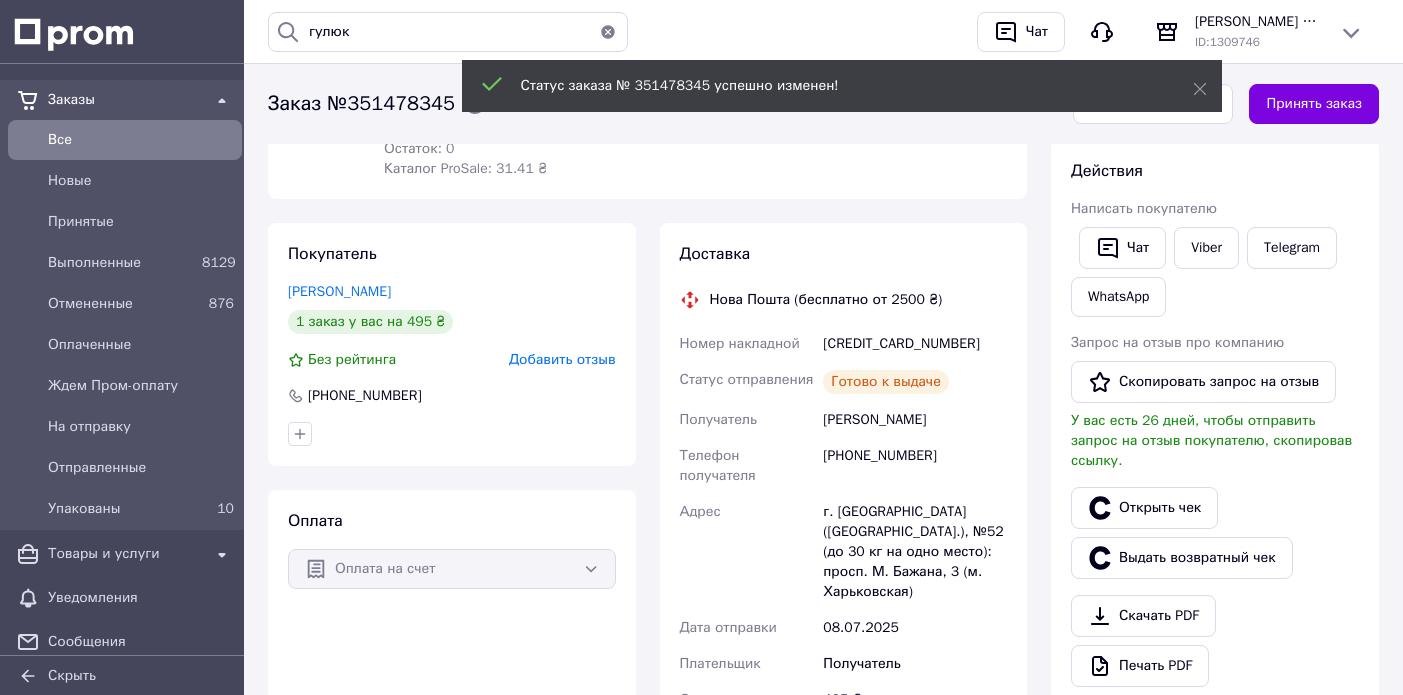 click on "Добавить отзыв" at bounding box center [562, 359] 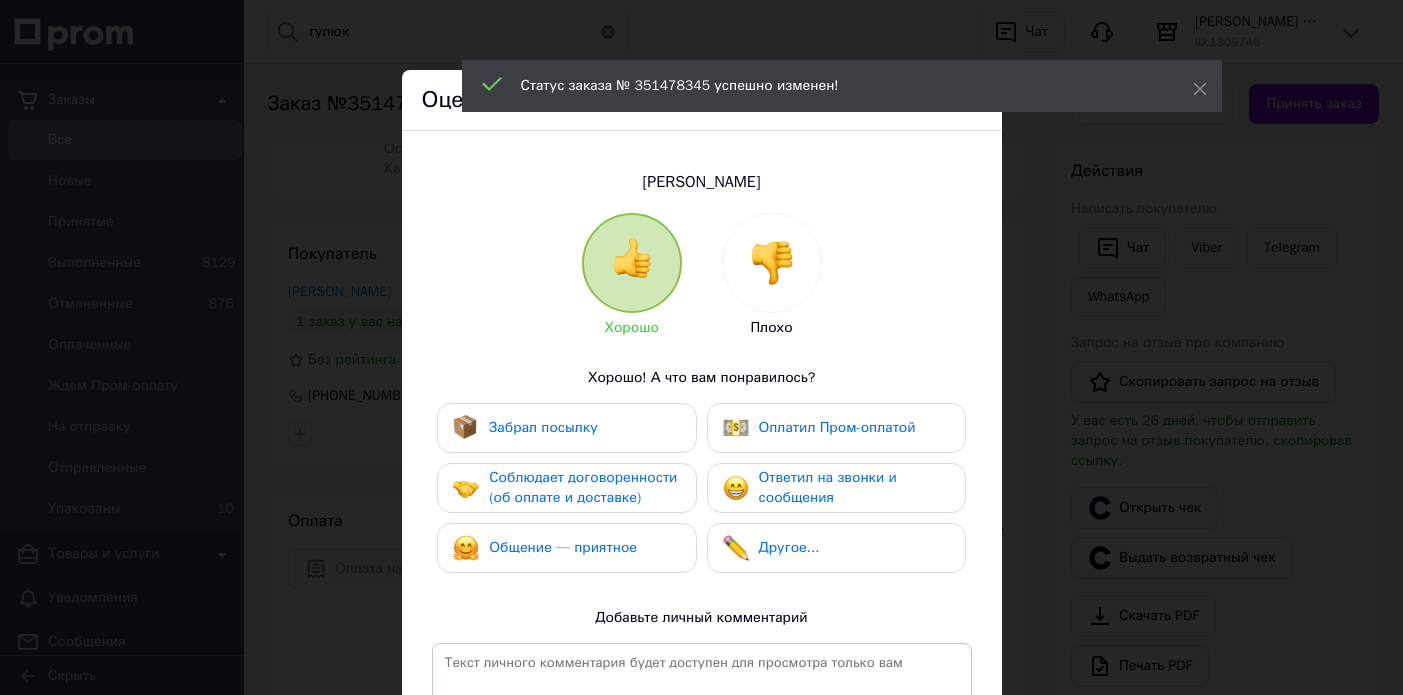 click on "Забрал посылку" at bounding box center [543, 427] 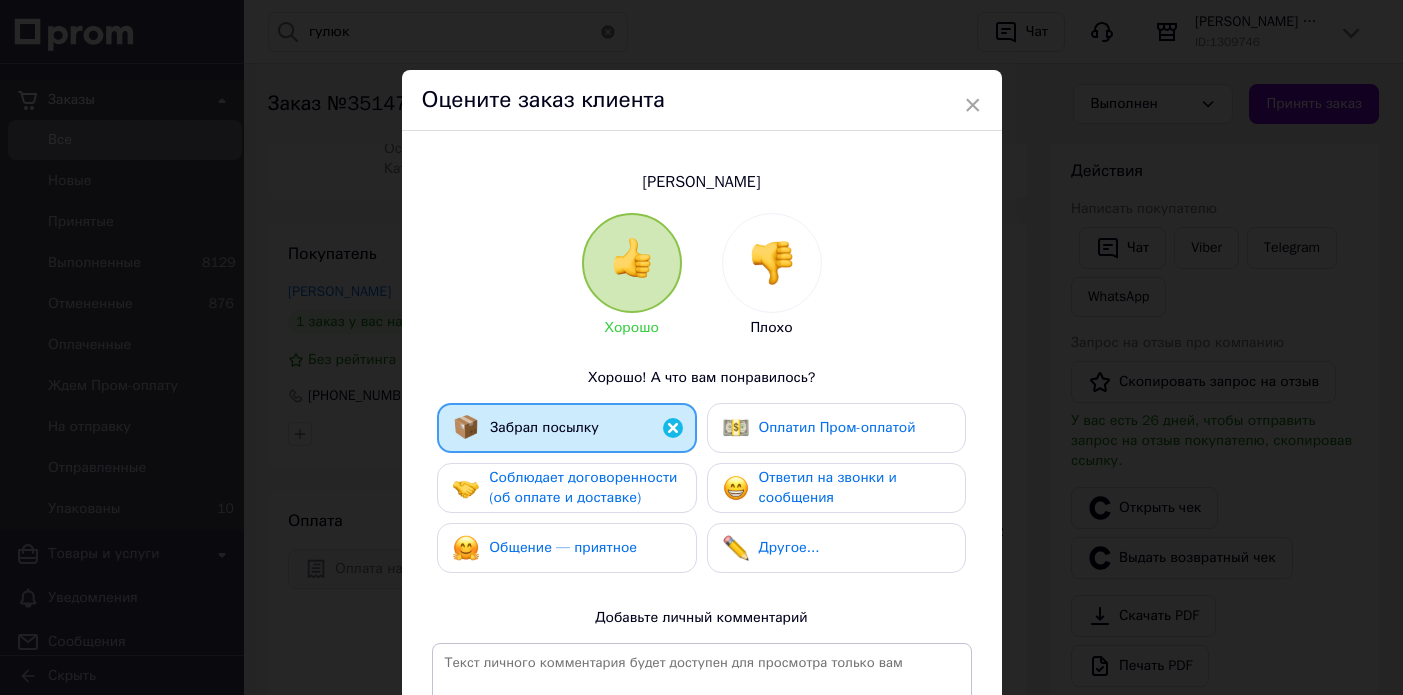 click on "Соблюдает договоренности (об оплате и доставке)" at bounding box center [583, 487] 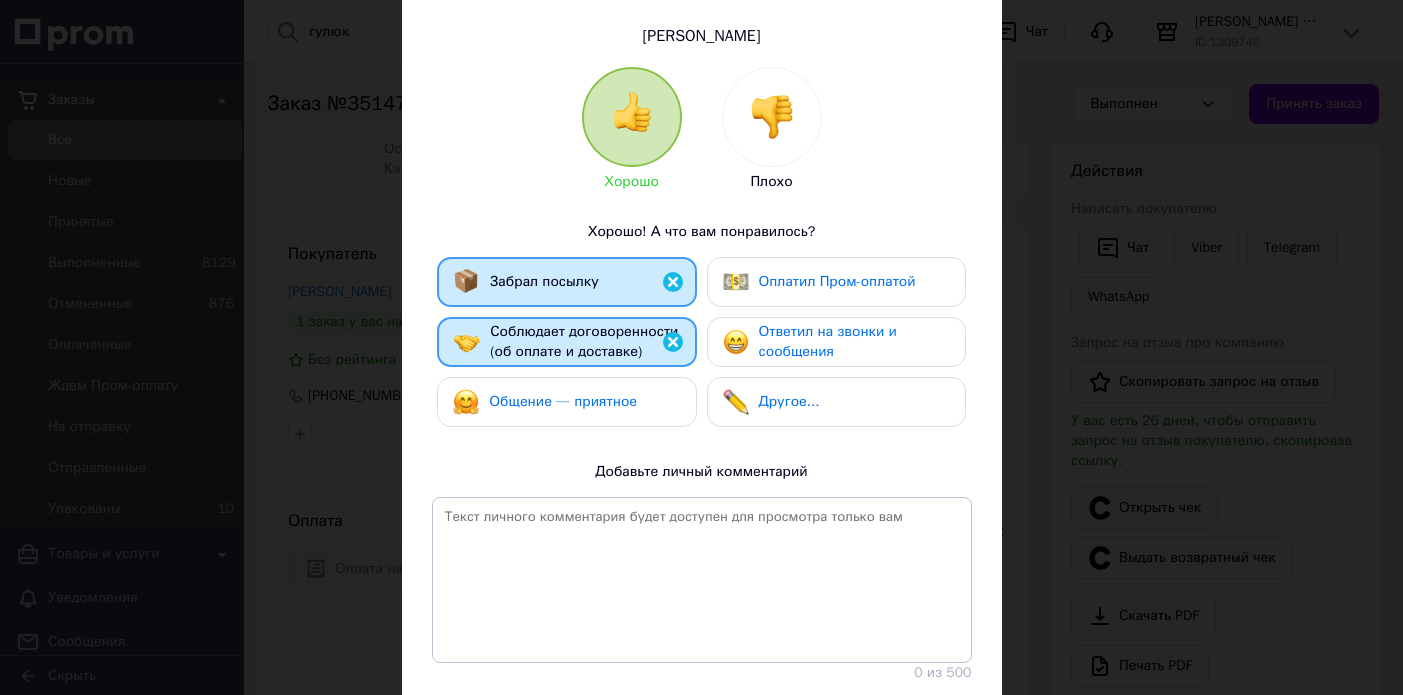scroll, scrollTop: 178, scrollLeft: 0, axis: vertical 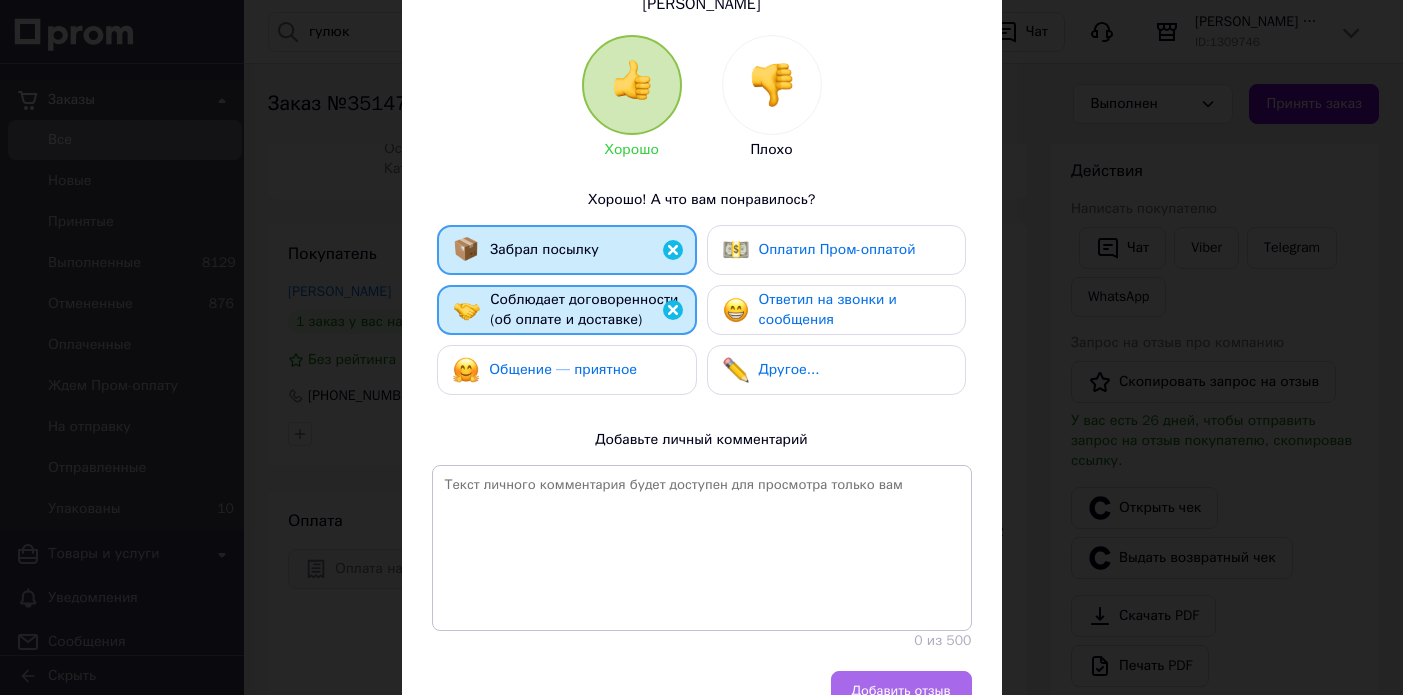 click on "Добавить отзыв" at bounding box center [901, 691] 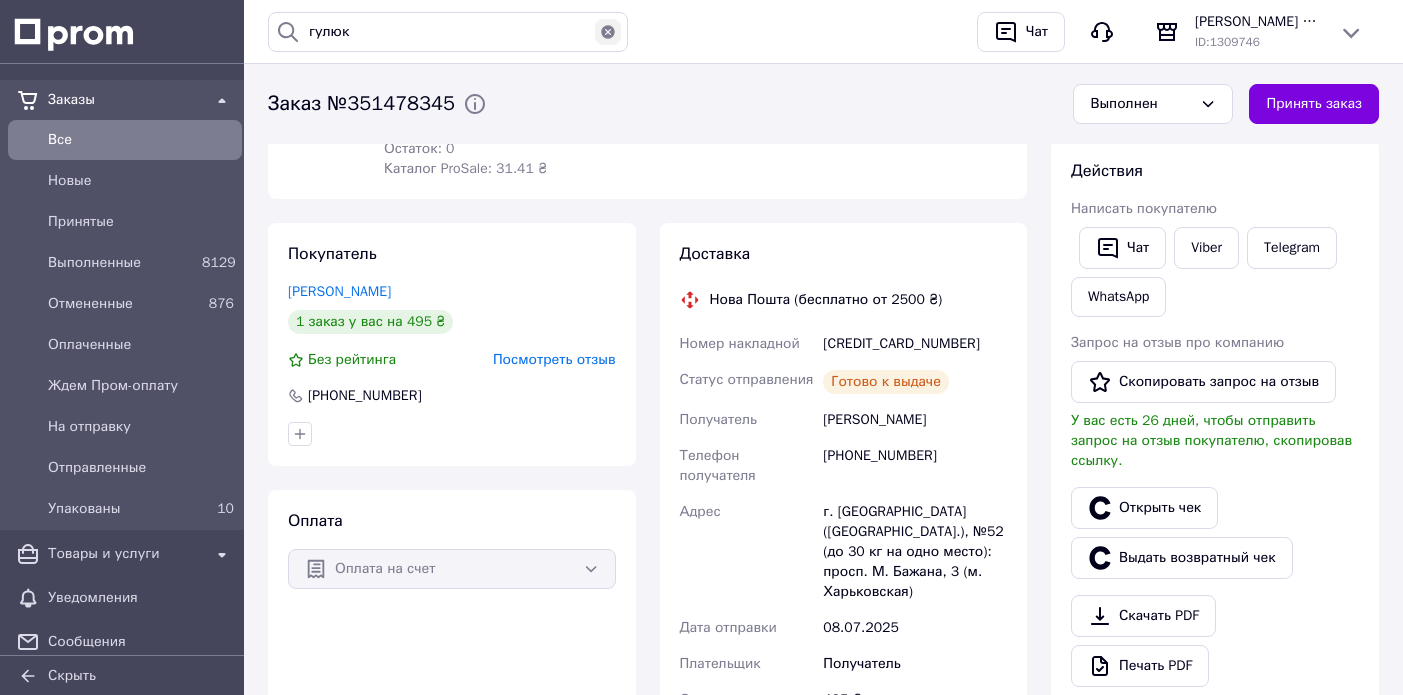 click 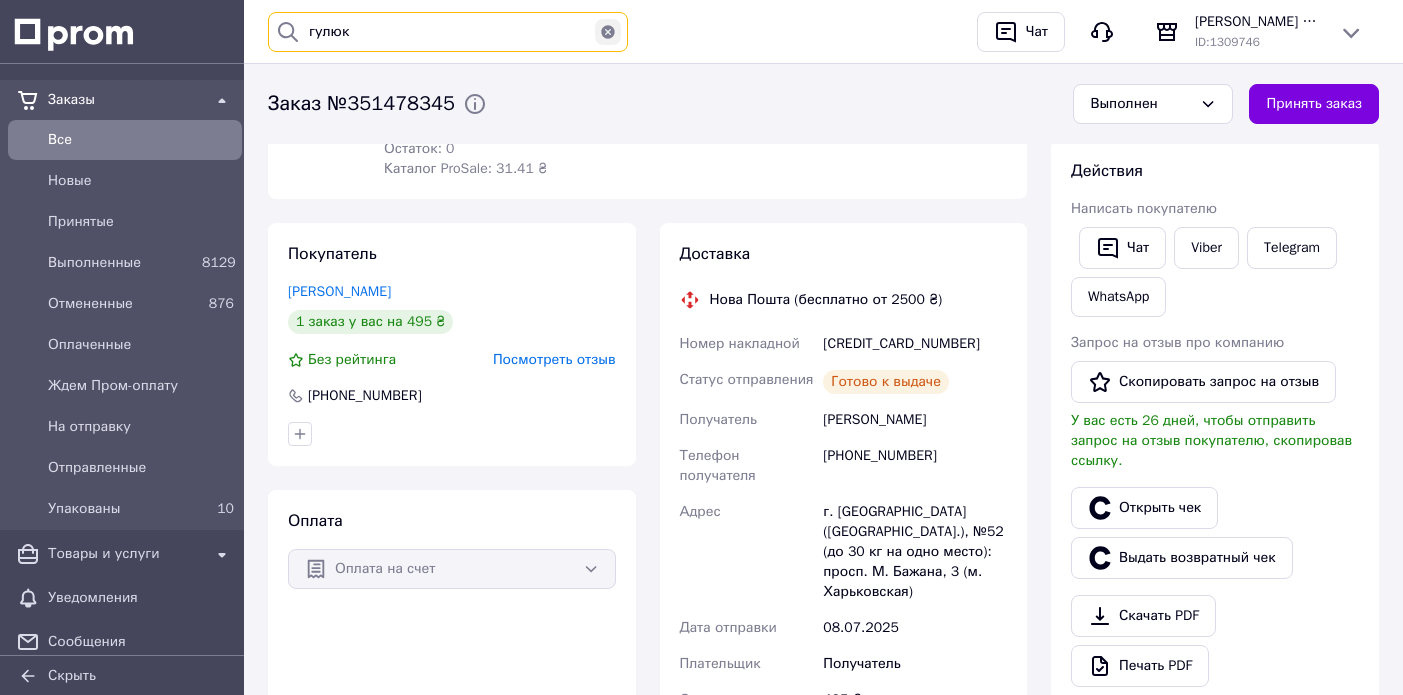 type 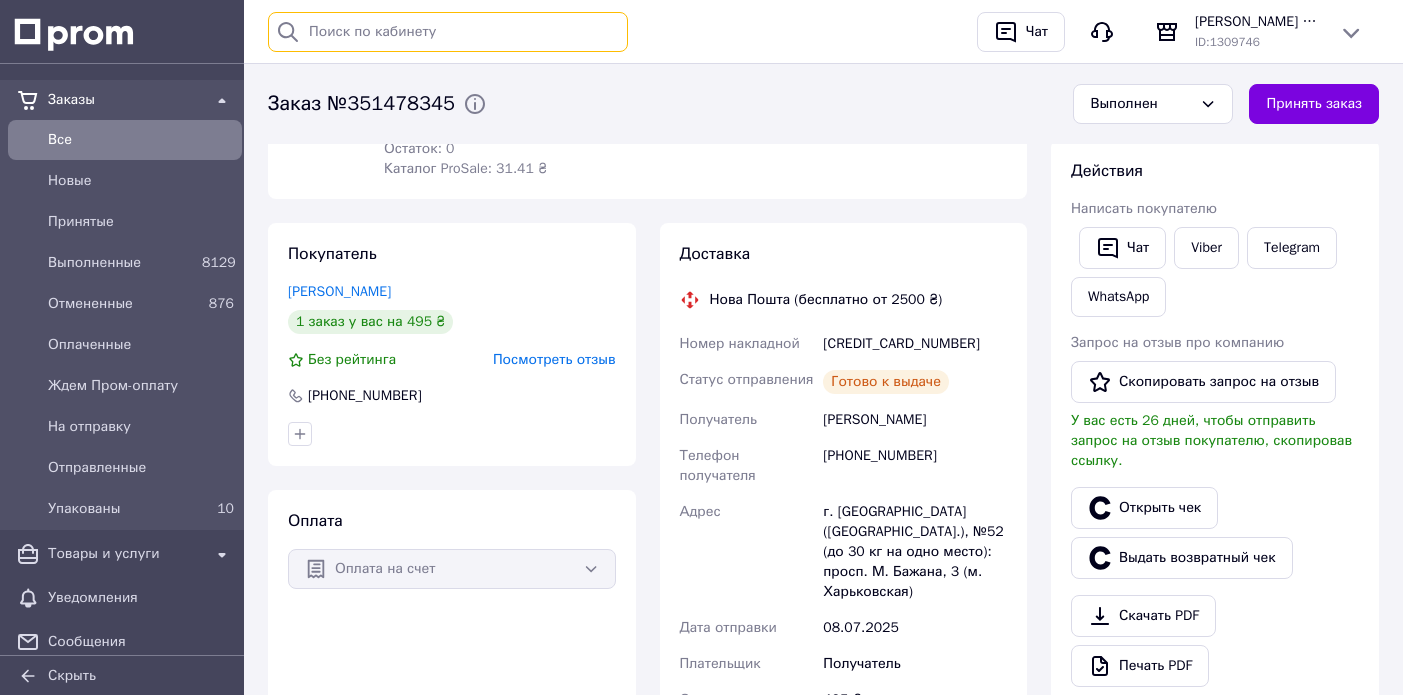 scroll, scrollTop: 0, scrollLeft: 0, axis: both 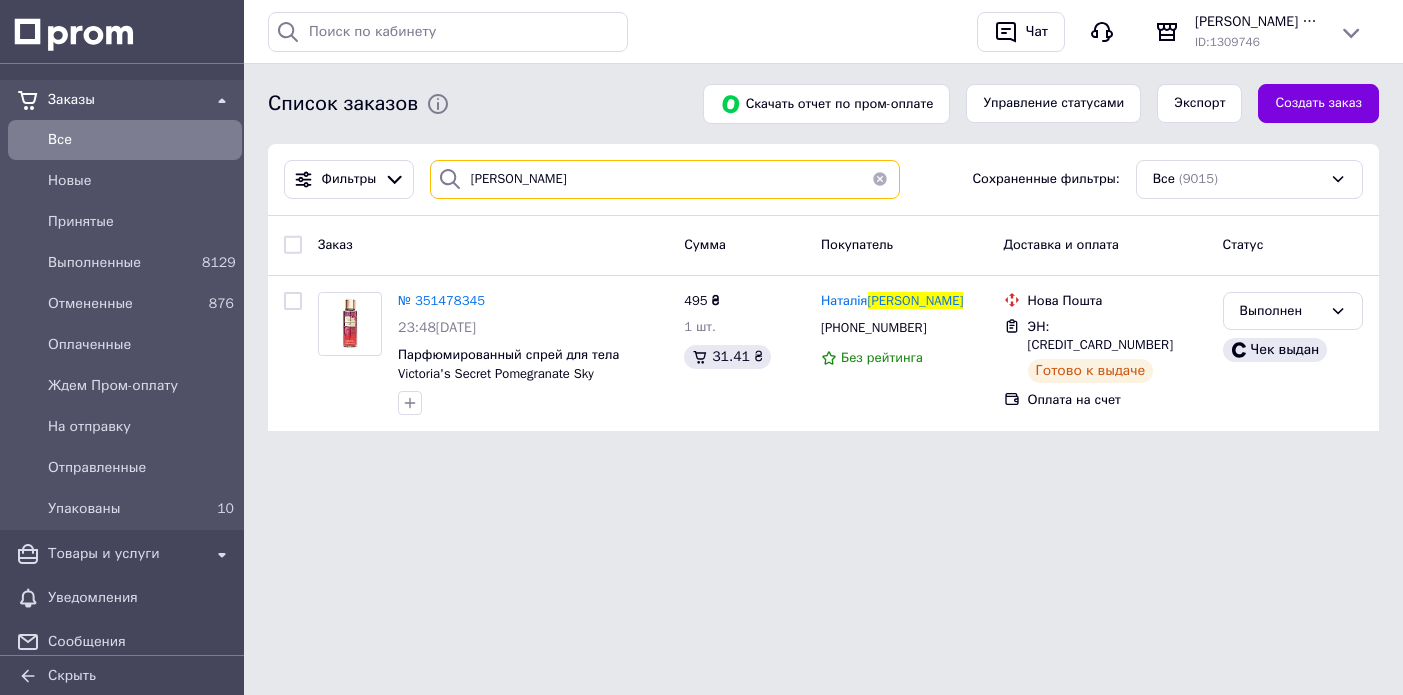 click on "карпусь" at bounding box center (665, 179) 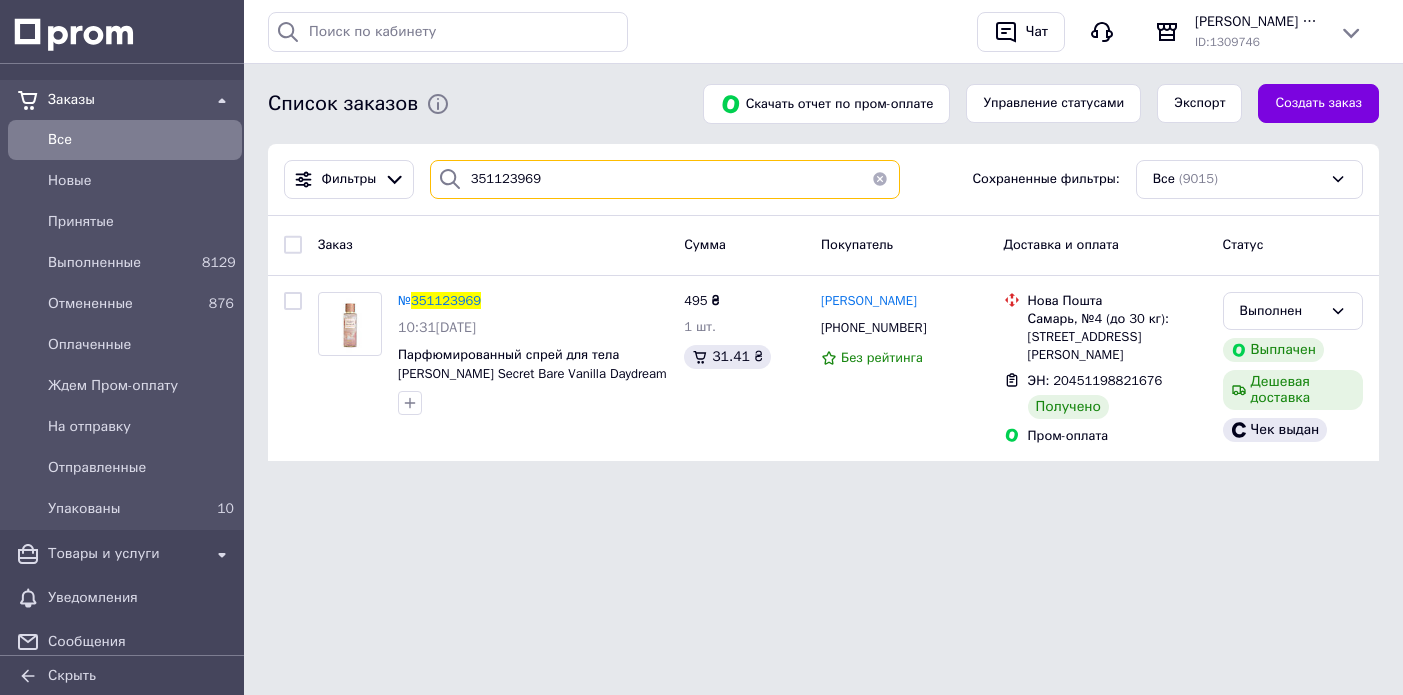 click on "351123969" at bounding box center (665, 179) 